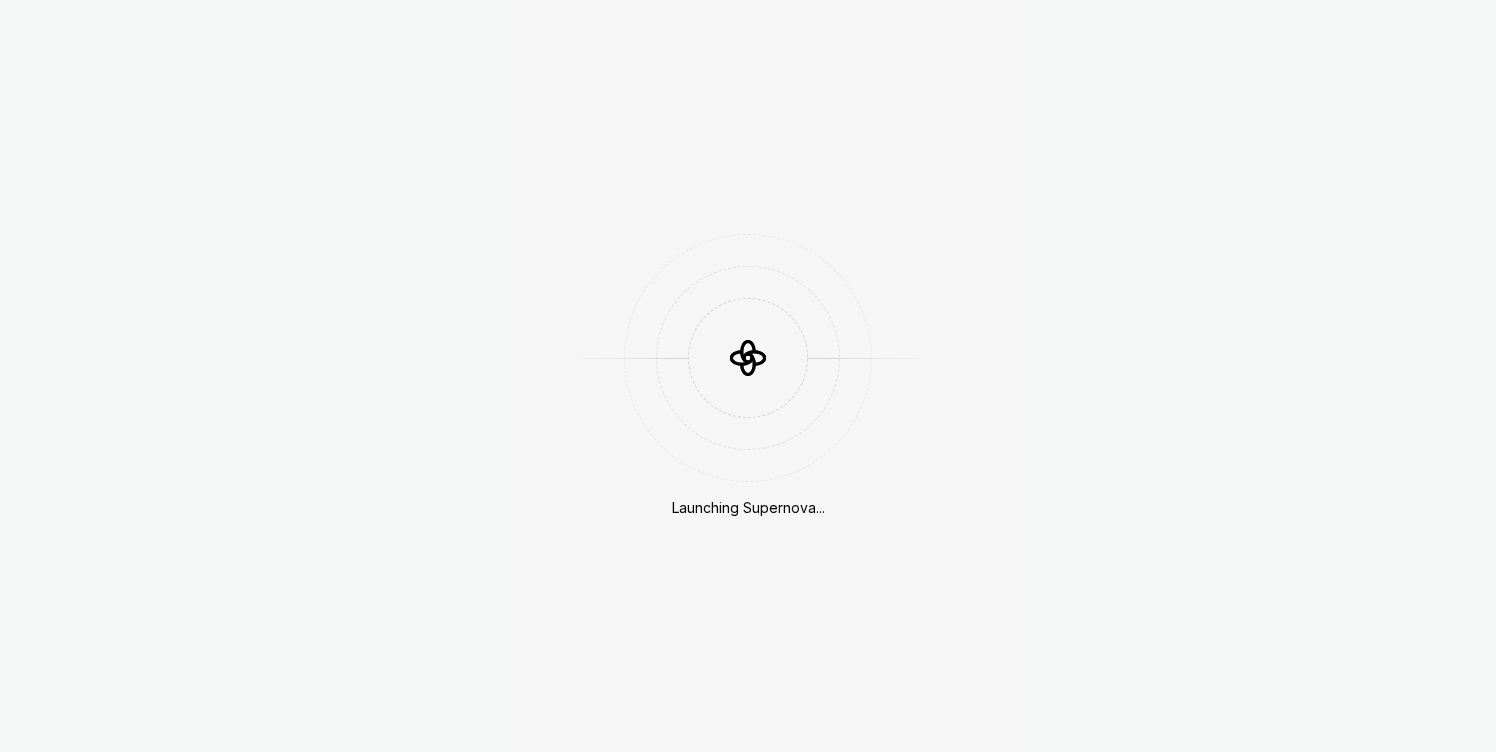 scroll, scrollTop: 0, scrollLeft: 0, axis: both 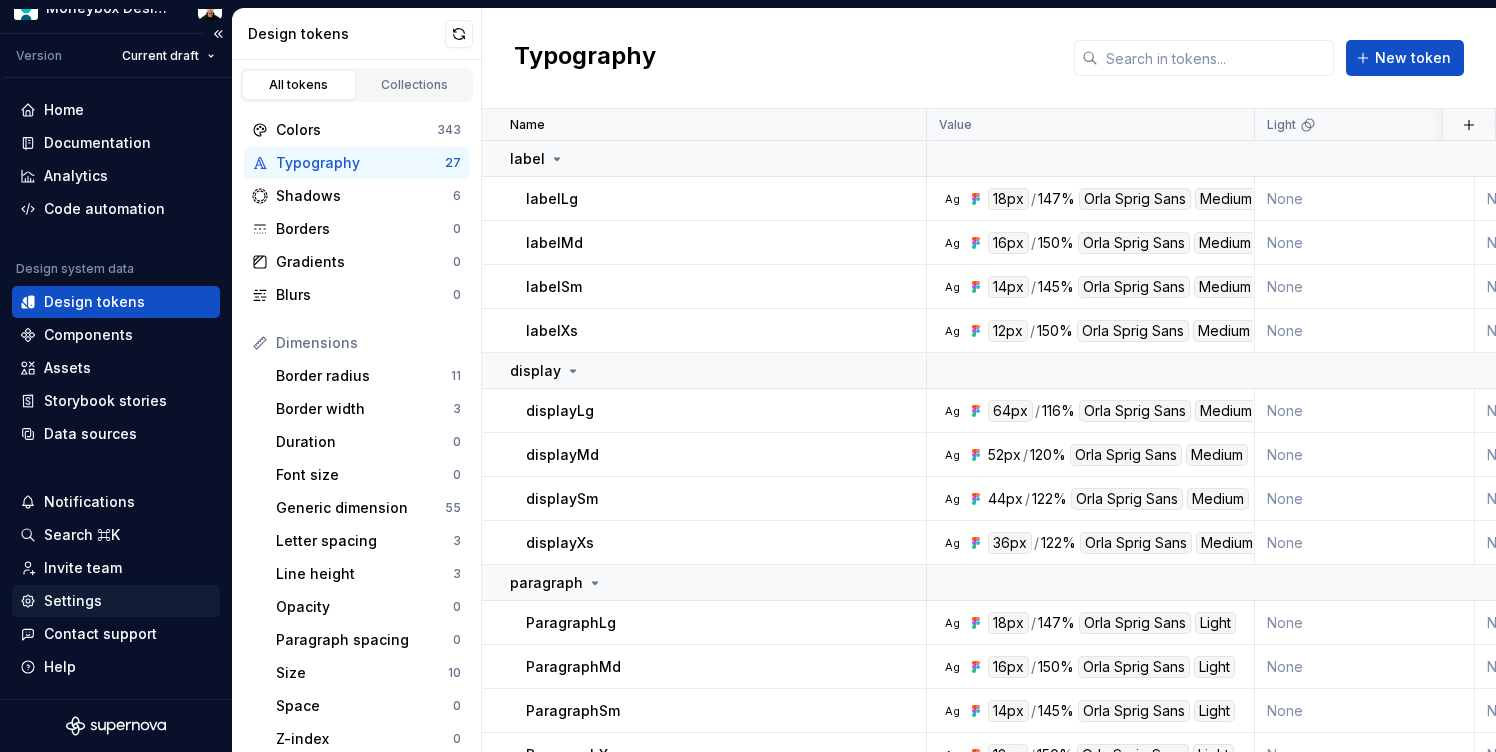 click on "Settings" at bounding box center (73, 601) 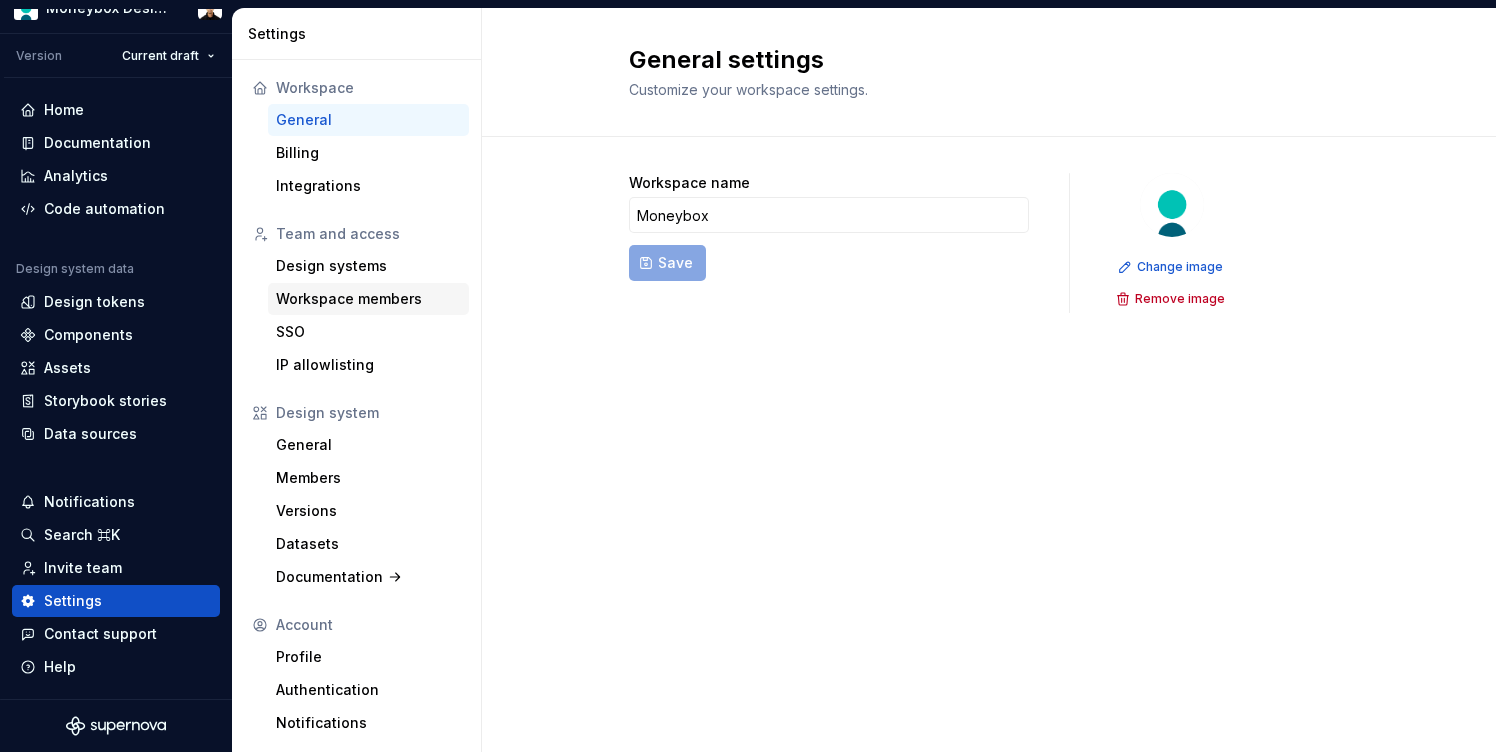 click on "Workspace members" at bounding box center [368, 299] 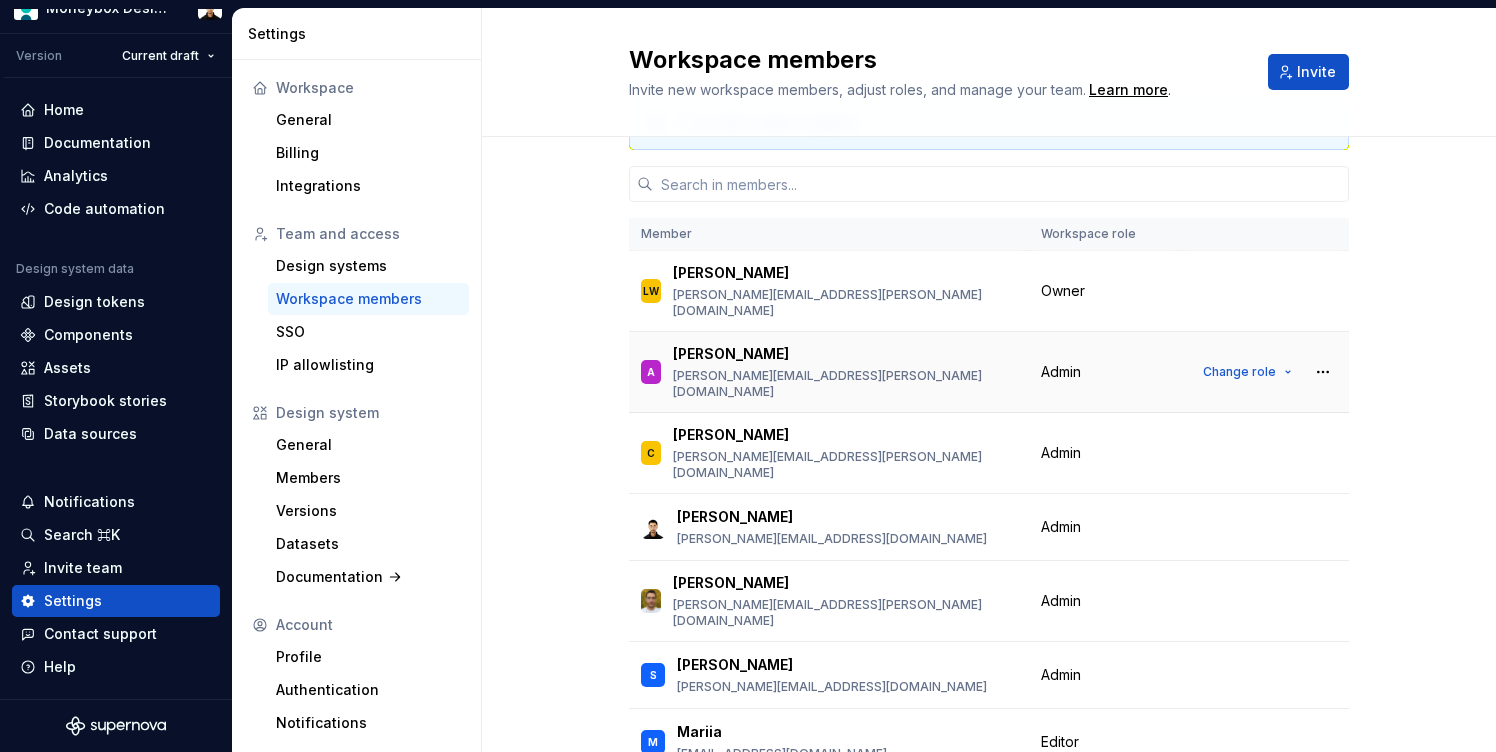 scroll, scrollTop: 63, scrollLeft: 0, axis: vertical 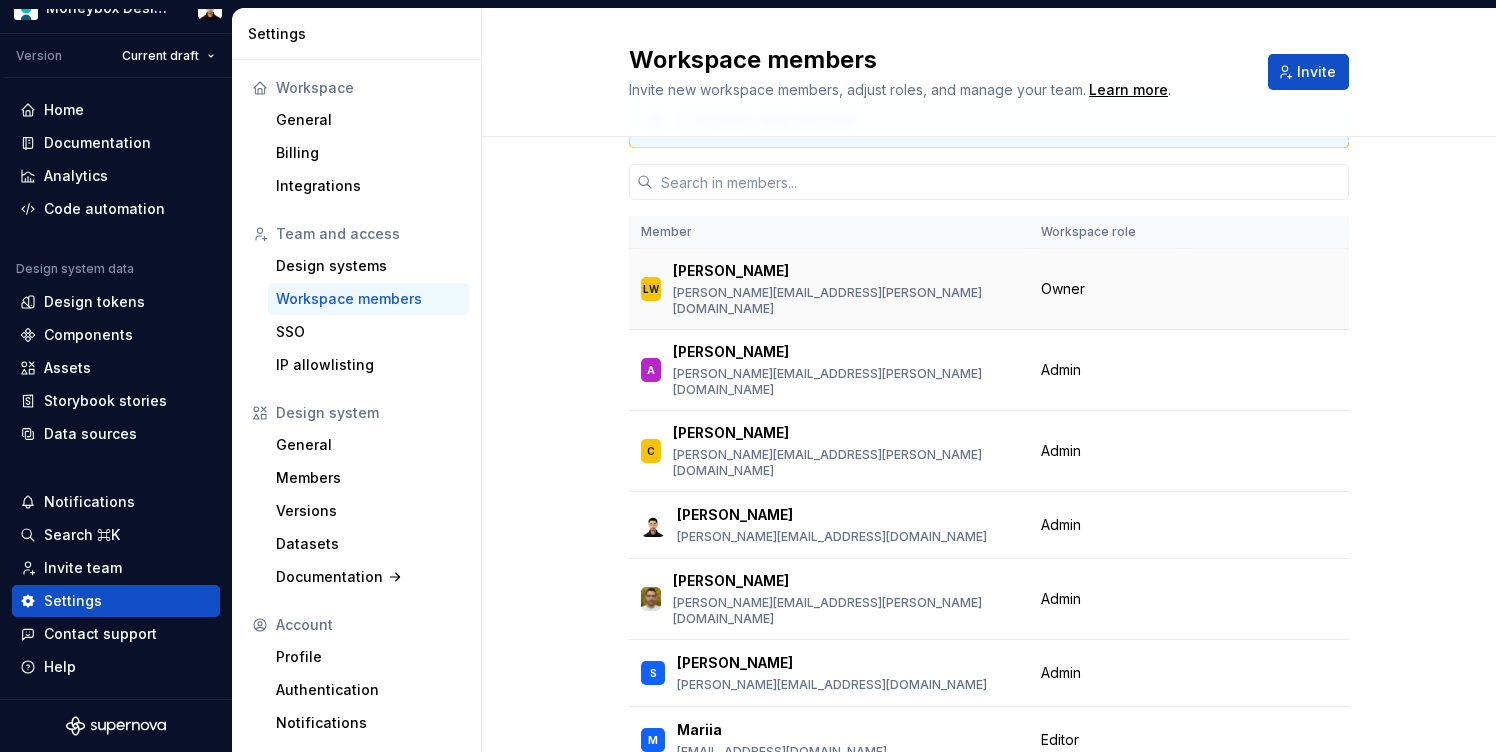 click on "Owner" at bounding box center (1063, 289) 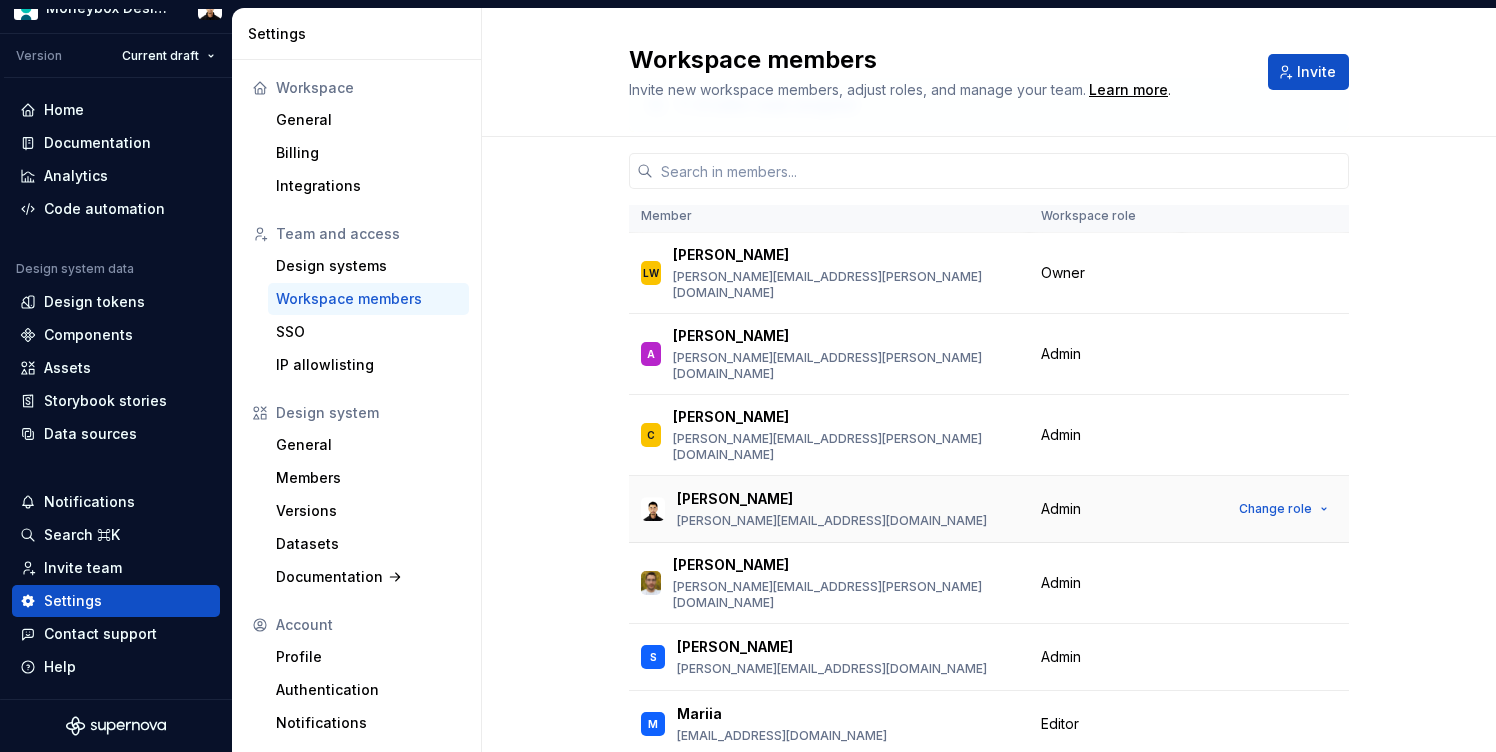 scroll, scrollTop: 149, scrollLeft: 0, axis: vertical 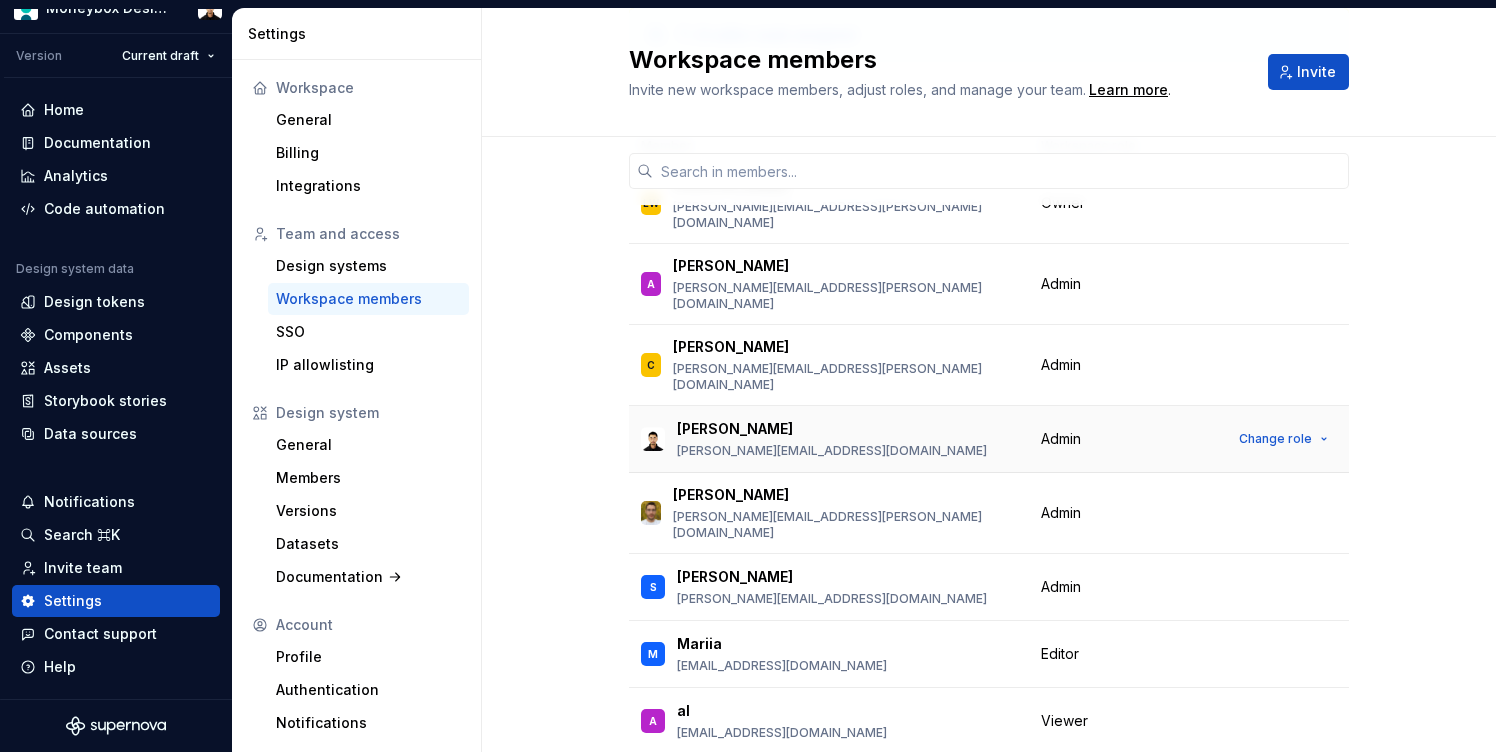 click on "Admin" at bounding box center [1061, 439] 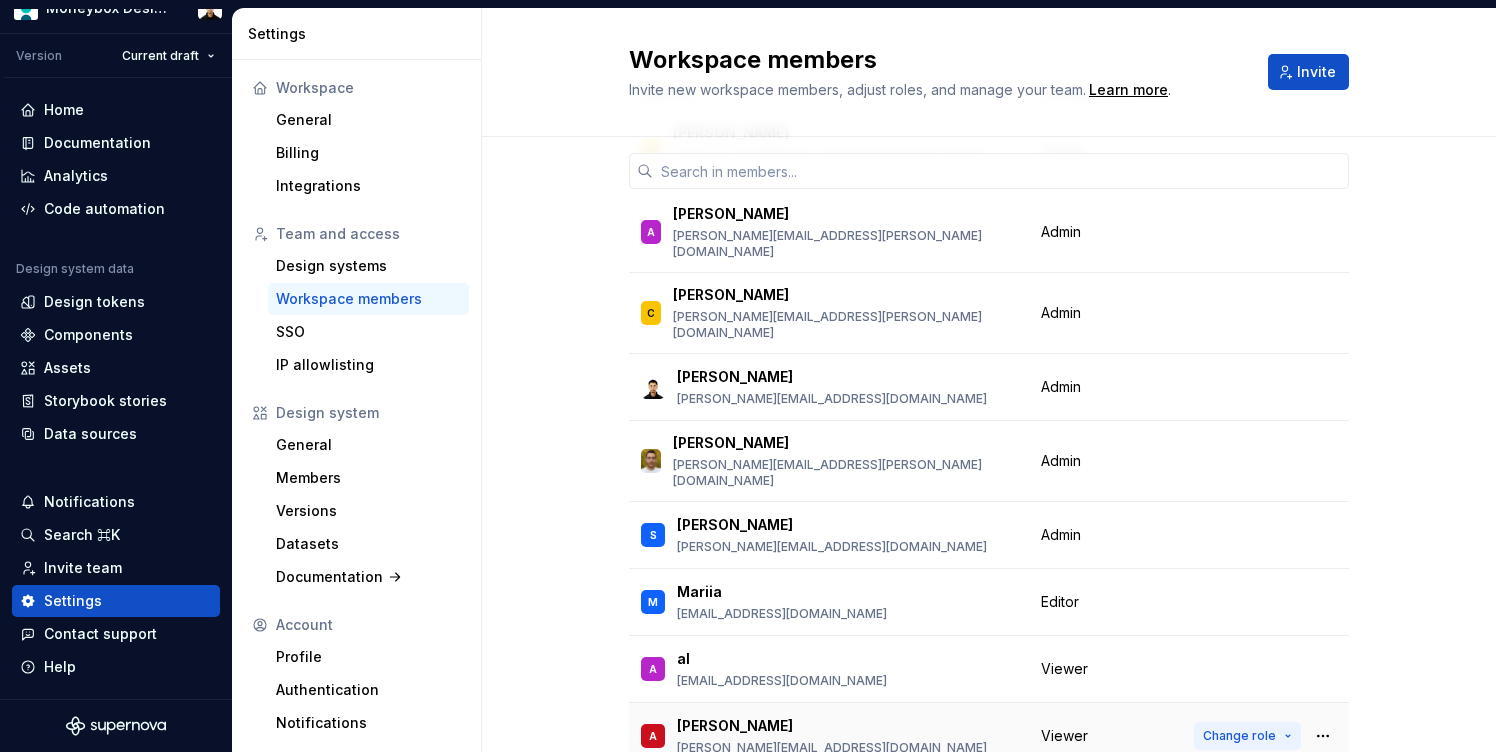 scroll, scrollTop: 0, scrollLeft: 0, axis: both 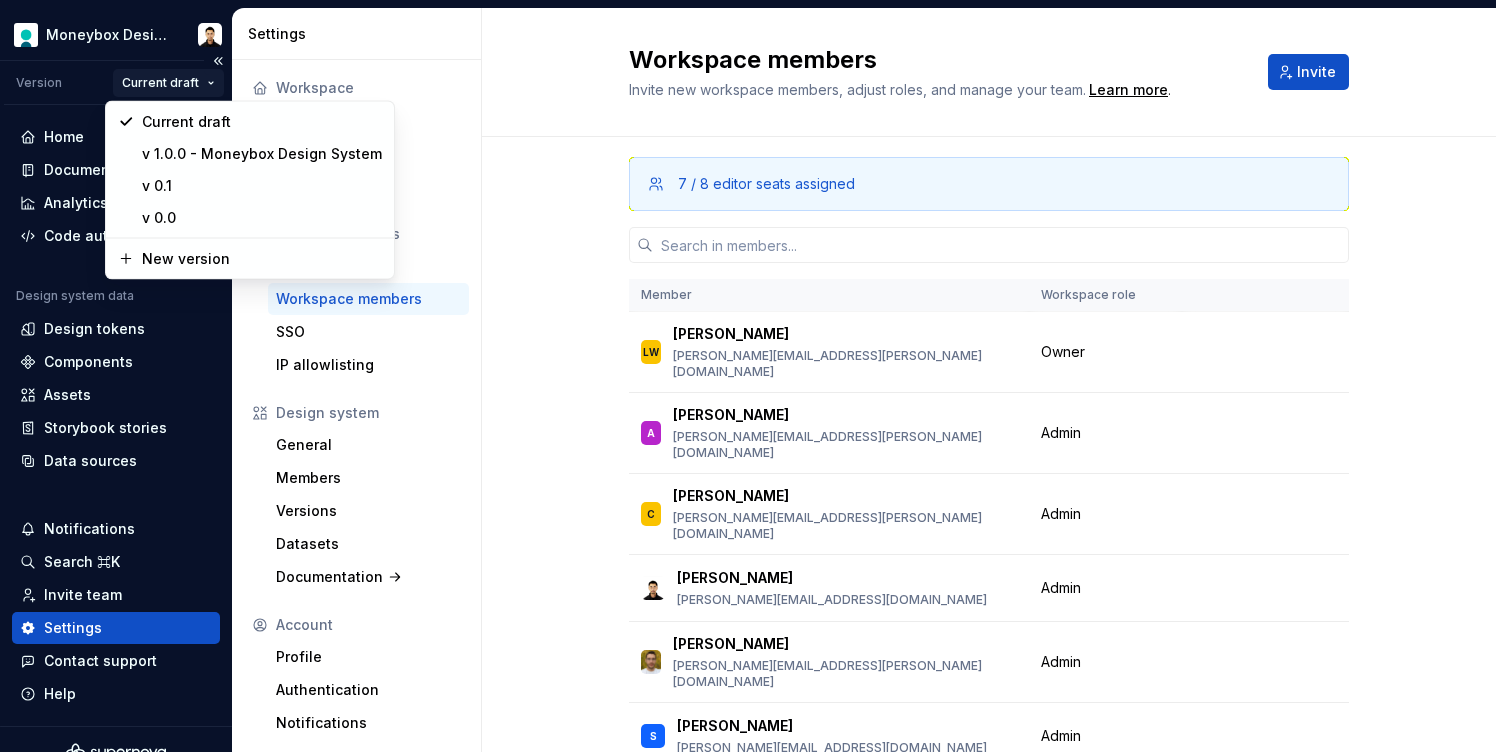 click on "Moneybox Design System Version Current draft Home Documentation Analytics Code automation Design system data Design tokens Components Assets Storybook stories Data sources Notifications Search ⌘K Invite team Settings Contact support Help Settings Workspace General Billing Integrations Team and access Design systems Workspace members SSO IP allowlisting Design system General Members Versions Datasets Documentation Account Profile Authentication Notifications Workspace members Invite new workspace members, adjust roles, and manage your team.   Learn more . Invite 7 / 8 editor seats assigned Member Workspace role [PERSON_NAME] Wain [EMAIL_ADDRESS][PERSON_NAME][DOMAIN_NAME] Owner A Ashley [EMAIL_ADDRESS][PERSON_NAME][DOMAIN_NAME] Admin Change role C Curt [EMAIL_ADDRESS][PERSON_NAME][DOMAIN_NAME] Admin Change role [PERSON_NAME] [PERSON_NAME][EMAIL_ADDRESS][DOMAIN_NAME] Admin Change role [PERSON_NAME] [PERSON_NAME][EMAIL_ADDRESS][PERSON_NAME][DOMAIN_NAME] Admin Change role S Simon [EMAIL_ADDRESS][DOMAIN_NAME] Admin Change role M [PERSON_NAME] [PERSON_NAME][EMAIL_ADDRESS][DOMAIN_NAME] Editor Change role A al Viewer A [PERSON_NAME]" at bounding box center (748, 376) 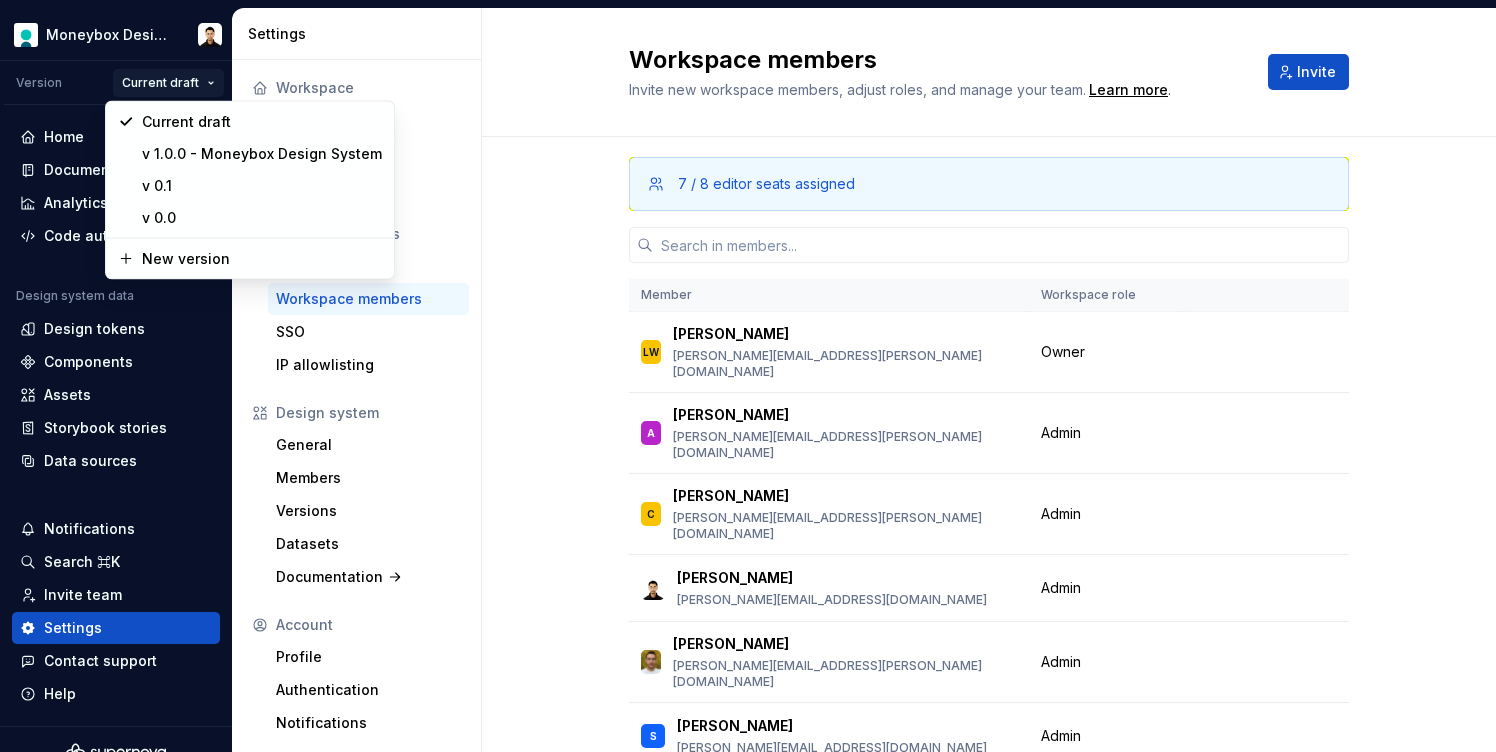 click on "Moneybox Design System Version Current draft Home Documentation Analytics Code automation Design system data Design tokens Components Assets Storybook stories Data sources Notifications Search ⌘K Invite team Settings Contact support Help Settings Workspace General Billing Integrations Team and access Design systems Workspace members SSO IP allowlisting Design system General Members Versions Datasets Documentation Account Profile Authentication Notifications Workspace members Invite new workspace members, adjust roles, and manage your team.   Learn more . Invite 7 / 8 editor seats assigned Member Workspace role [PERSON_NAME] Wain [EMAIL_ADDRESS][PERSON_NAME][DOMAIN_NAME] Owner A Ashley [EMAIL_ADDRESS][PERSON_NAME][DOMAIN_NAME] Admin Change role C Curt [EMAIL_ADDRESS][PERSON_NAME][DOMAIN_NAME] Admin Change role [PERSON_NAME] [PERSON_NAME][EMAIL_ADDRESS][DOMAIN_NAME] Admin Change role [PERSON_NAME] [PERSON_NAME][EMAIL_ADDRESS][PERSON_NAME][DOMAIN_NAME] Admin Change role S Simon [EMAIL_ADDRESS][DOMAIN_NAME] Admin Change role M [PERSON_NAME] [PERSON_NAME][EMAIL_ADDRESS][DOMAIN_NAME] Editor Change role A al Viewer A [PERSON_NAME]" at bounding box center (748, 376) 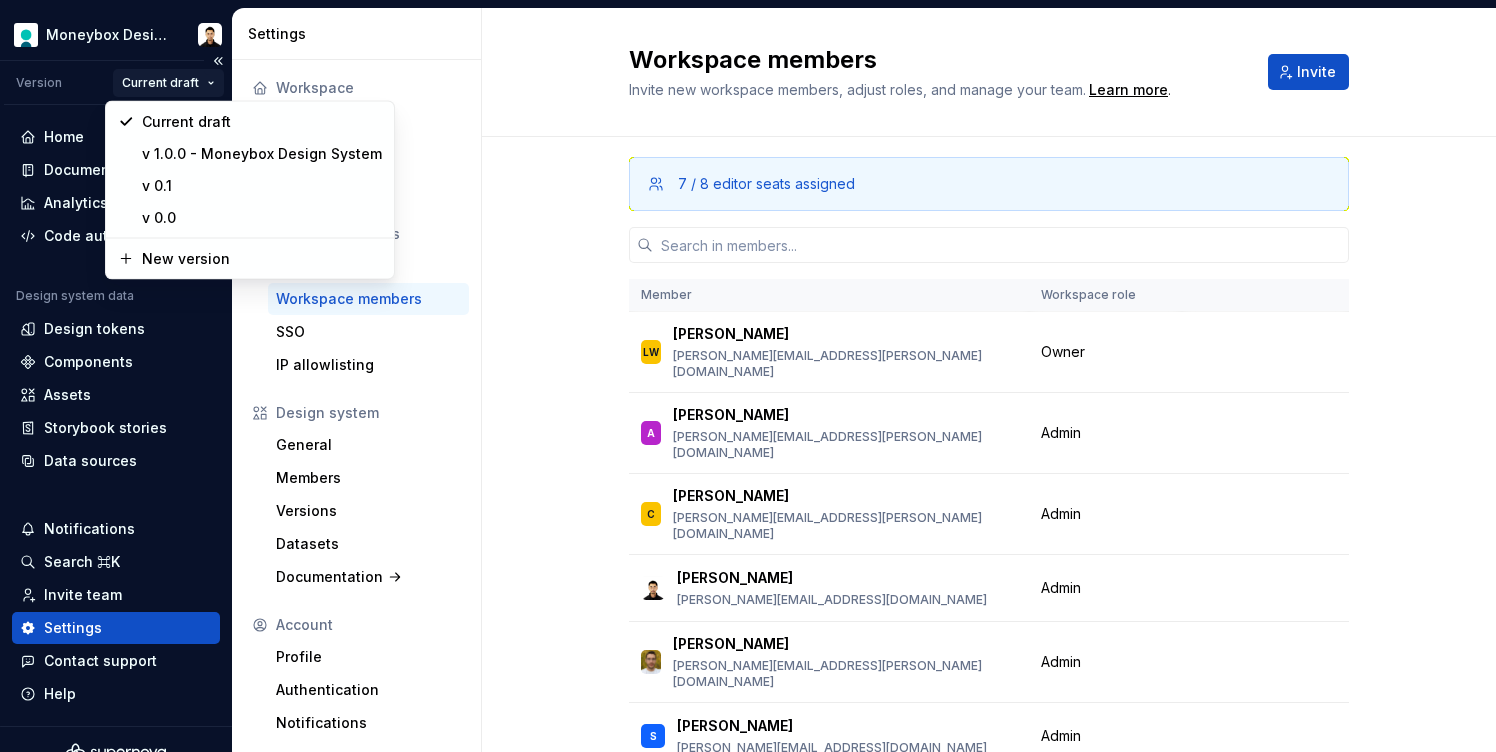 click on "Moneybox Design System Version Current draft Home Documentation Analytics Code automation Design system data Design tokens Components Assets Storybook stories Data sources Notifications Search ⌘K Invite team Settings Contact support Help Settings Workspace General Billing Integrations Team and access Design systems Workspace members SSO IP allowlisting Design system General Members Versions Datasets Documentation Account Profile Authentication Notifications Workspace members Invite new workspace members, adjust roles, and manage your team.   Learn more . Invite 7 / 8 editor seats assigned Member Workspace role [PERSON_NAME] Wain [EMAIL_ADDRESS][PERSON_NAME][DOMAIN_NAME] Owner A Ashley [EMAIL_ADDRESS][PERSON_NAME][DOMAIN_NAME] Admin Change role C Curt [EMAIL_ADDRESS][PERSON_NAME][DOMAIN_NAME] Admin Change role [PERSON_NAME] [PERSON_NAME][EMAIL_ADDRESS][DOMAIN_NAME] Admin Change role [PERSON_NAME] [PERSON_NAME][EMAIL_ADDRESS][PERSON_NAME][DOMAIN_NAME] Admin Change role S Simon [EMAIL_ADDRESS][DOMAIN_NAME] Admin Change role M [PERSON_NAME] [PERSON_NAME][EMAIL_ADDRESS][DOMAIN_NAME] Editor Change role A al Viewer A [PERSON_NAME]" at bounding box center [748, 376] 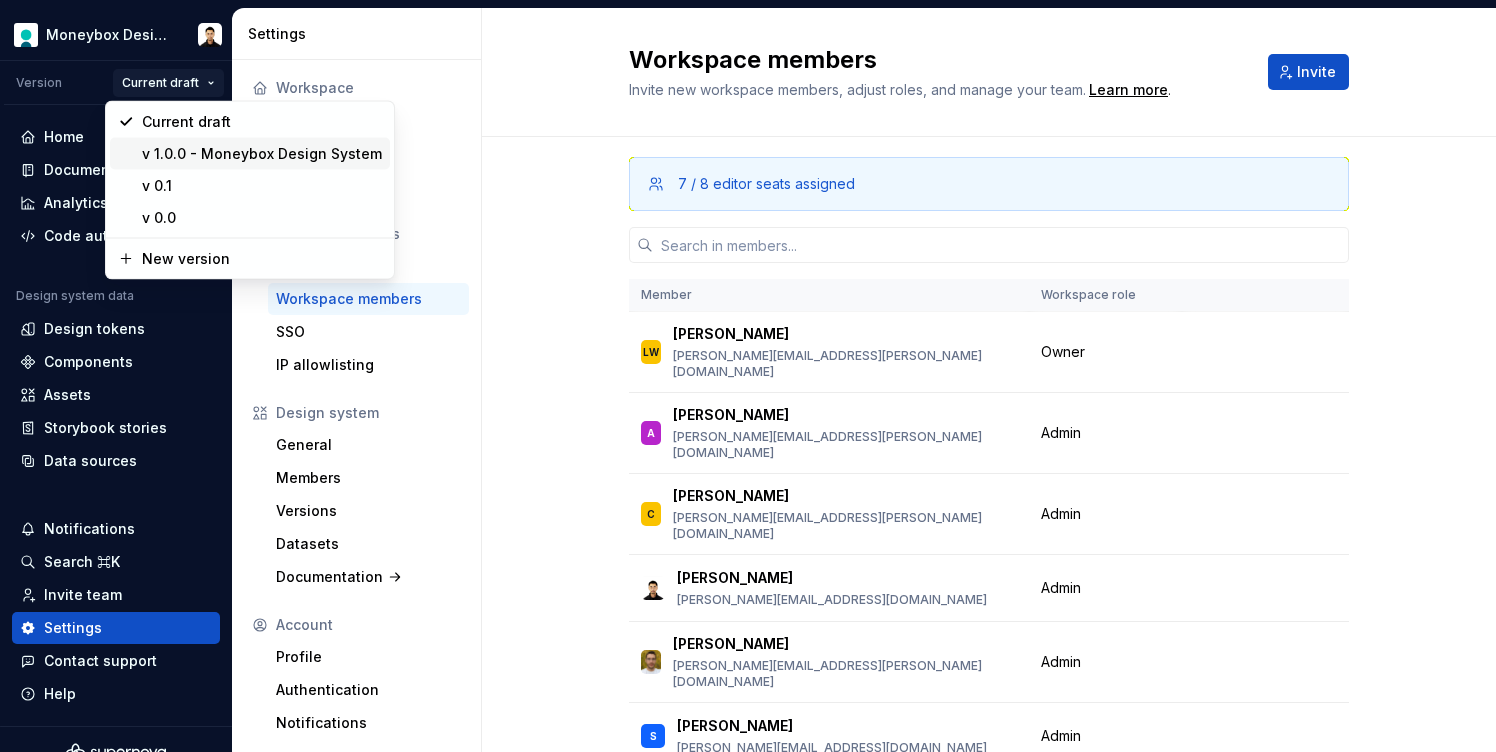 click on "v 1.0.0 - Moneybox Design System" at bounding box center [250, 154] 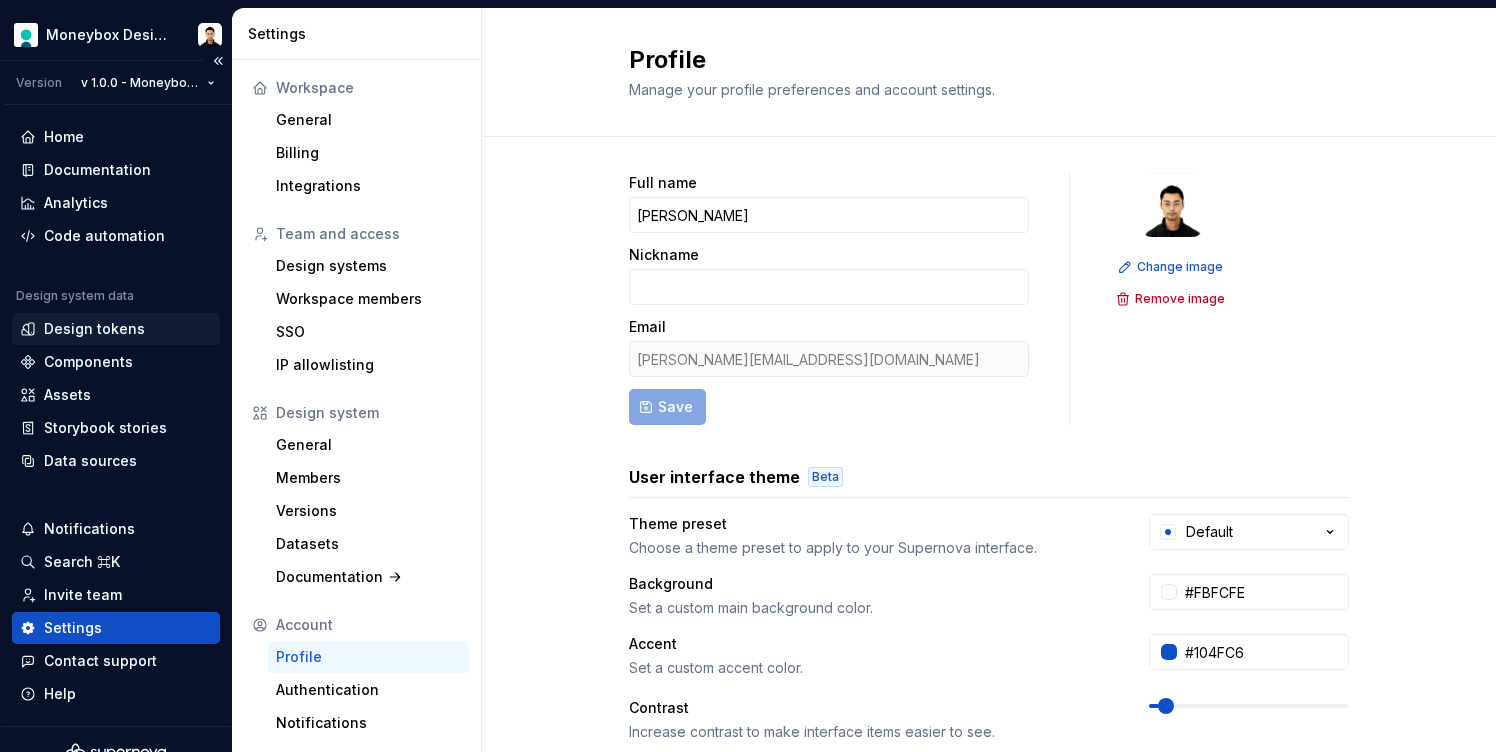click on "Design tokens" at bounding box center (94, 329) 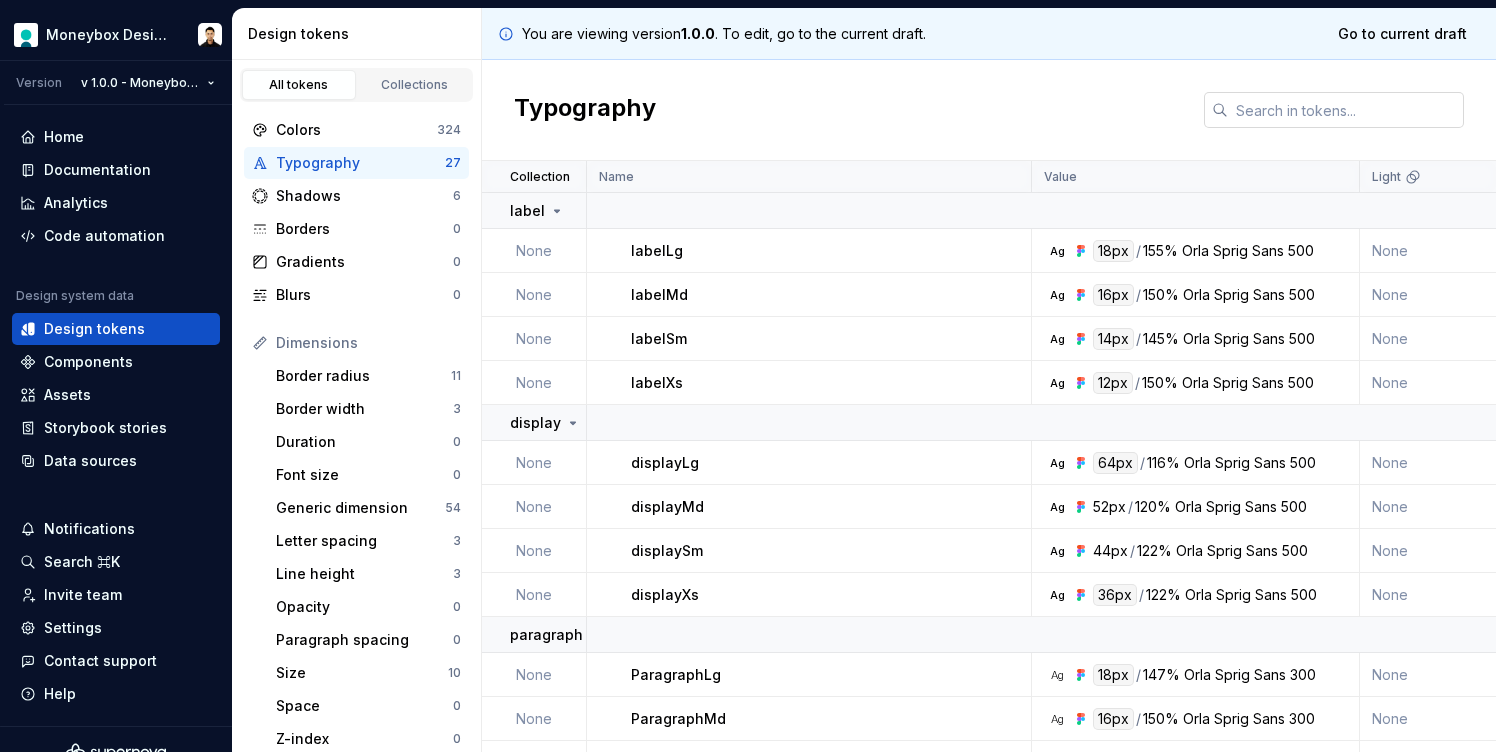click at bounding box center [1346, 110] 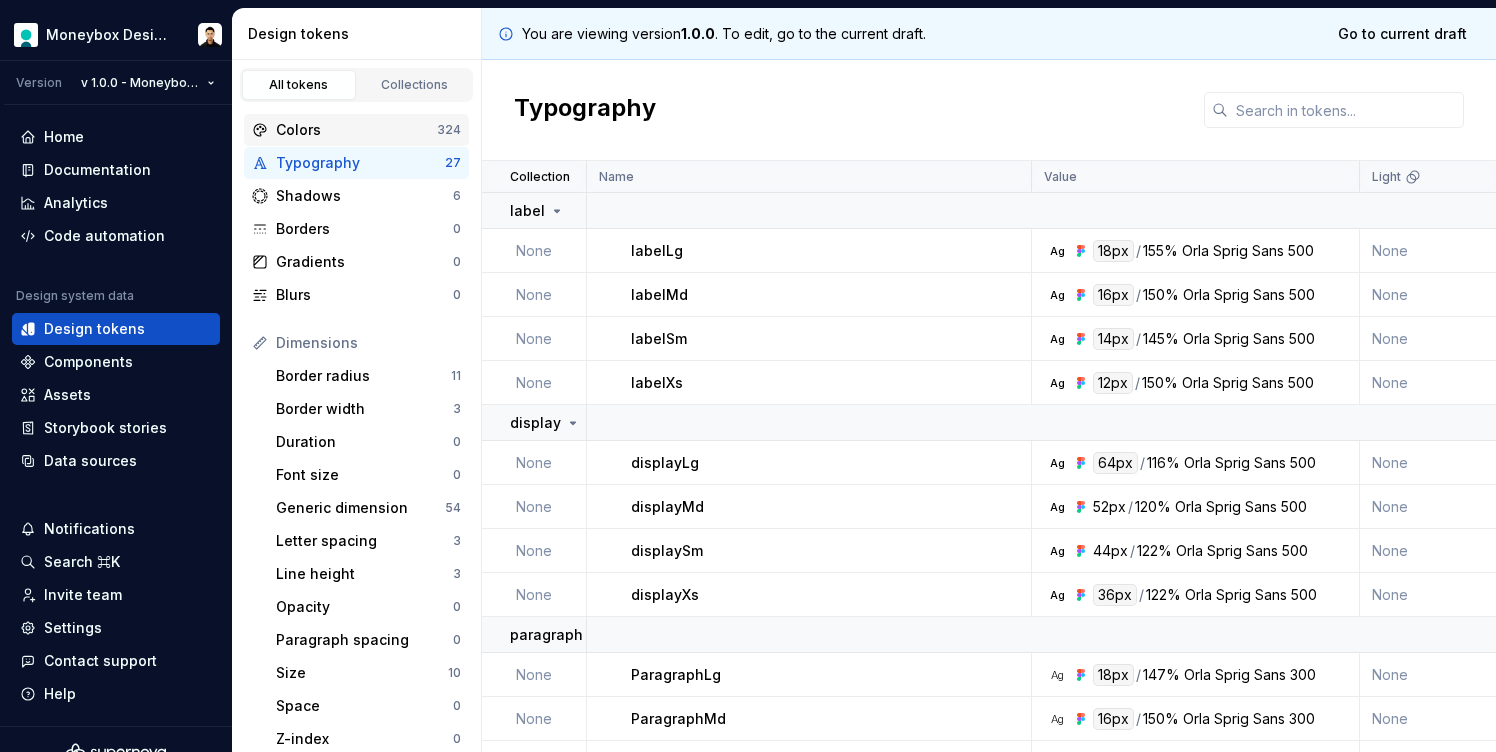 click on "Colors" at bounding box center [356, 130] 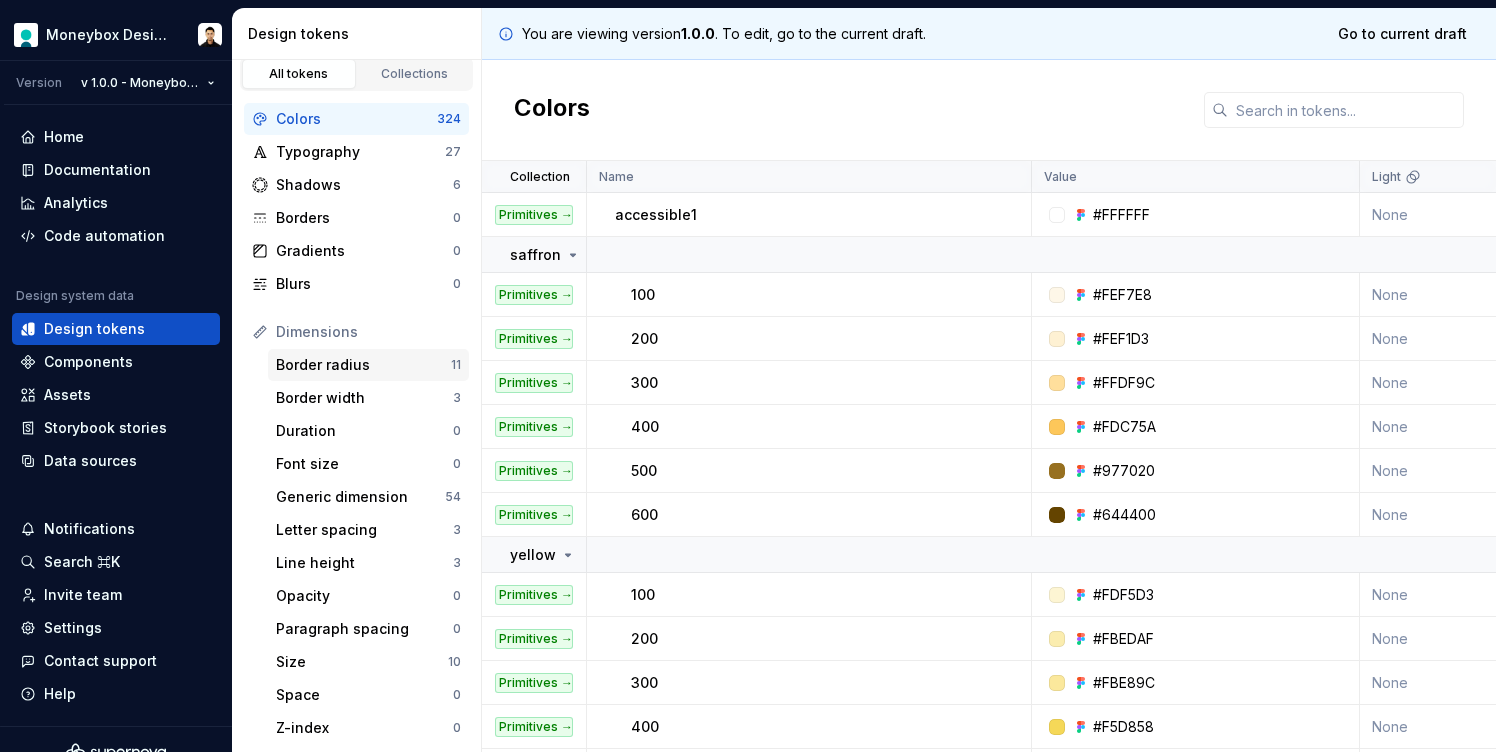 scroll, scrollTop: 0, scrollLeft: 0, axis: both 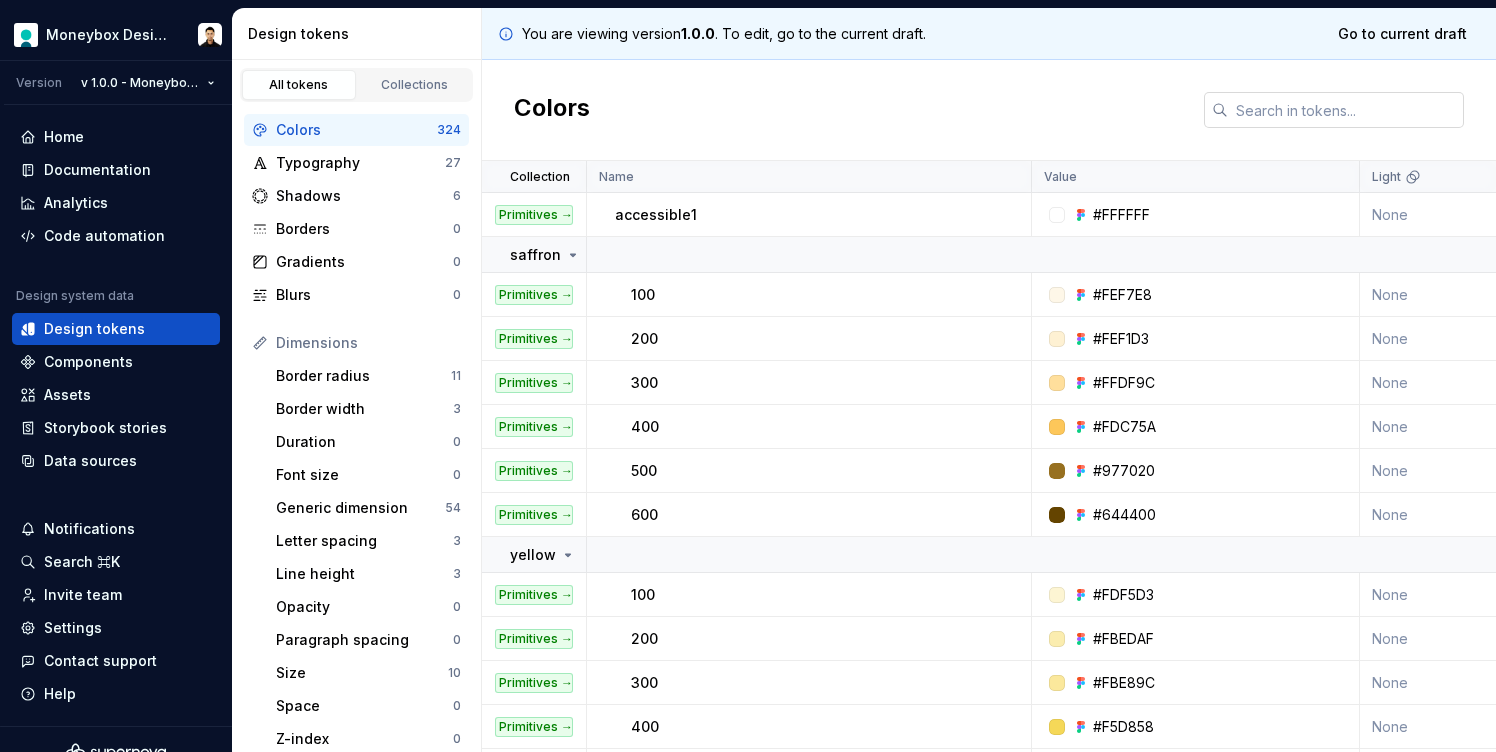 click at bounding box center (1346, 110) 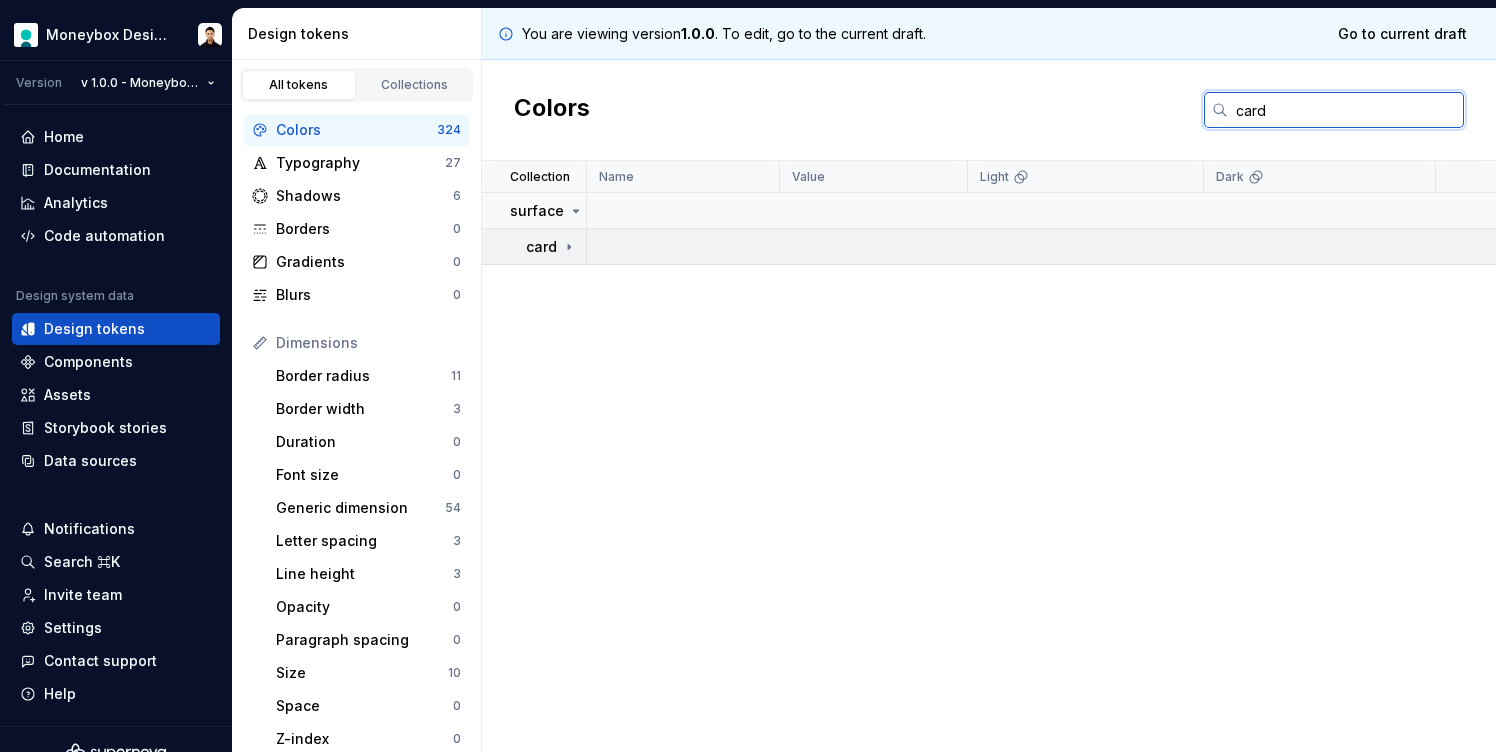 type on "card" 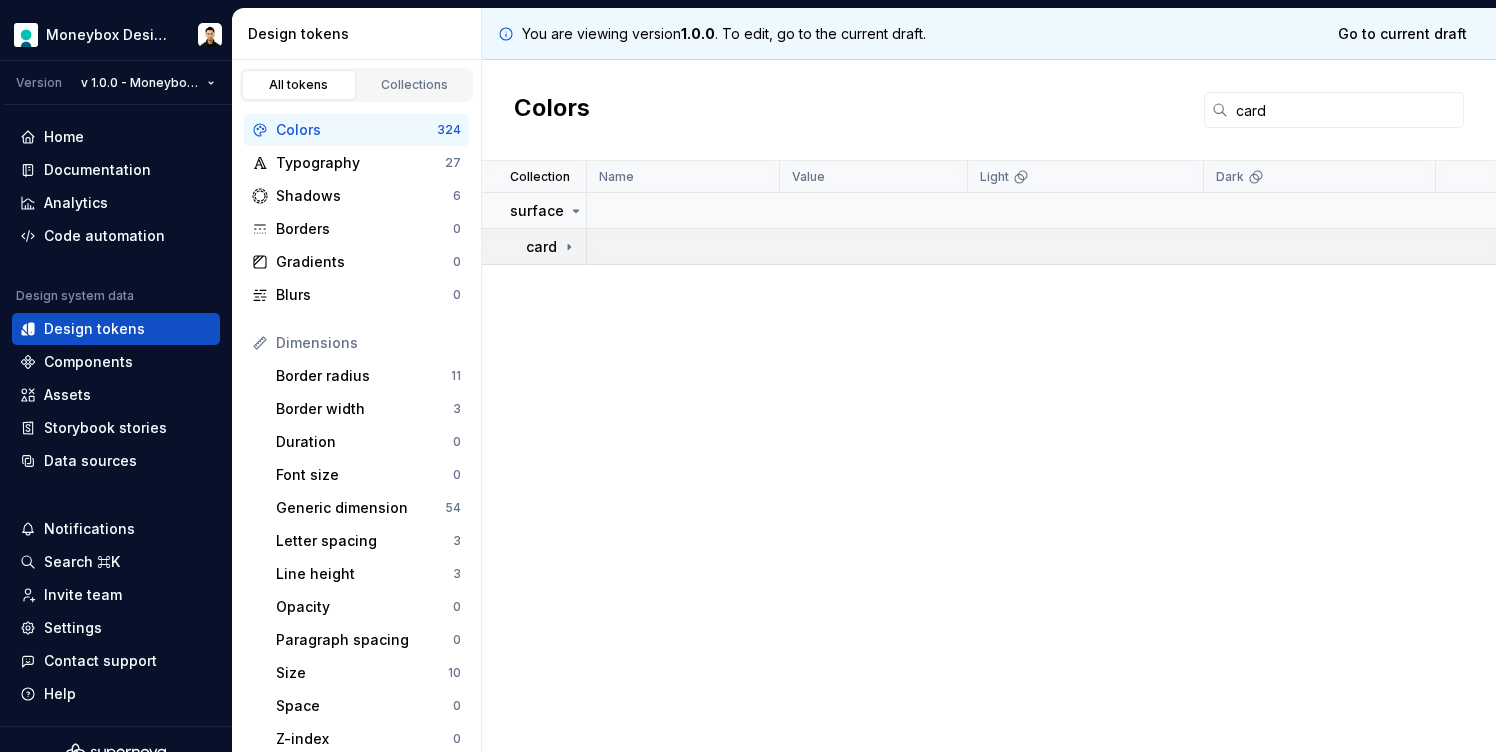 click 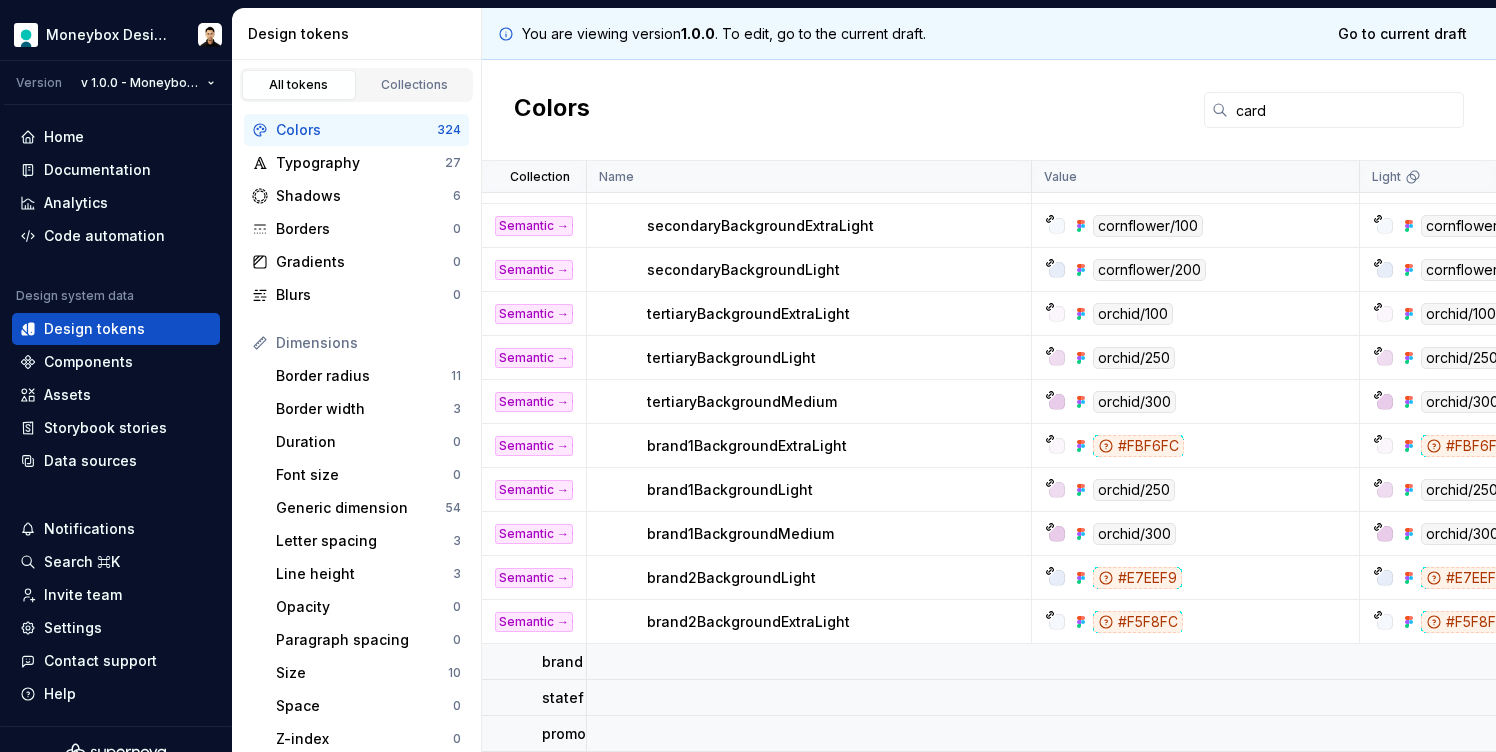 scroll, scrollTop: 0, scrollLeft: 0, axis: both 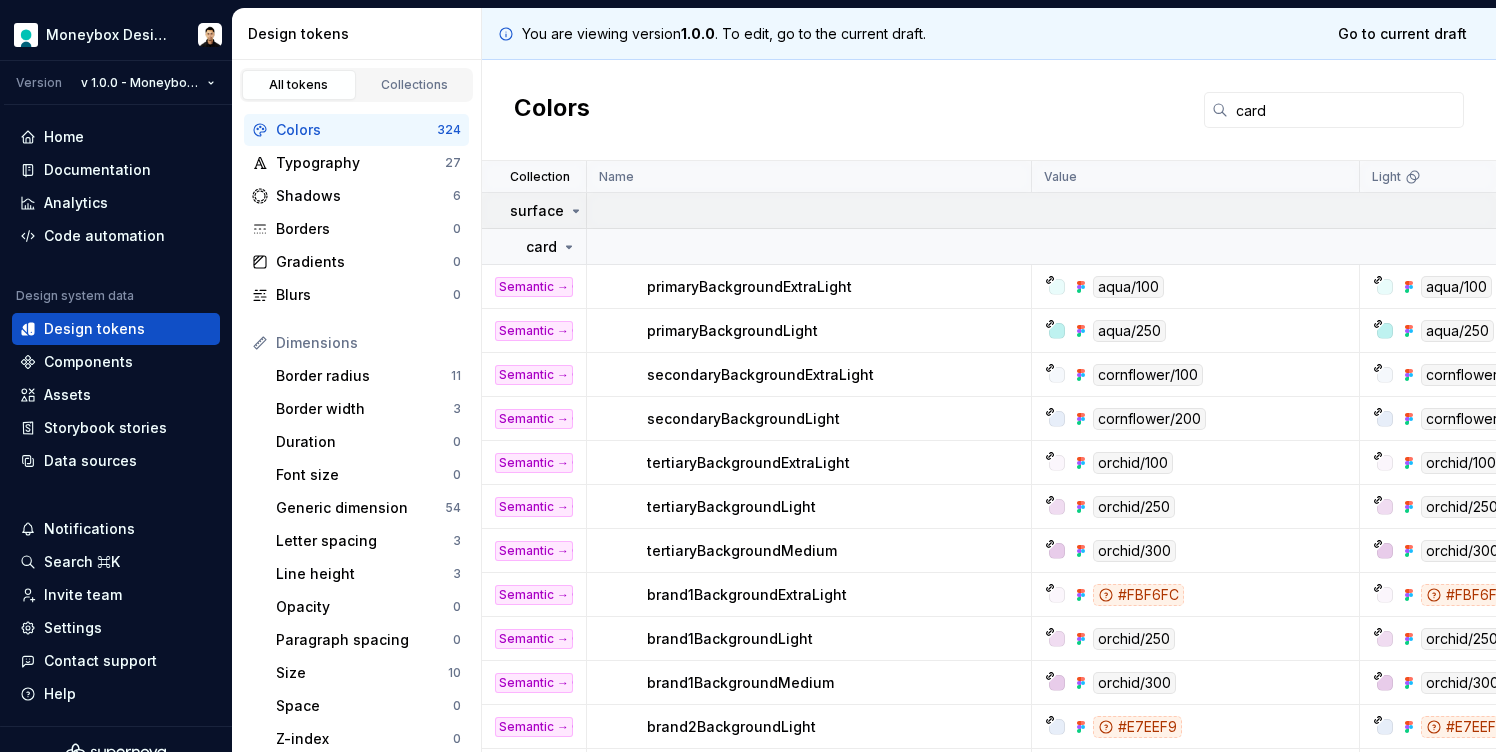 click 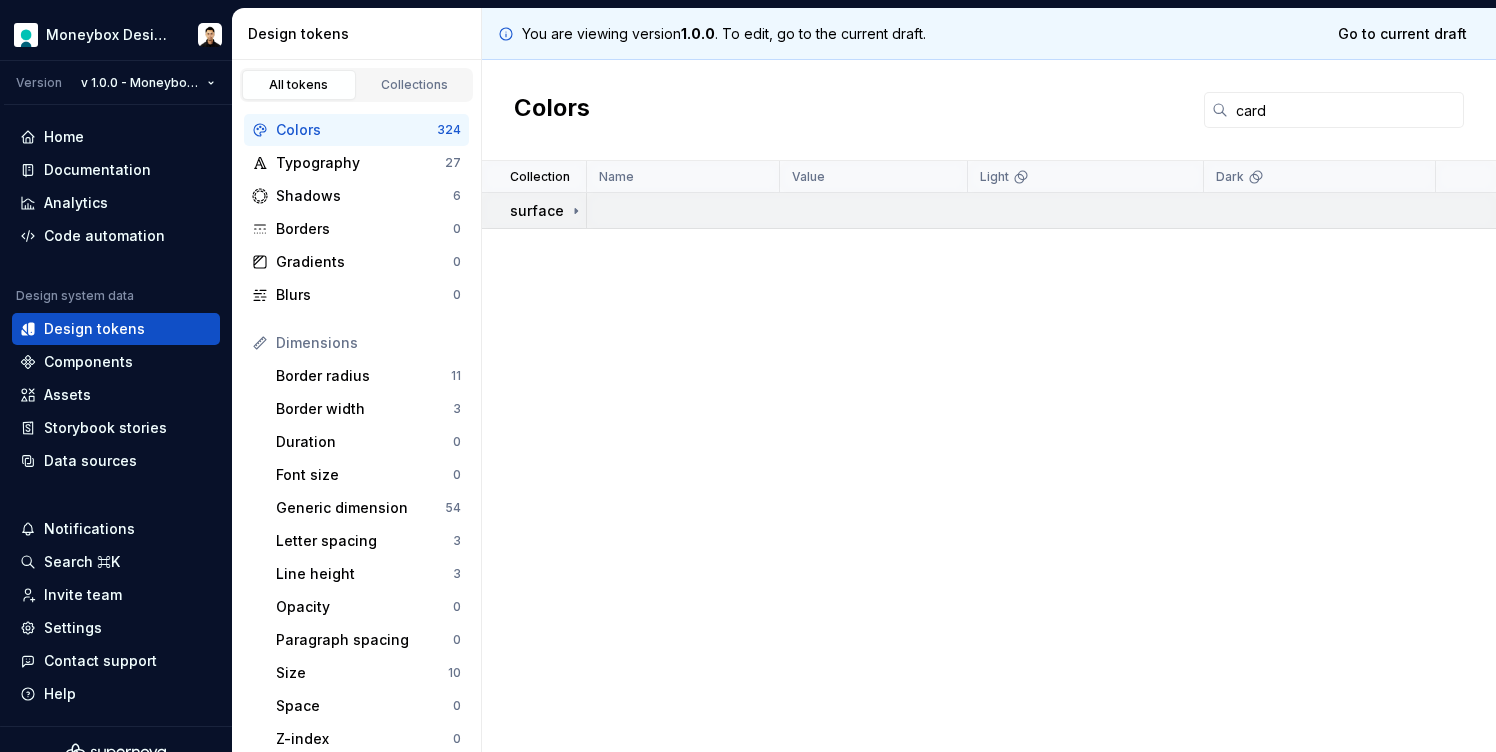 click 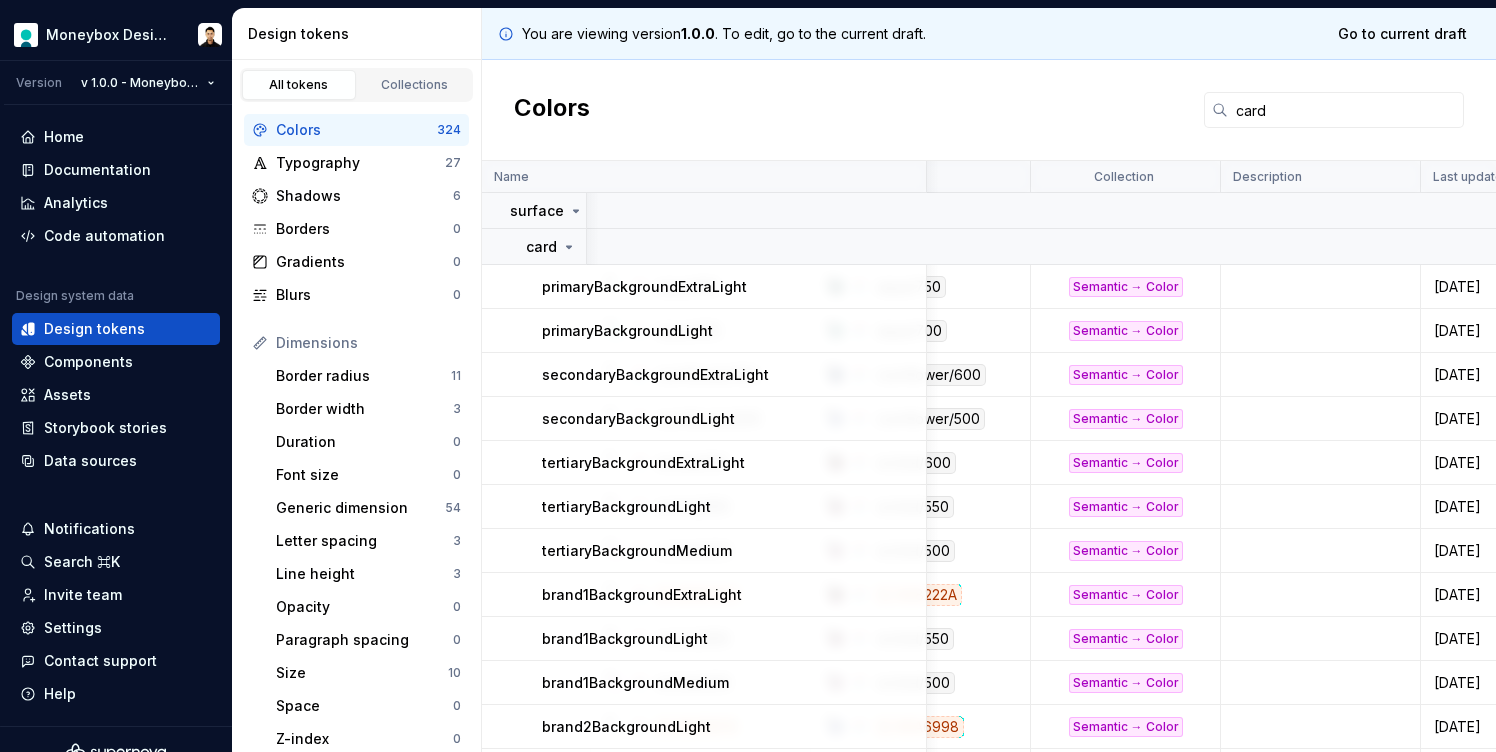 scroll, scrollTop: 0, scrollLeft: 842, axis: horizontal 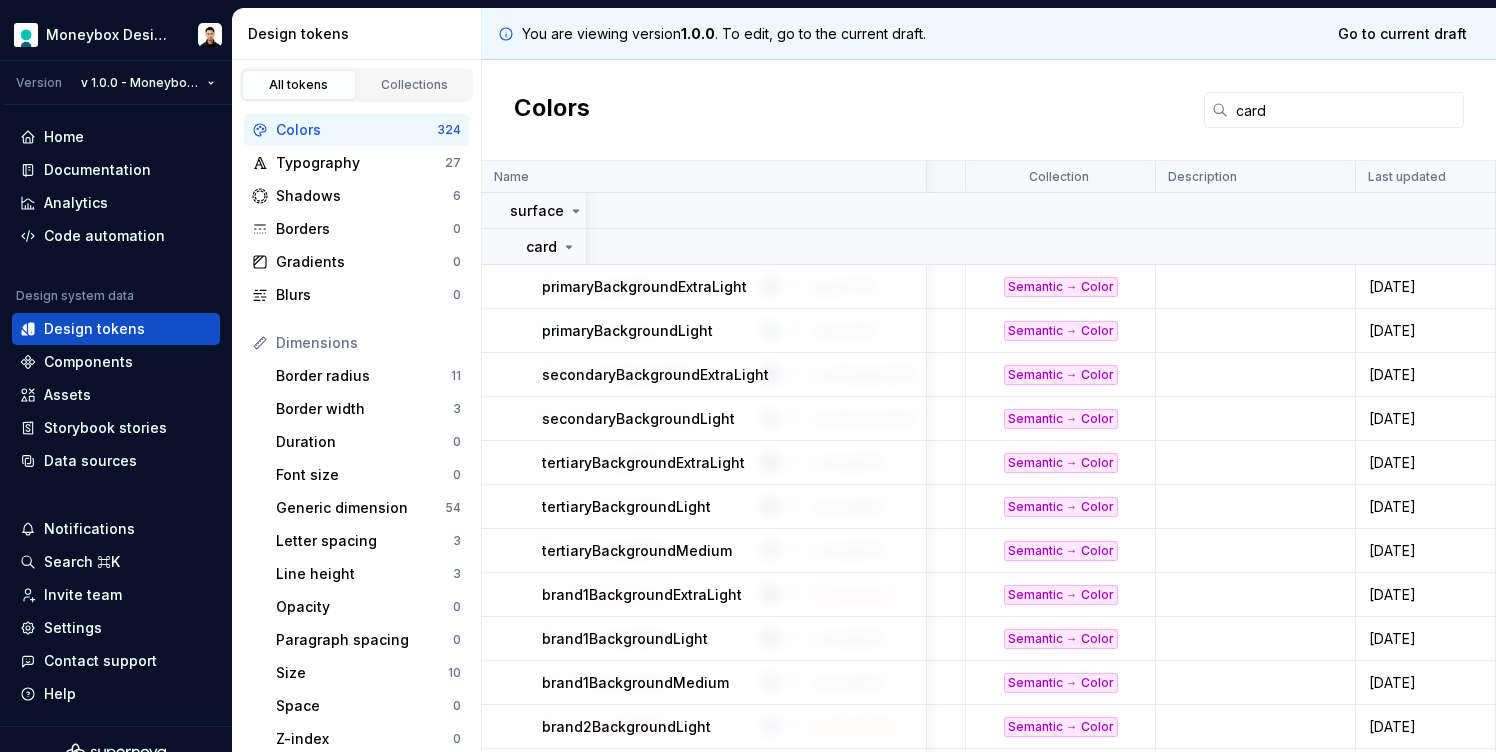 click at bounding box center [1256, 287] 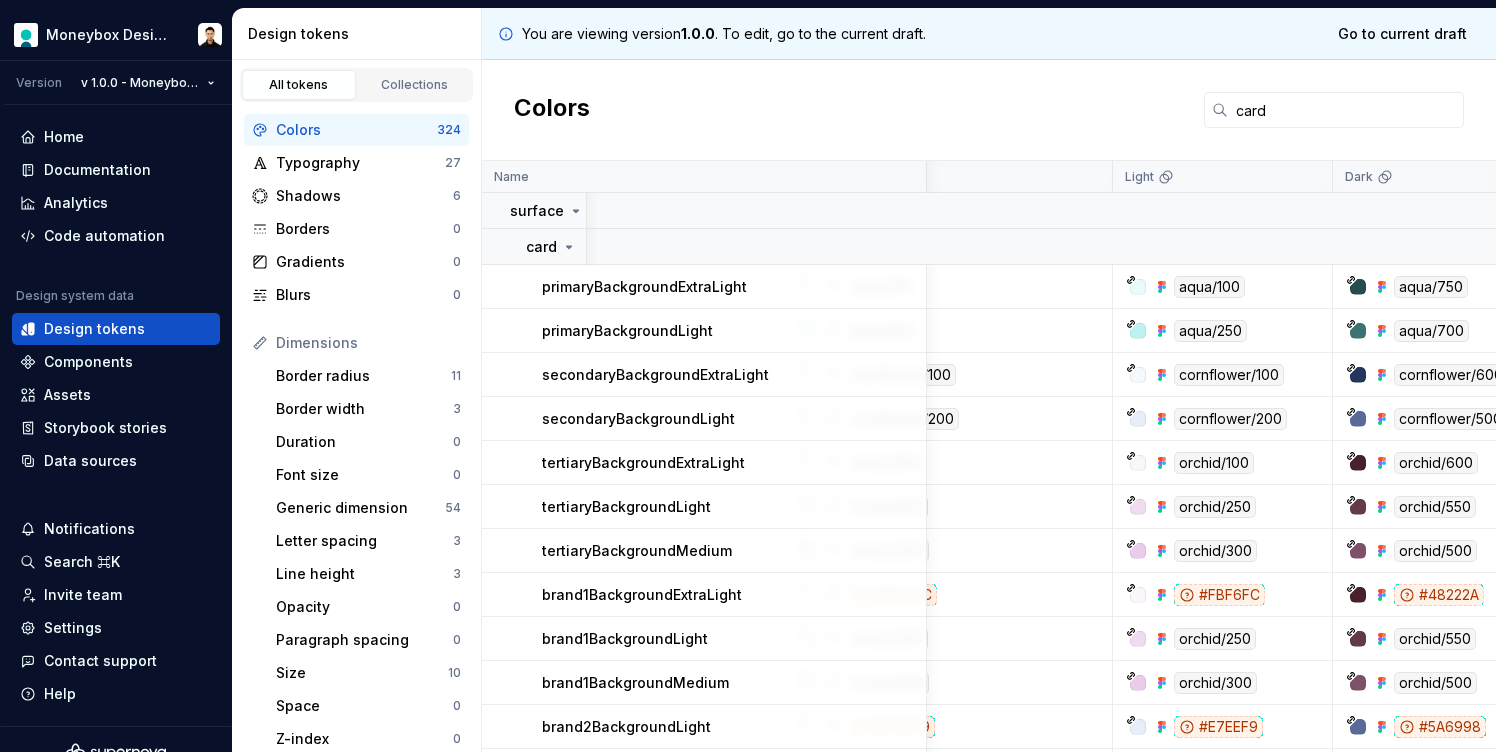 scroll, scrollTop: 0, scrollLeft: 0, axis: both 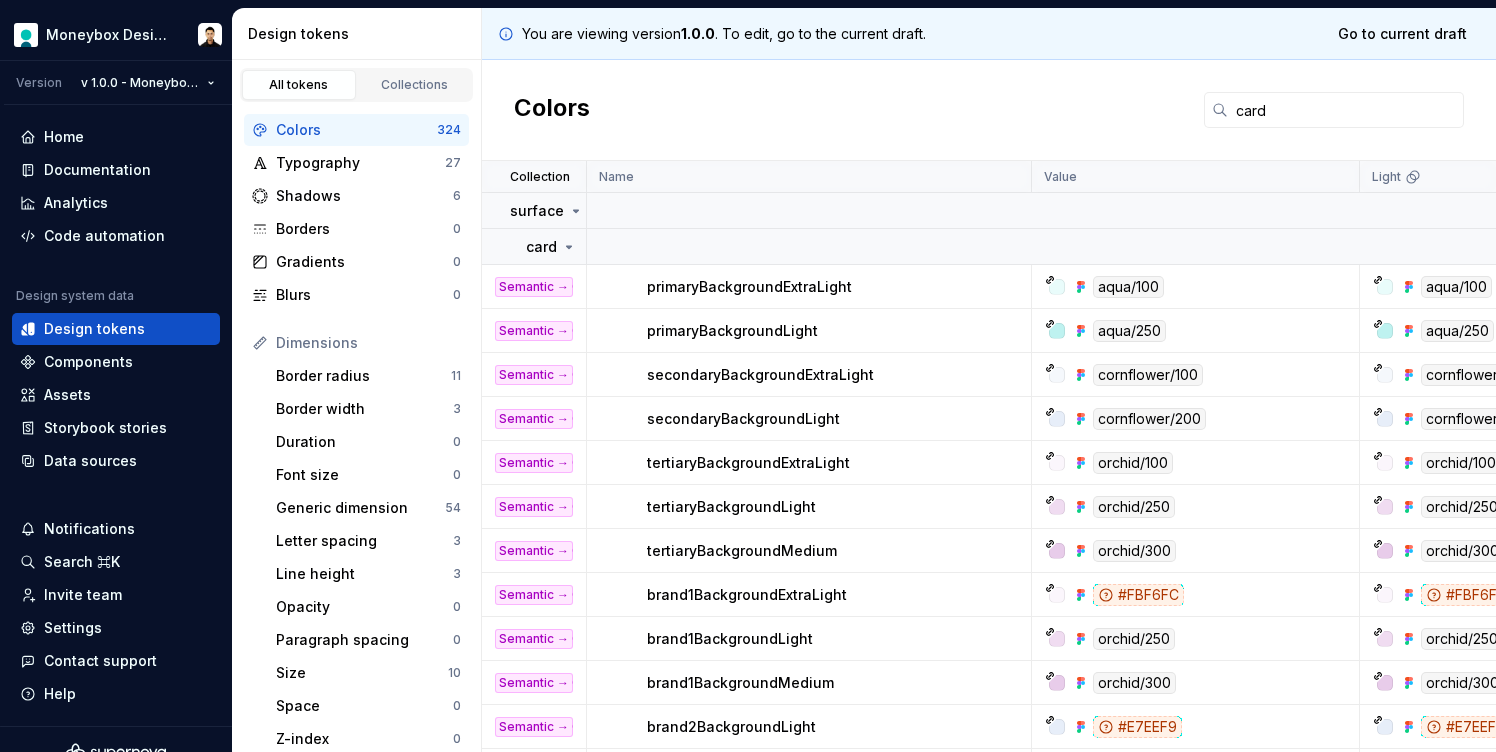 click on "primaryBackgroundExtraLight" at bounding box center (749, 287) 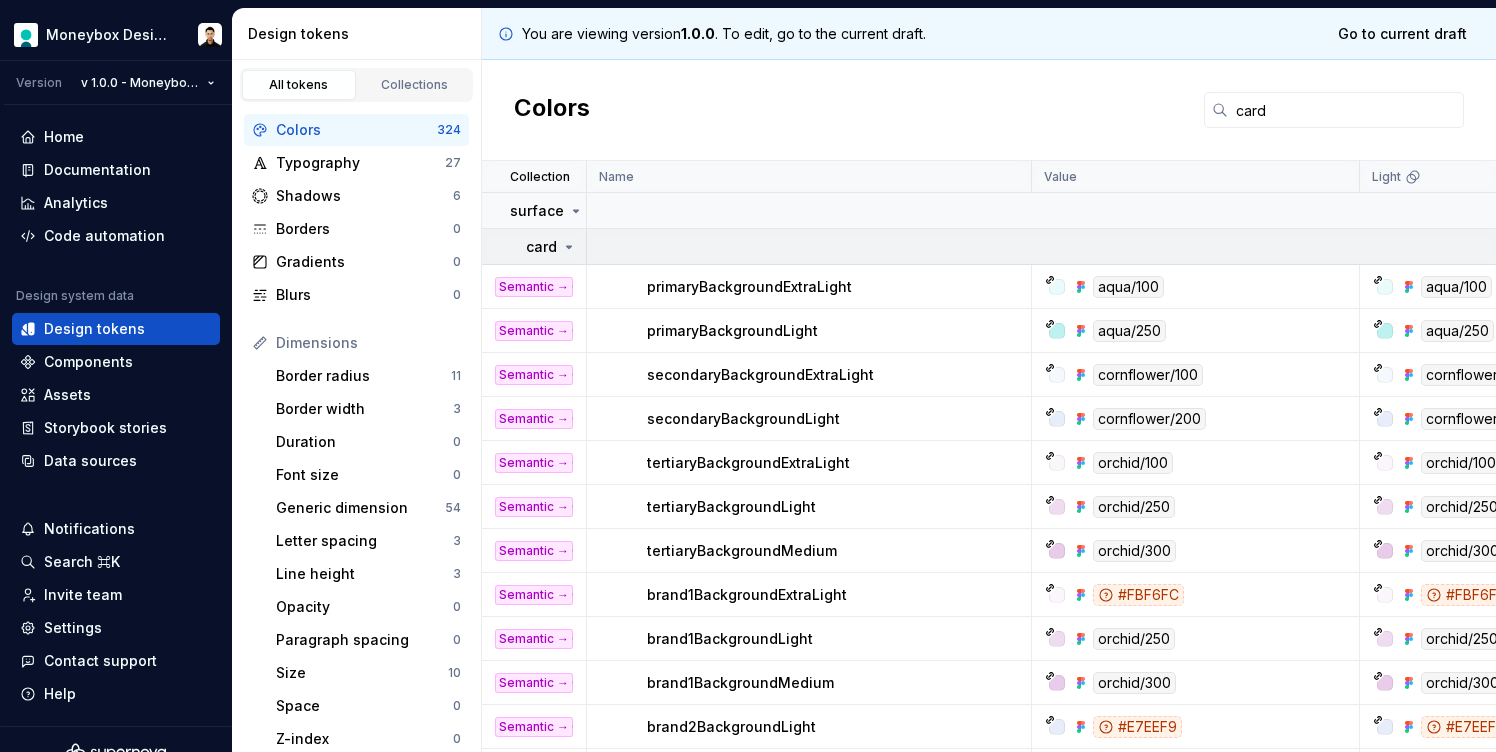 click 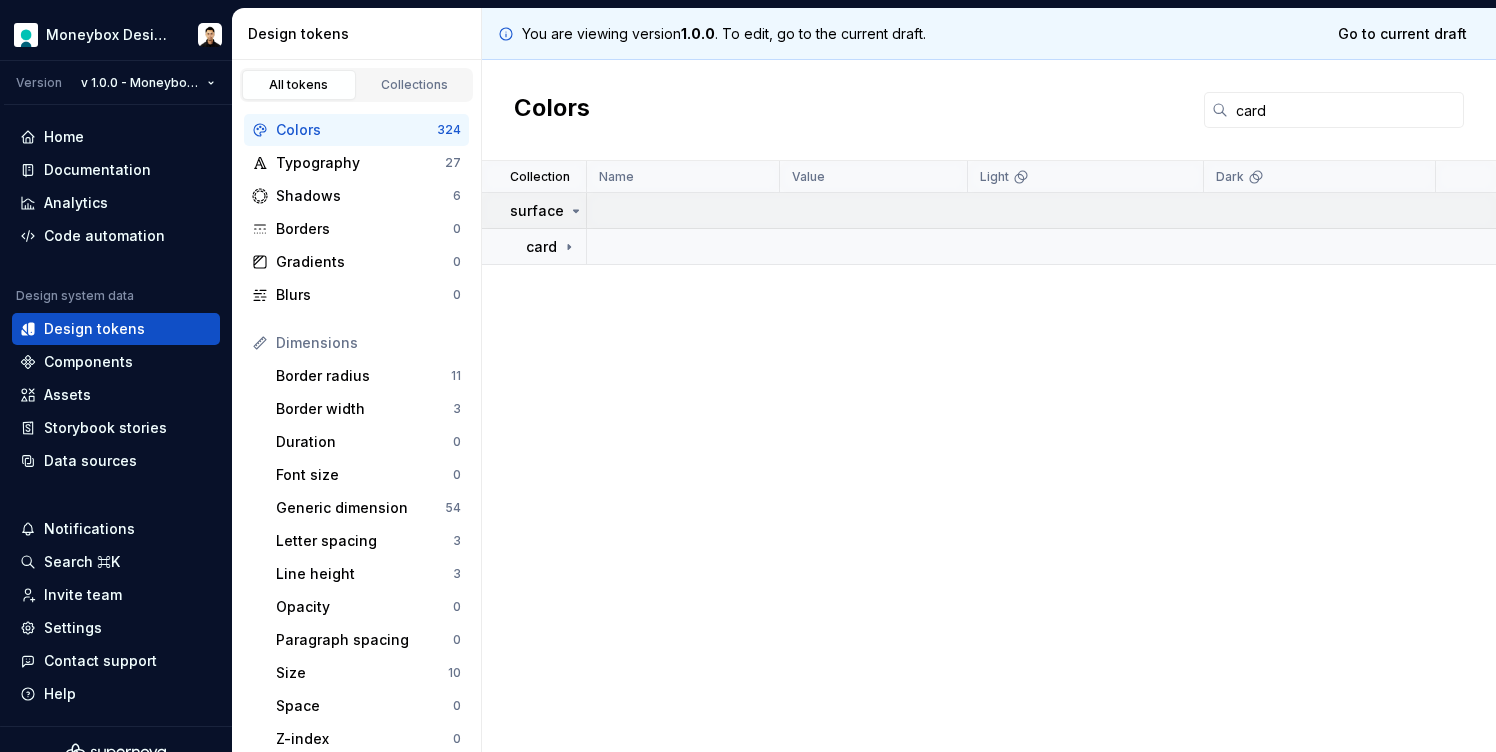 click on "surface" at bounding box center [547, 211] 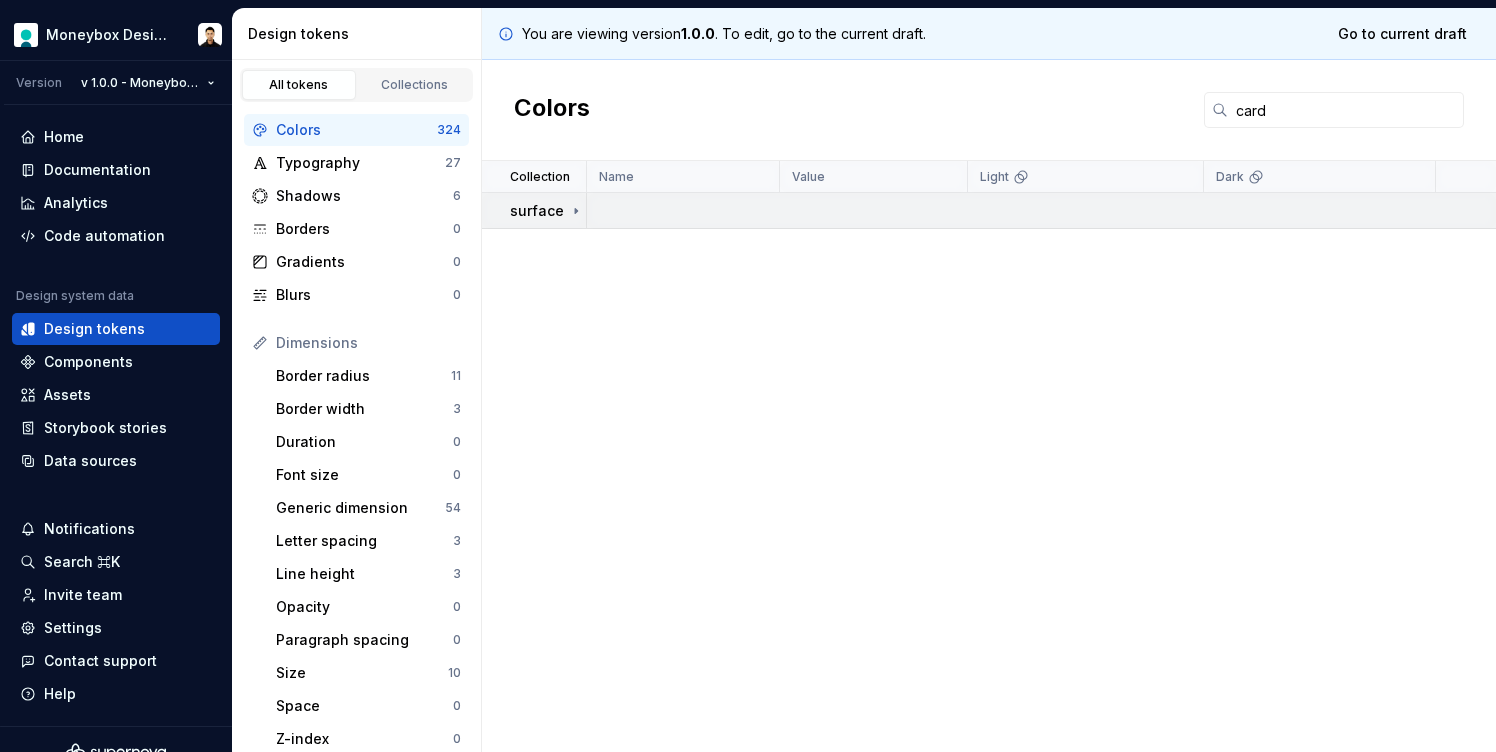 click 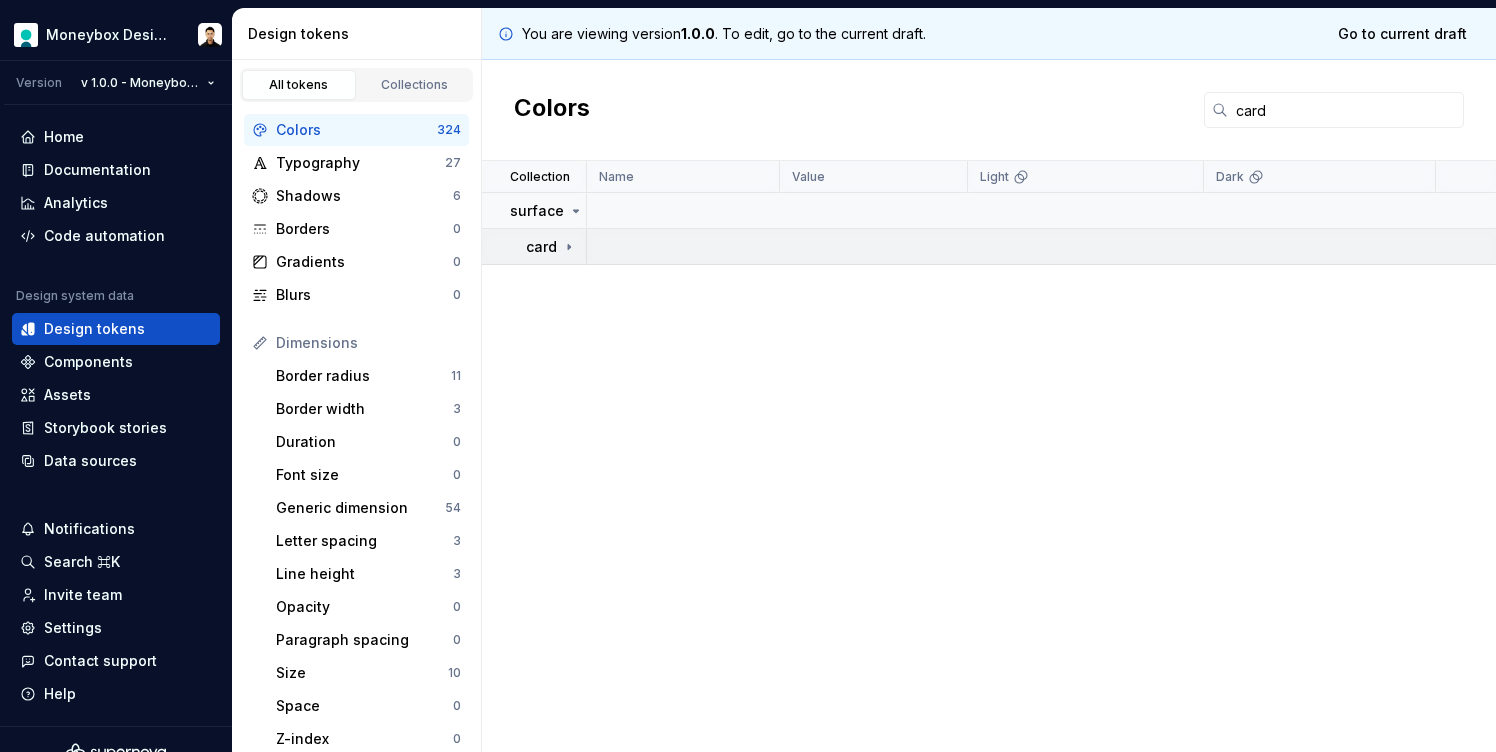 click 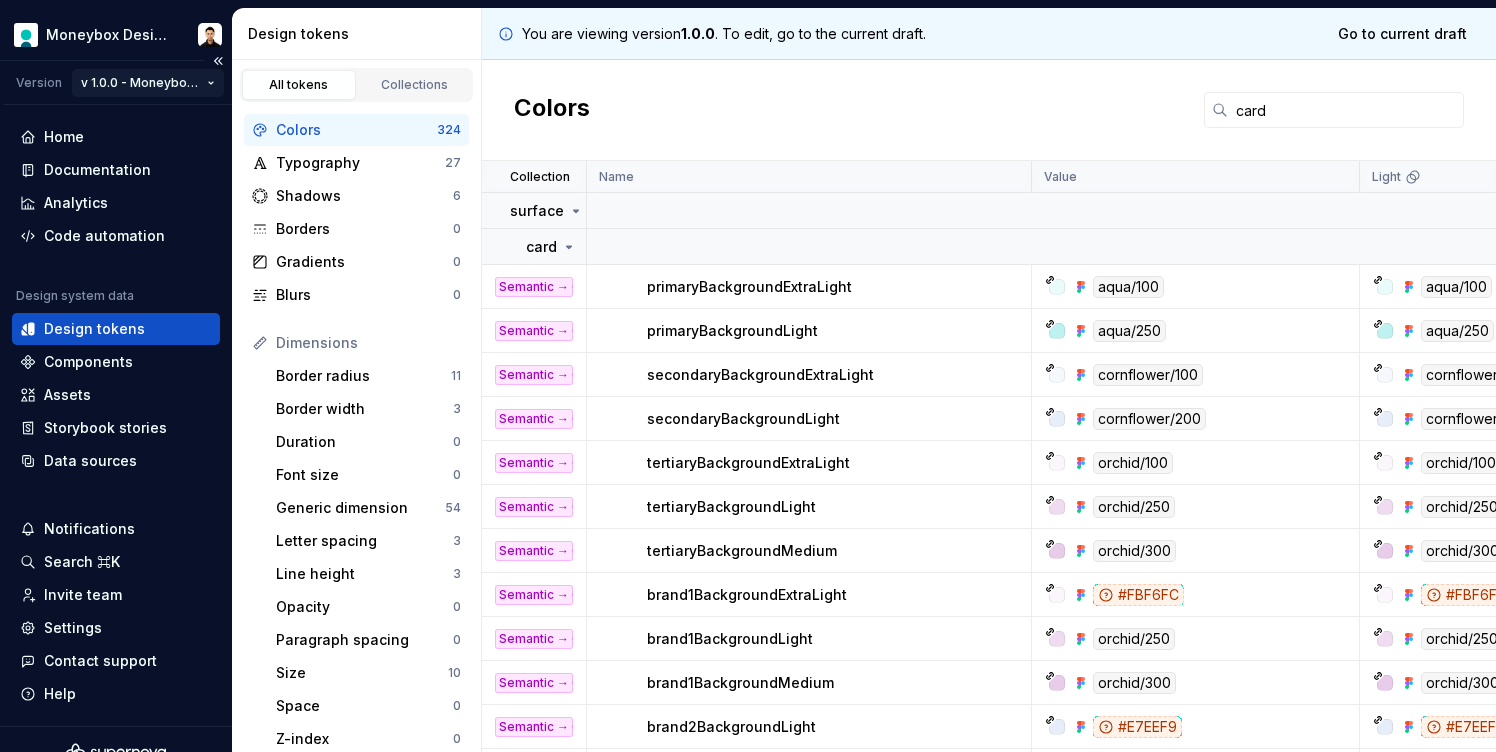 click on "Moneybox Design System Version v 1.0.0 - Moneybox Design System Home Documentation Analytics Code automation Design system data Design tokens Components Assets Storybook stories Data sources Notifications Search ⌘K Invite team Settings Contact support Help Design tokens All tokens Collections Colors 324 Typography 27 Shadows 6 Borders 0 Gradients 0 Blurs 0 Dimensions Border radius 11 Border width 3 Duration 0 Font size 0 Generic dimension 54 Letter spacing 3 Line height 3 Opacity 0 Paragraph spacing 0 Size 10 Space 0 Z-index 0 Options Text decoration 0 Text case 0 Visibility 0 Strings Font family 5 Font weight/style 4 Generic string 2 Product copy 0 You are viewing version  1.0.0 . To edit, go to the current draft. Go to current draft Colors card Collection Name Value Light Dark Collection Description Last updated surface card Semantic → Color primaryBackgroundExtraLight aqua/100 aqua/100 aqua/750 Semantic → Color [DATE] Semantic → Color primaryBackgroundLight aqua/250 aqua/250 aqua/700 brand" at bounding box center [748, 376] 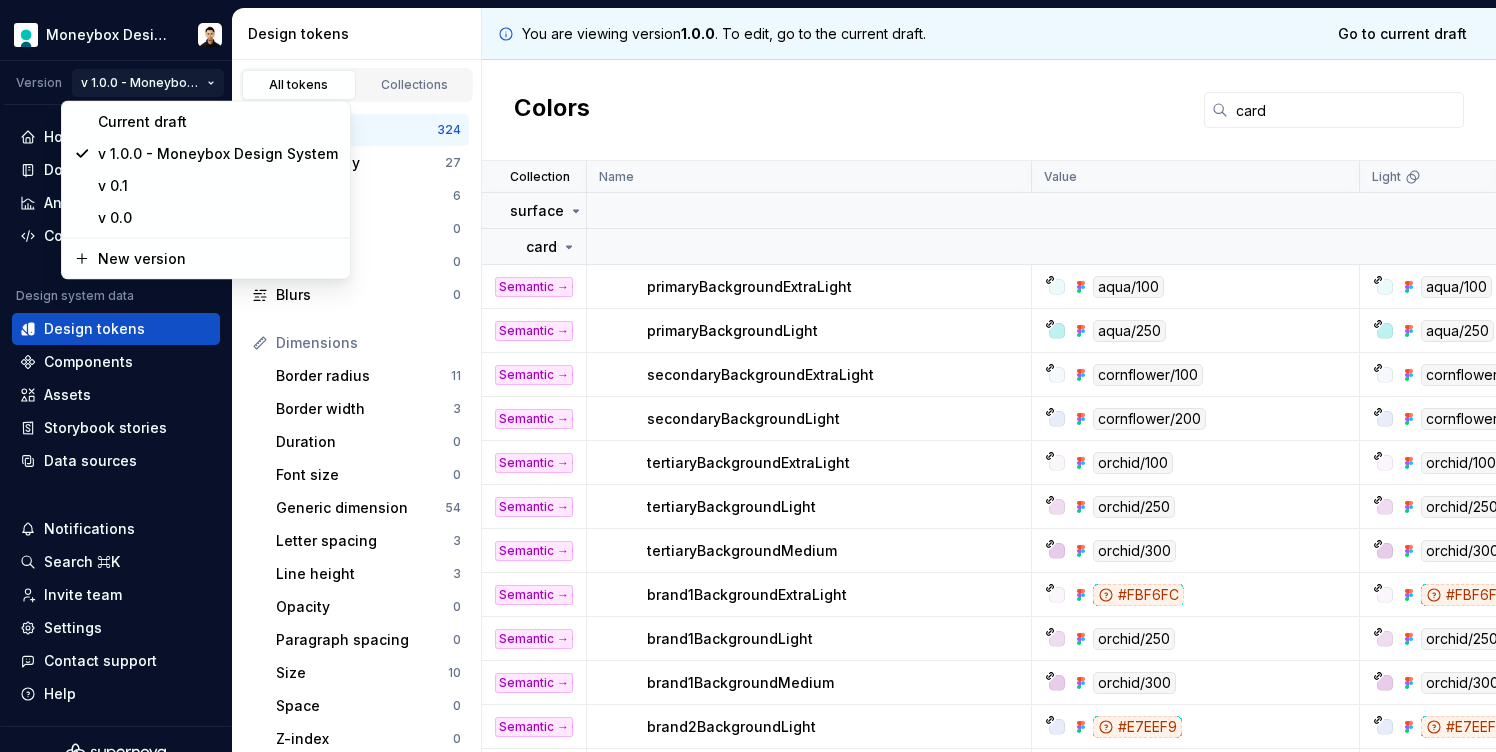 click on "Moneybox Design System Version v 1.0.0 - Moneybox Design System Home Documentation Analytics Code automation Design system data Design tokens Components Assets Storybook stories Data sources Notifications Search ⌘K Invite team Settings Contact support Help Design tokens All tokens Collections Colors 324 Typography 27 Shadows 6 Borders 0 Gradients 0 Blurs 0 Dimensions Border radius 11 Border width 3 Duration 0 Font size 0 Generic dimension 54 Letter spacing 3 Line height 3 Opacity 0 Paragraph spacing 0 Size 10 Space 0 Z-index 0 Options Text decoration 0 Text case 0 Visibility 0 Strings Font family 5 Font weight/style 4 Generic string 2 Product copy 0 You are viewing version  1.0.0 . To edit, go to the current draft. Go to current draft Colors card Collection Name Value Light Dark Collection Description Last updated surface card Semantic → Color primaryBackgroundExtraLight aqua/100 aqua/100 aqua/750 Semantic → Color [DATE] Semantic → Color primaryBackgroundLight aqua/250 aqua/250 aqua/700 brand" at bounding box center (748, 376) 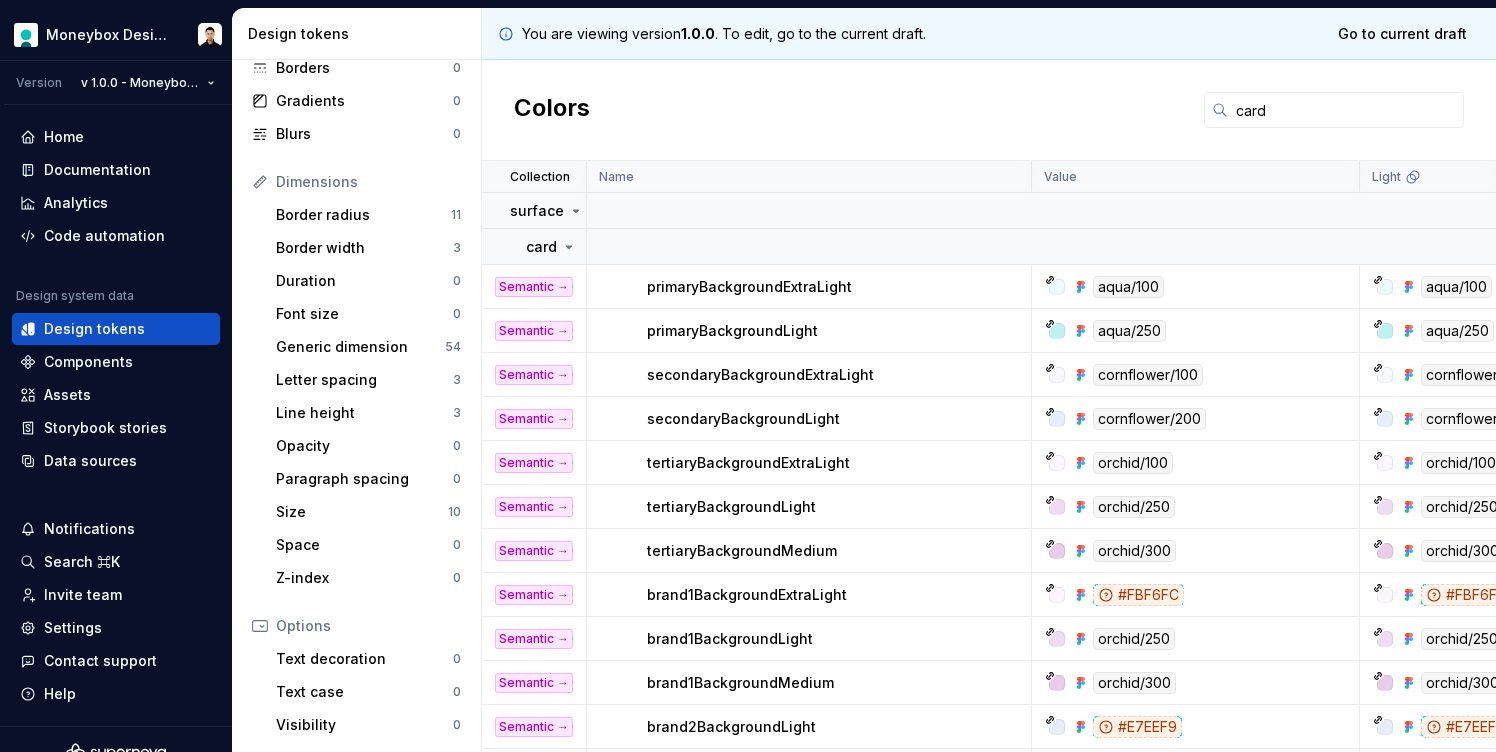 scroll, scrollTop: 0, scrollLeft: 0, axis: both 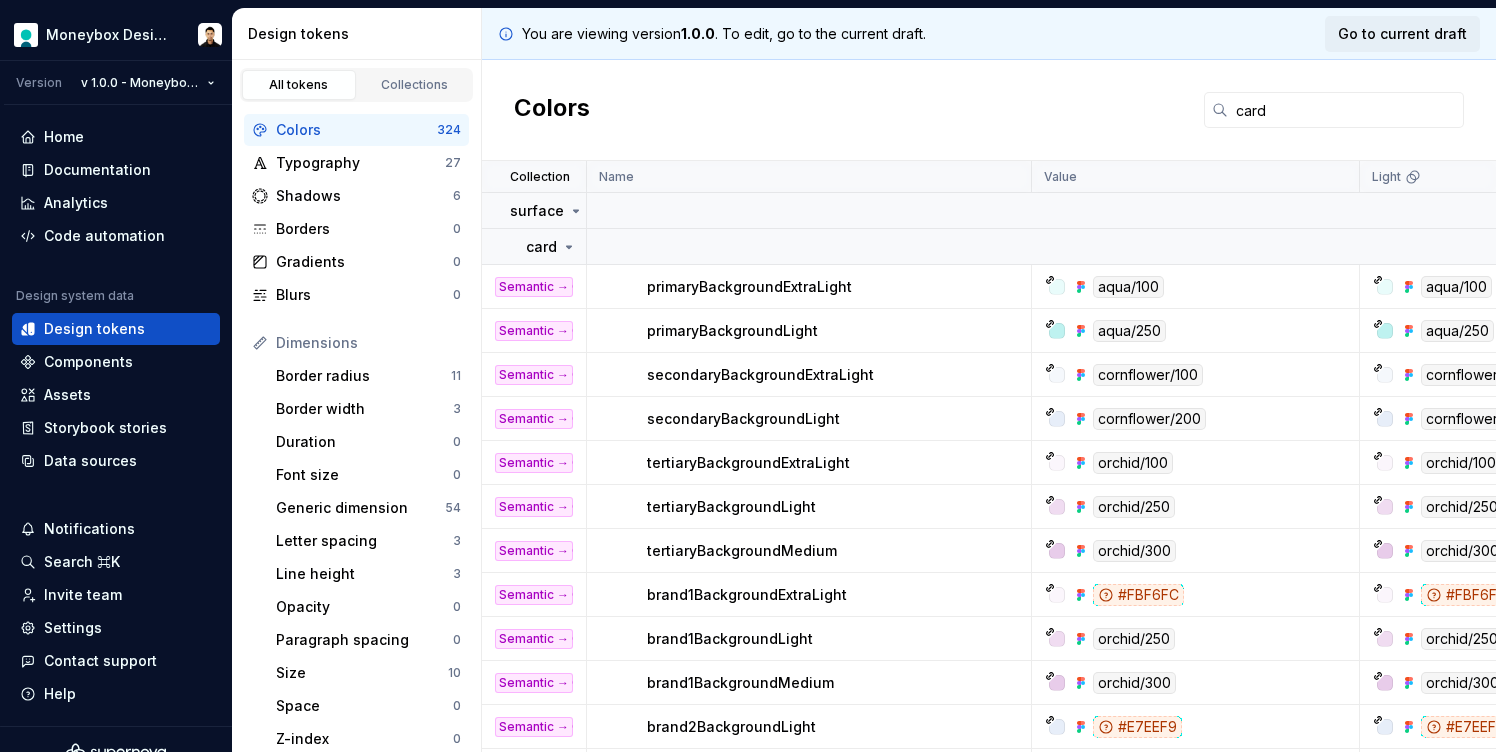 click on "Go to current draft" at bounding box center [1402, 34] 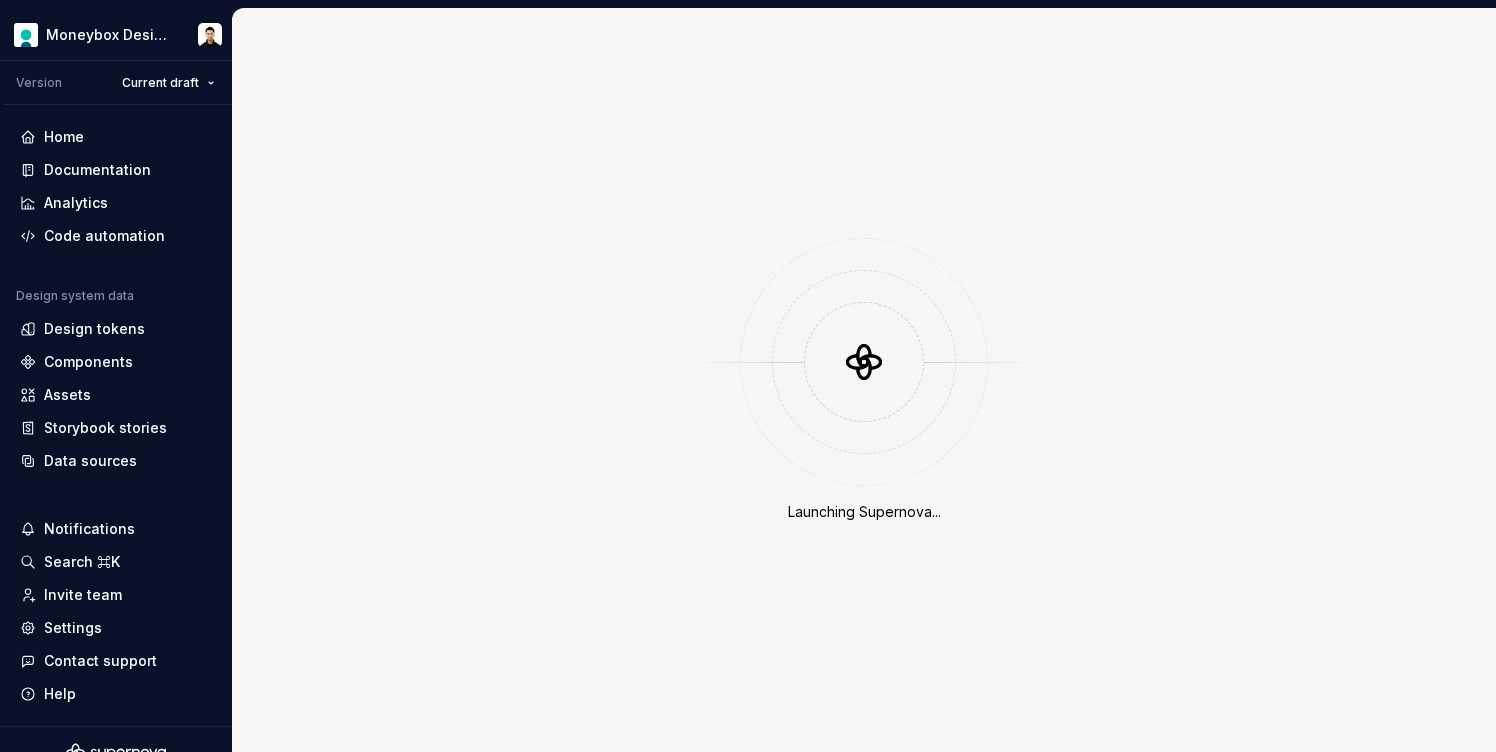scroll, scrollTop: 0, scrollLeft: 0, axis: both 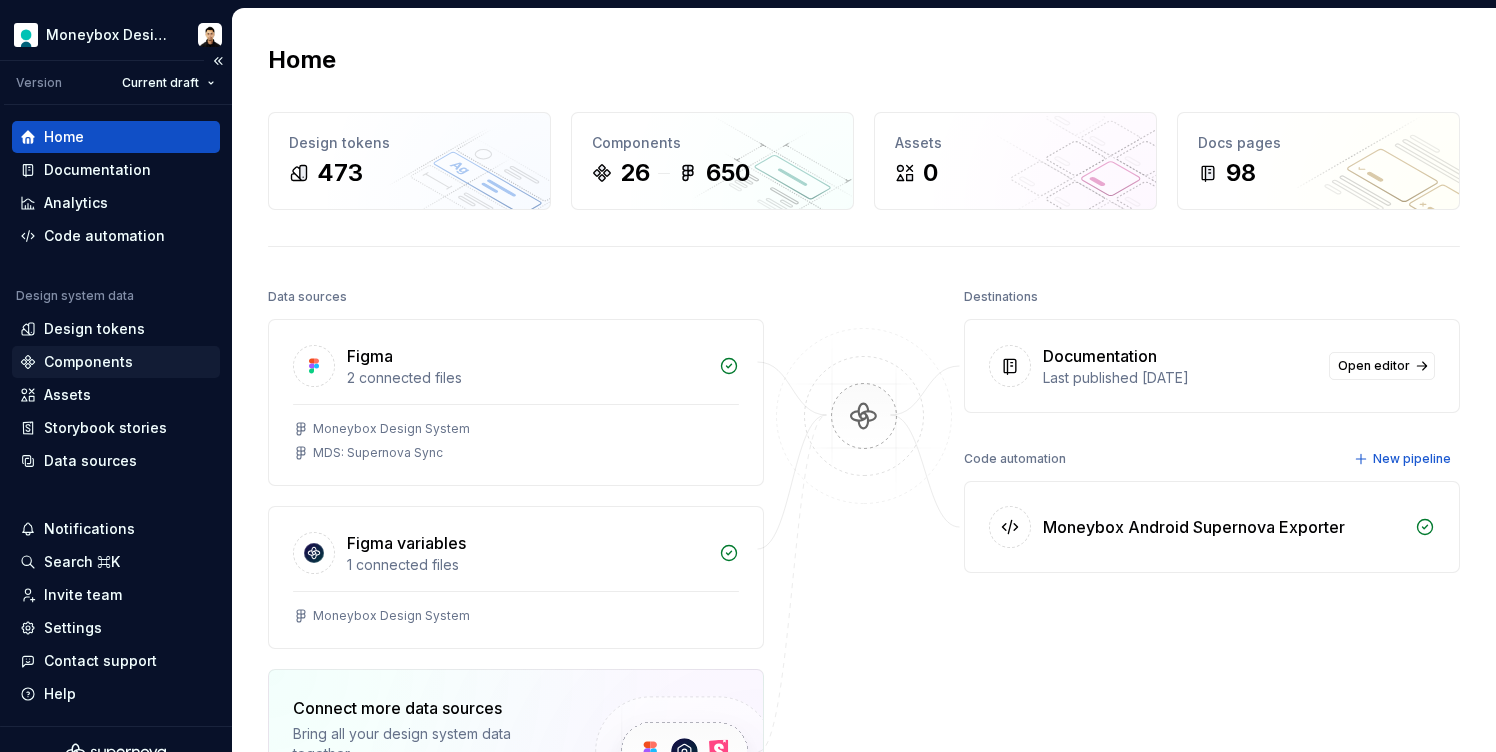 click on "Components" at bounding box center (116, 362) 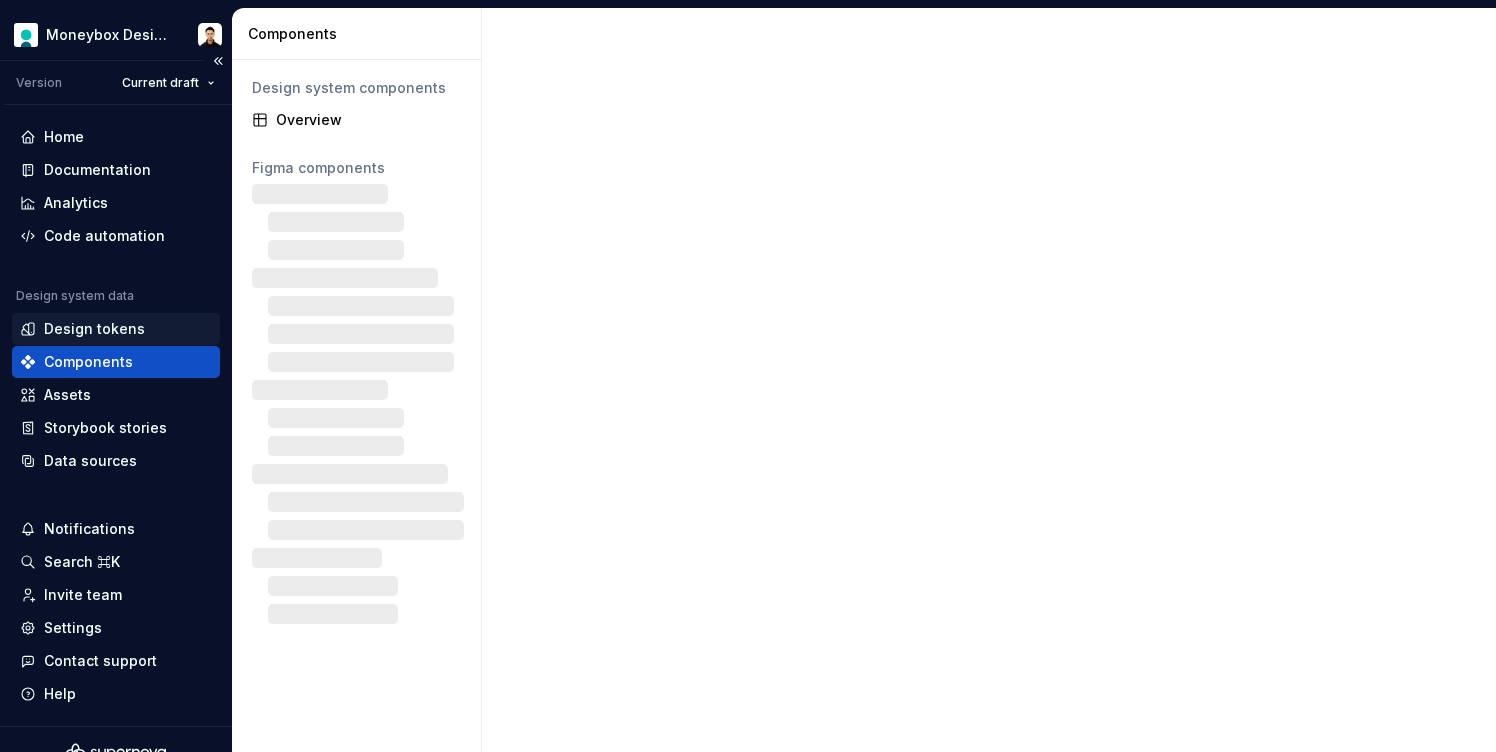 click on "Design tokens" at bounding box center [94, 329] 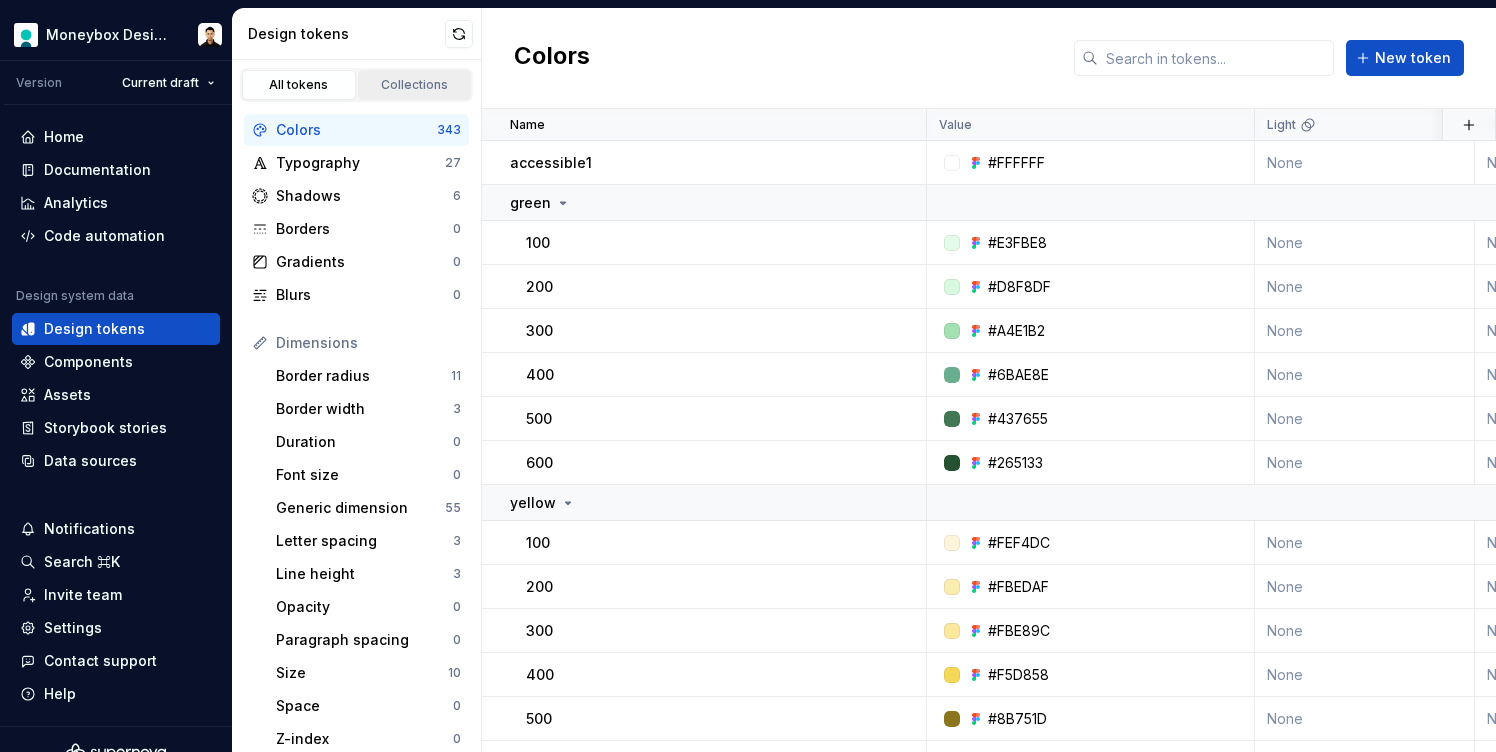 click on "Collections" at bounding box center (415, 85) 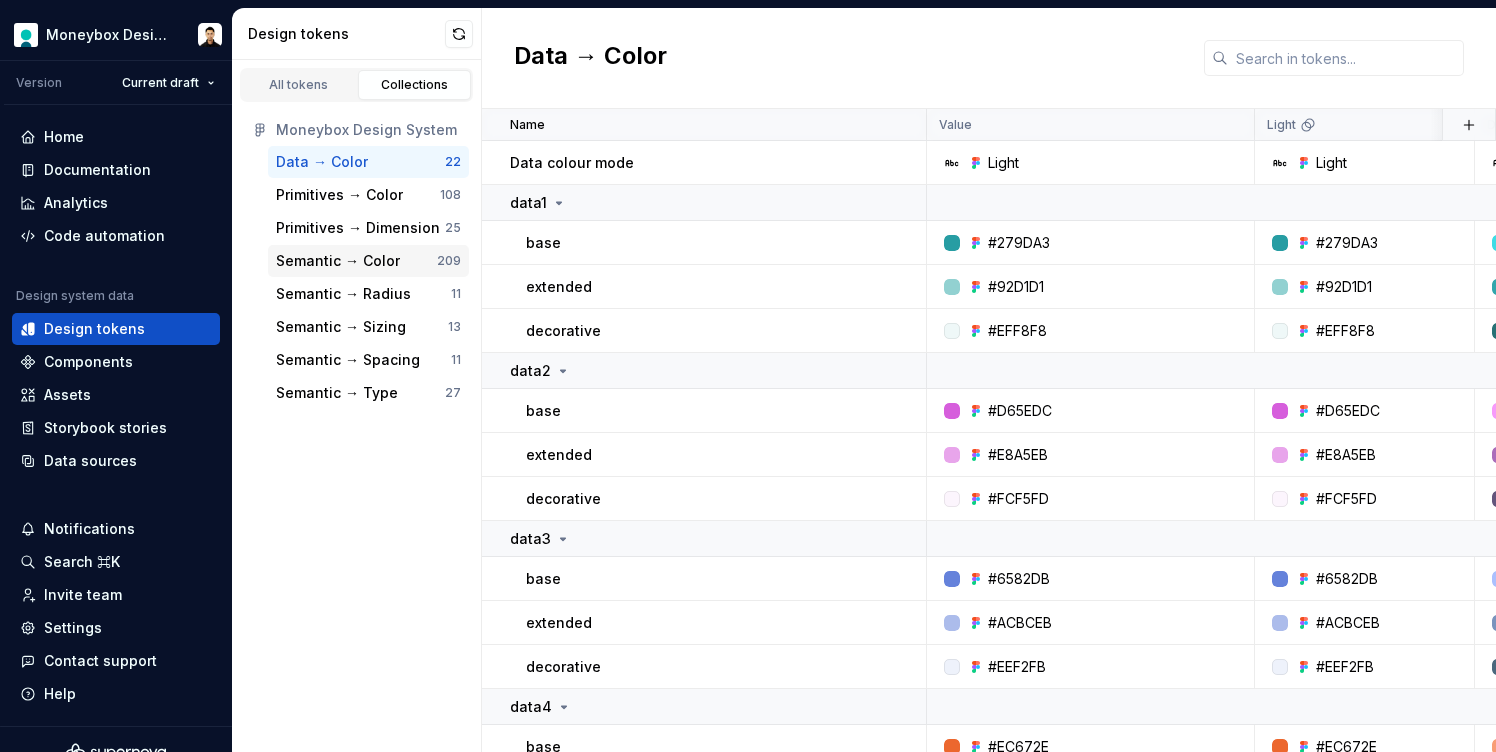 click on "Semantic → Color" at bounding box center (338, 261) 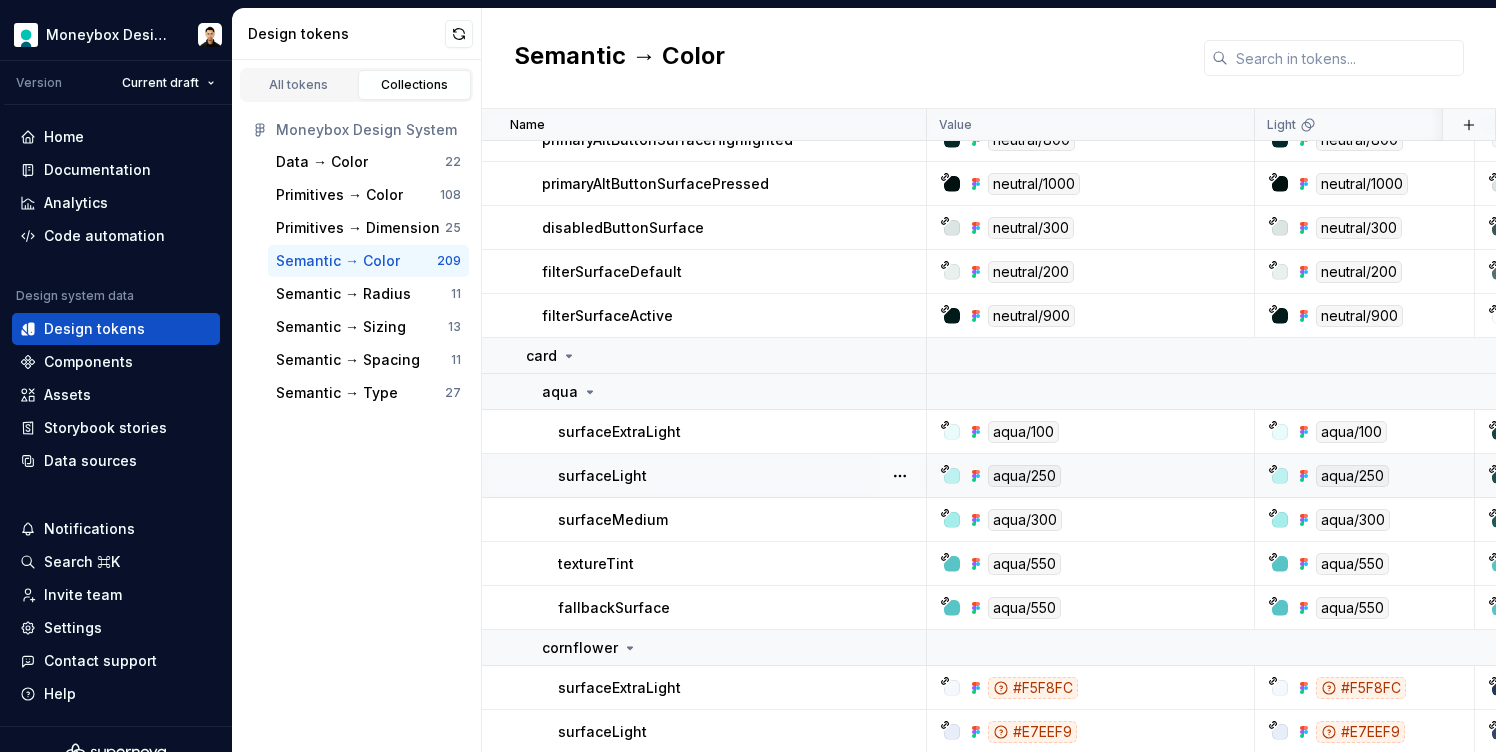scroll, scrollTop: 3640, scrollLeft: 0, axis: vertical 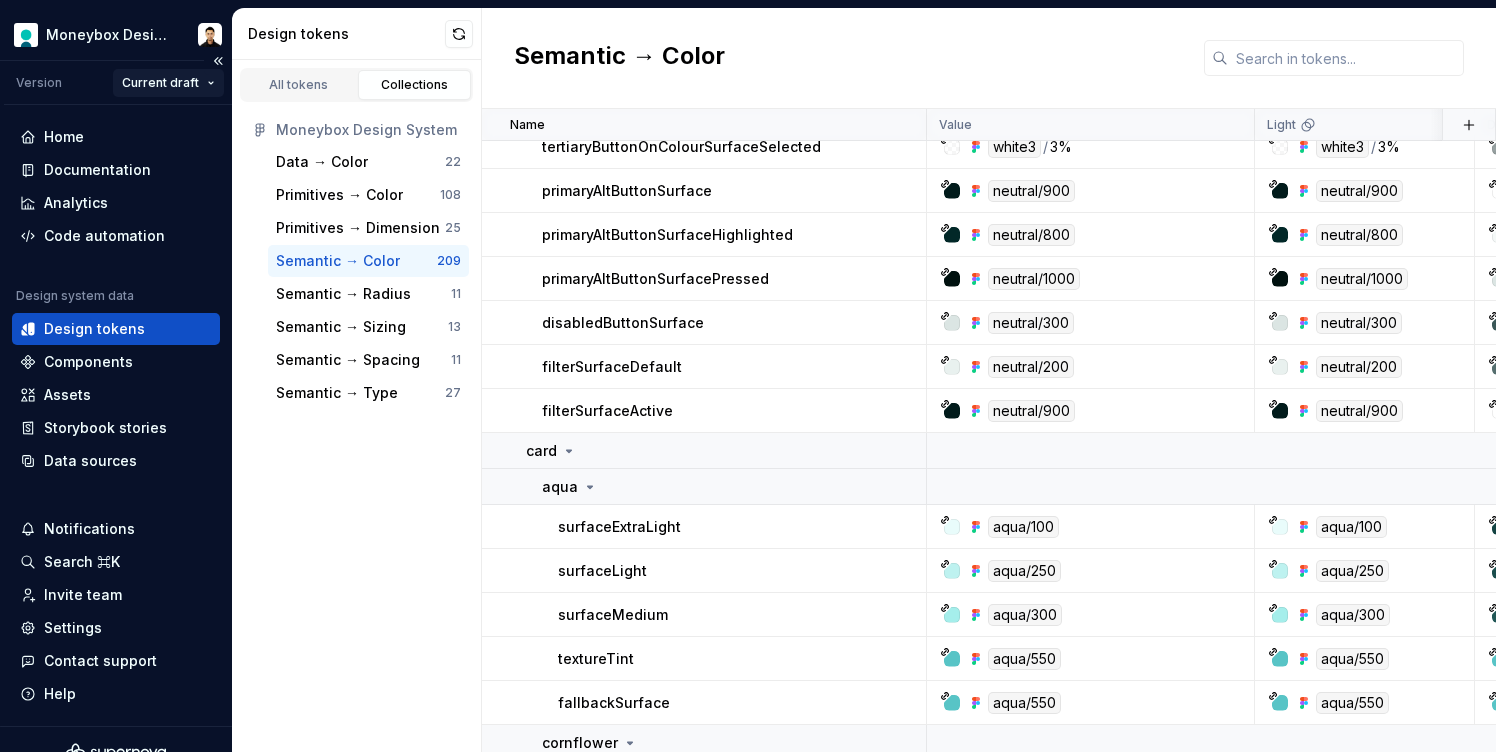 click on "Moneybox Design System Version Current draft Home Documentation Analytics Code automation Design system data Design tokens Components Assets Storybook stories Data sources Notifications Search ⌘K Invite team Settings Contact support Help Design tokens All tokens Collections Moneybox Design System Data → Color 22 Primitives → Color 108 Primitives → Dimension 25 Semantic → Color 209 Semantic → Radius 11 Semantic → Sizing 13 Semantic → Spacing 11 Semantic → Type 27 Semantic → Color Name Value Light Dark Collection Description Last updated paginationUnselected black20 / 20% black20 / 20% white20 / 20% Semantic → Color about 19 hours ago button primaryButtonSurface aqua/400 aqua/400 aqua/400 Semantic → Color about 19 hours ago primaryButtonSurfaceHighlighted aqua/500 aqua/500 aqua/500 Semantic → Color about 19 hours ago primaryButtonSurfaceSelected aqua/550 aqua/550 aqua/550 Semantic → Color about 19 hours ago tertiaryButtonSurface black5 / 5% black5 / 5% white10 / 10% black10 / 10% / /" at bounding box center (748, 376) 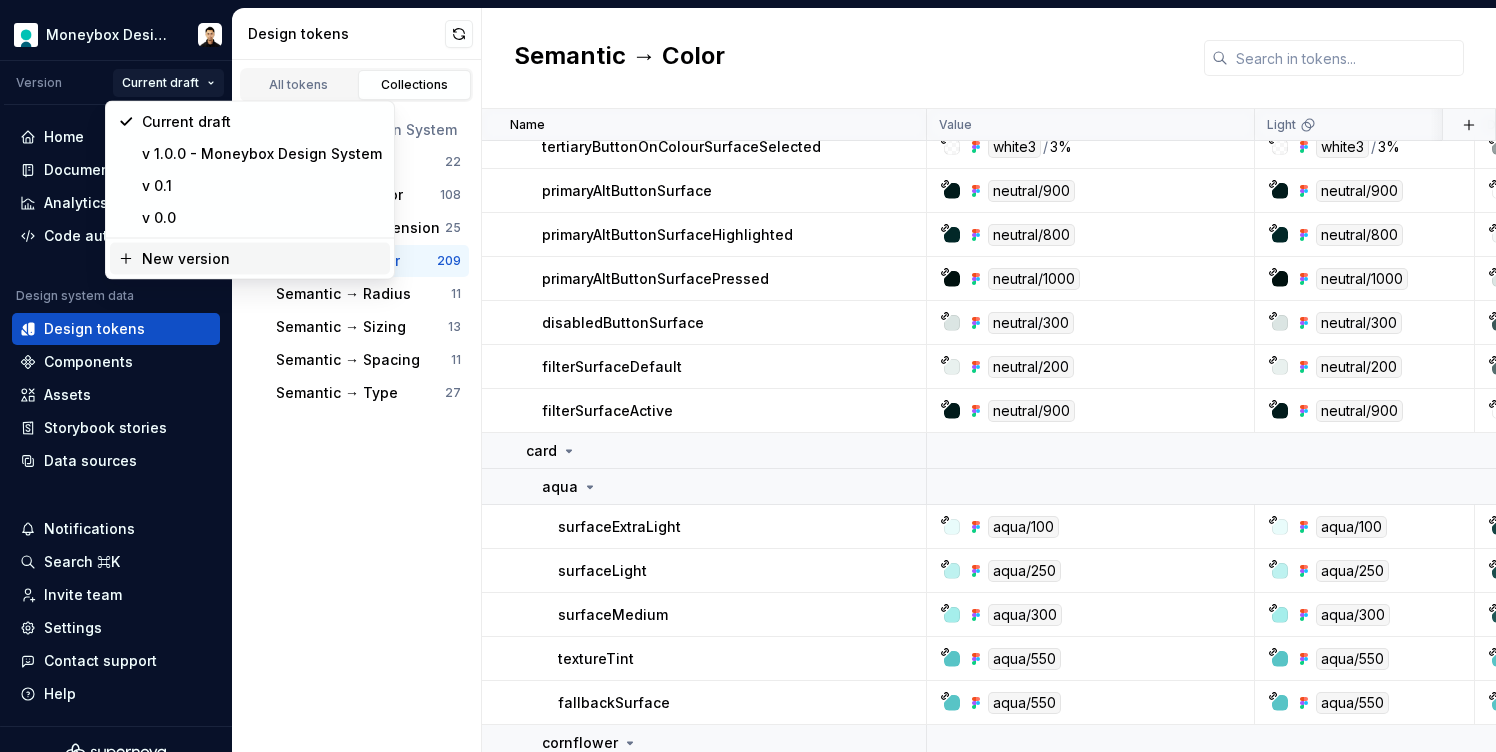 click on "New version" at bounding box center (262, 259) 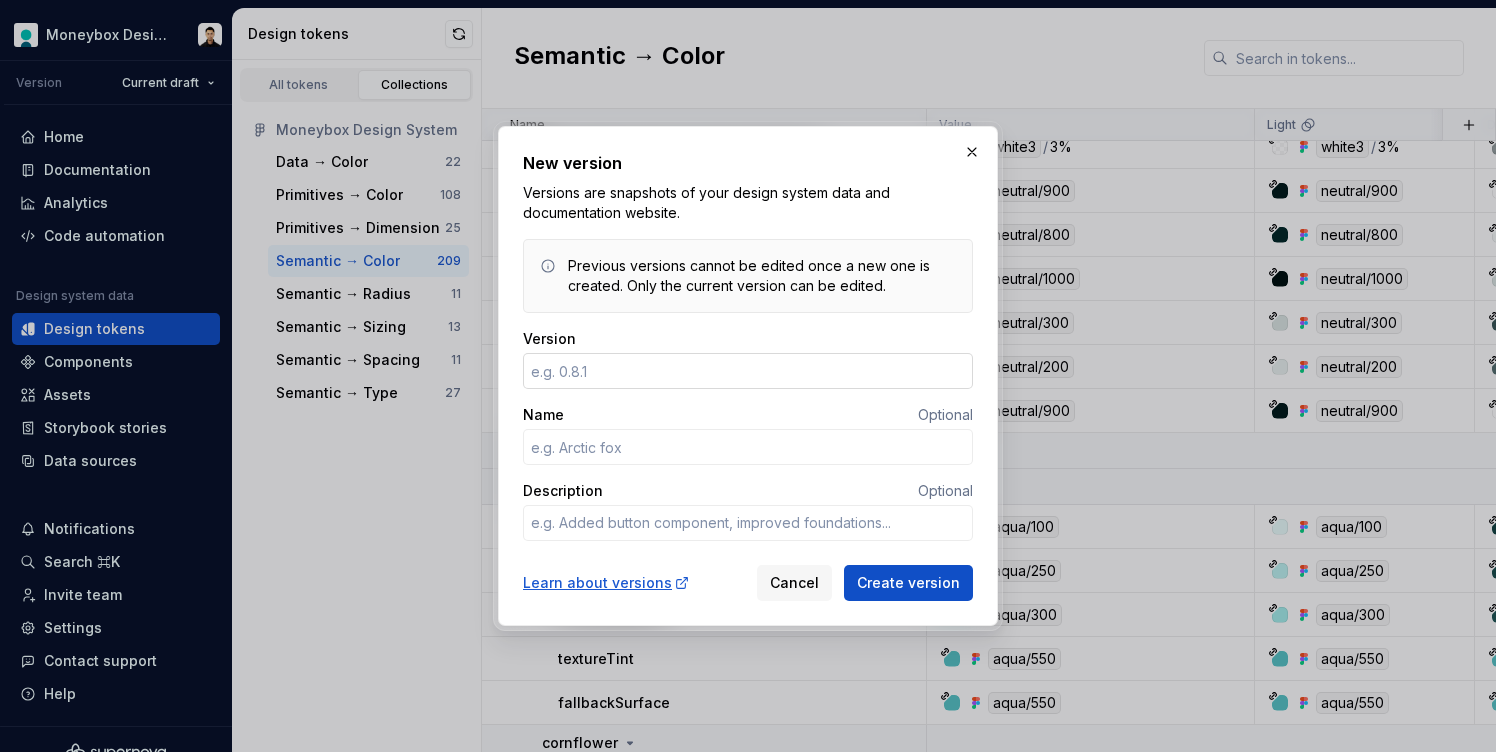 click on "Version" at bounding box center [748, 371] 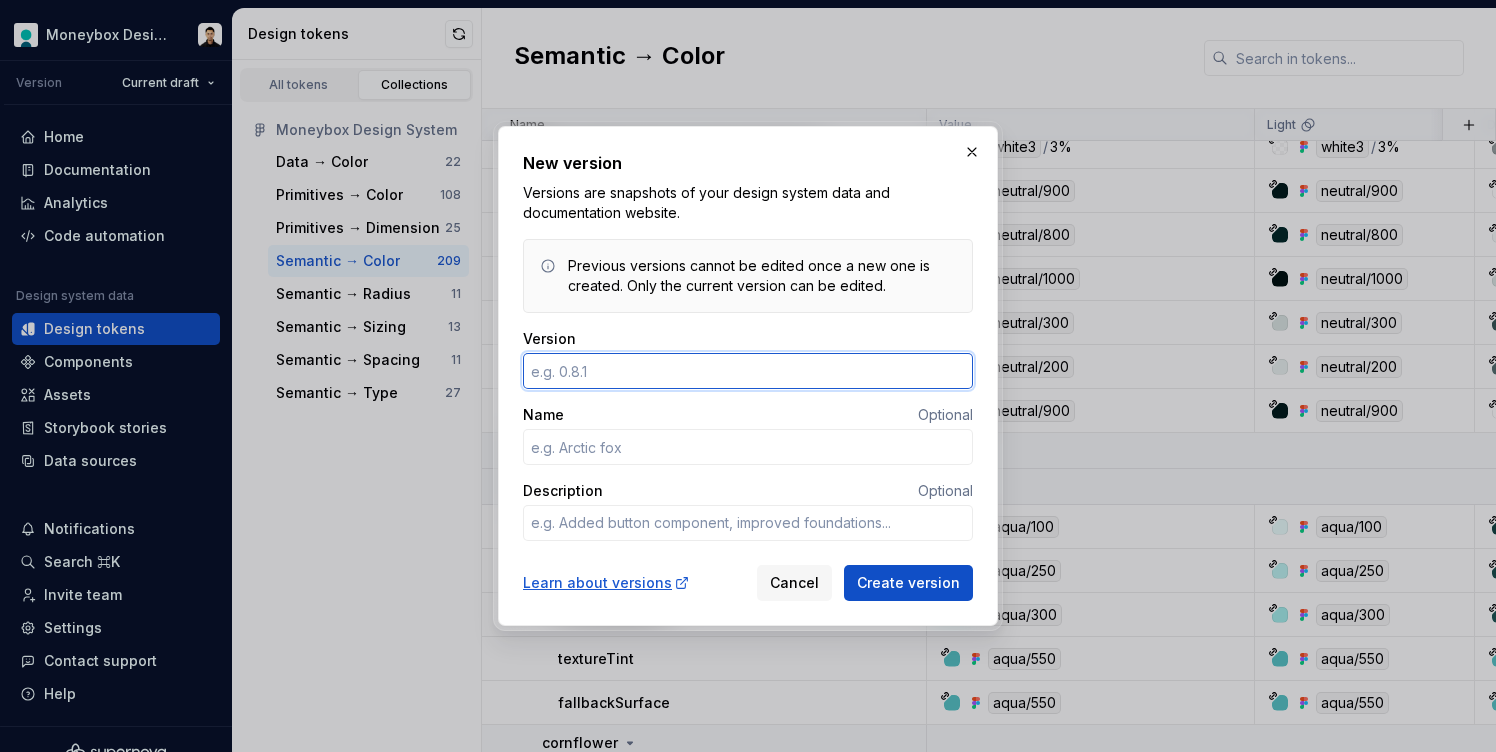 type on "1.0.0" 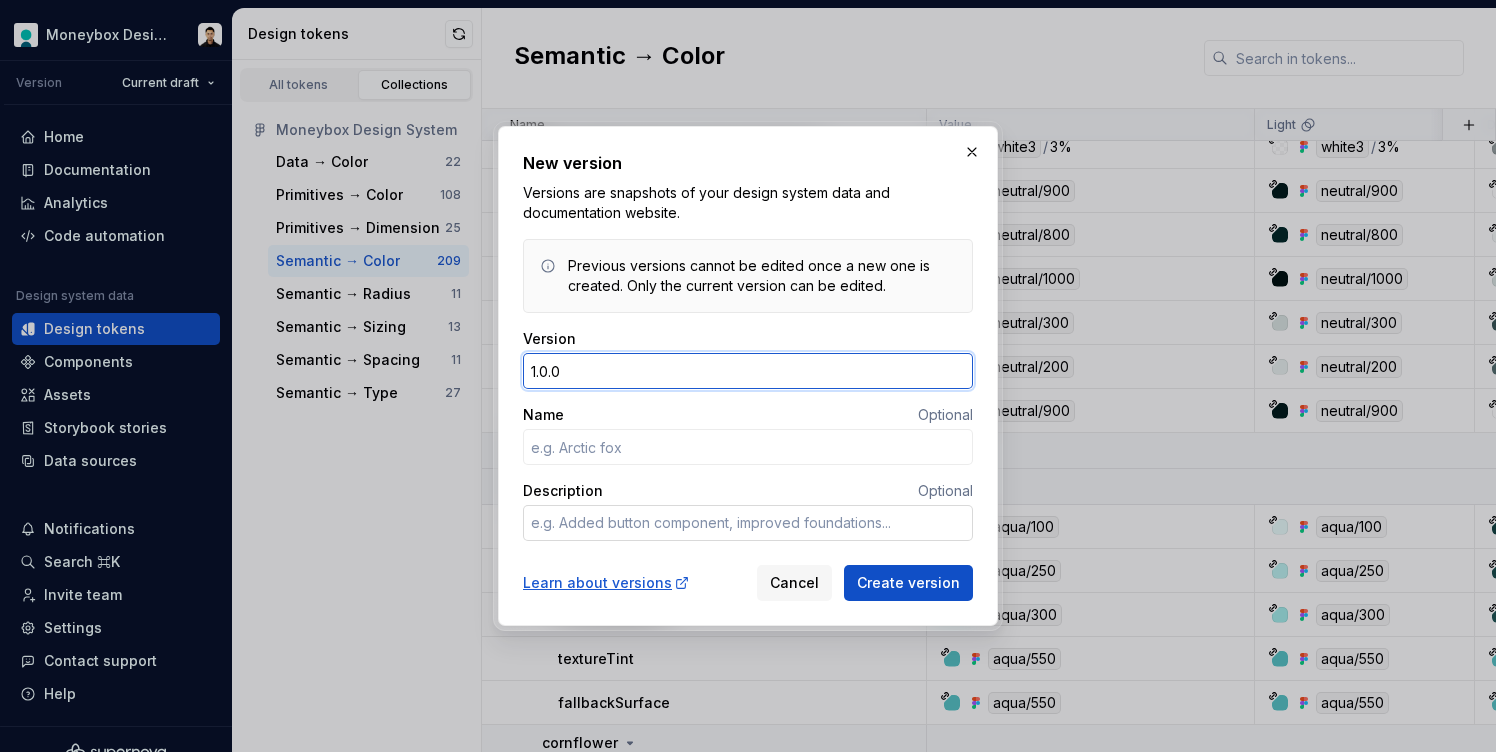 type on "*" 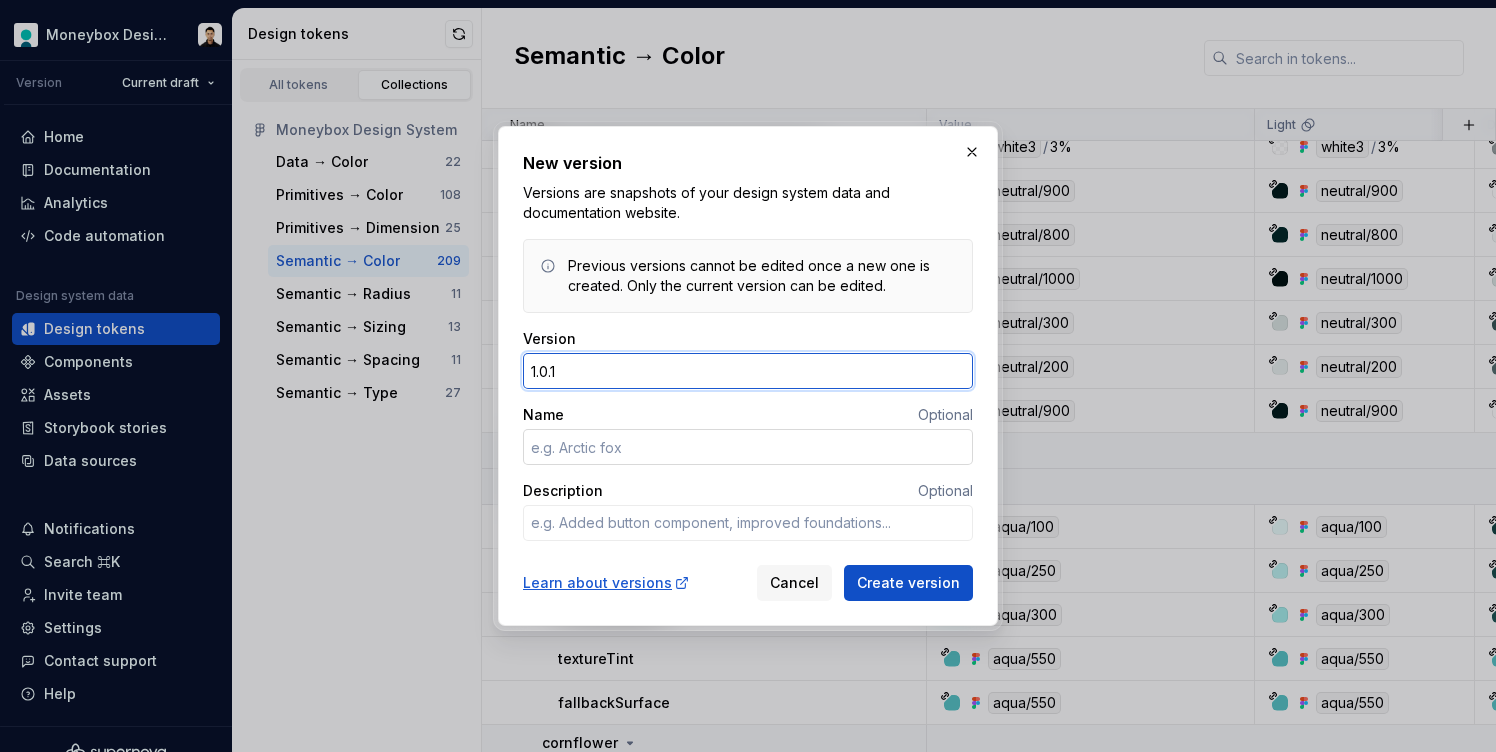 type on "1.0.1" 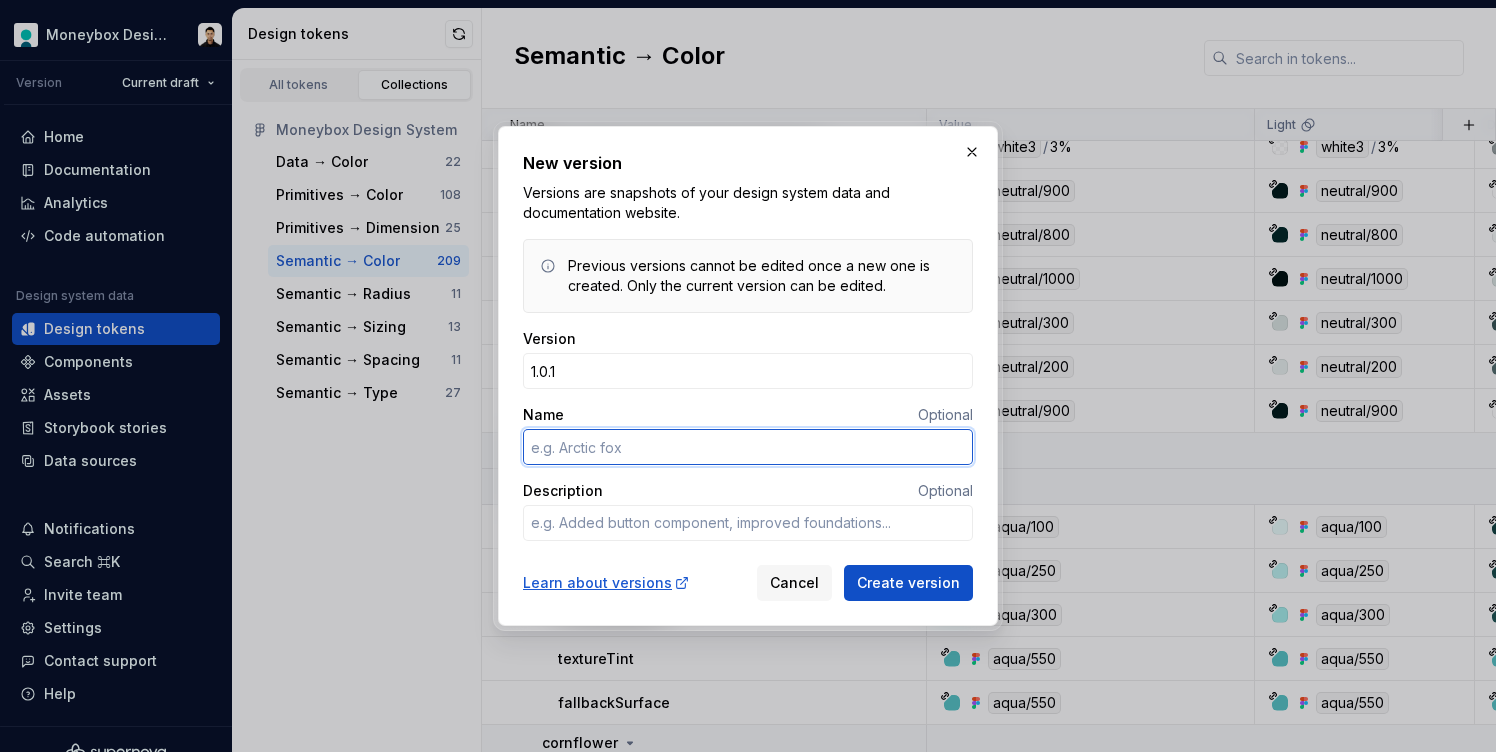 click on "Name" at bounding box center [748, 447] 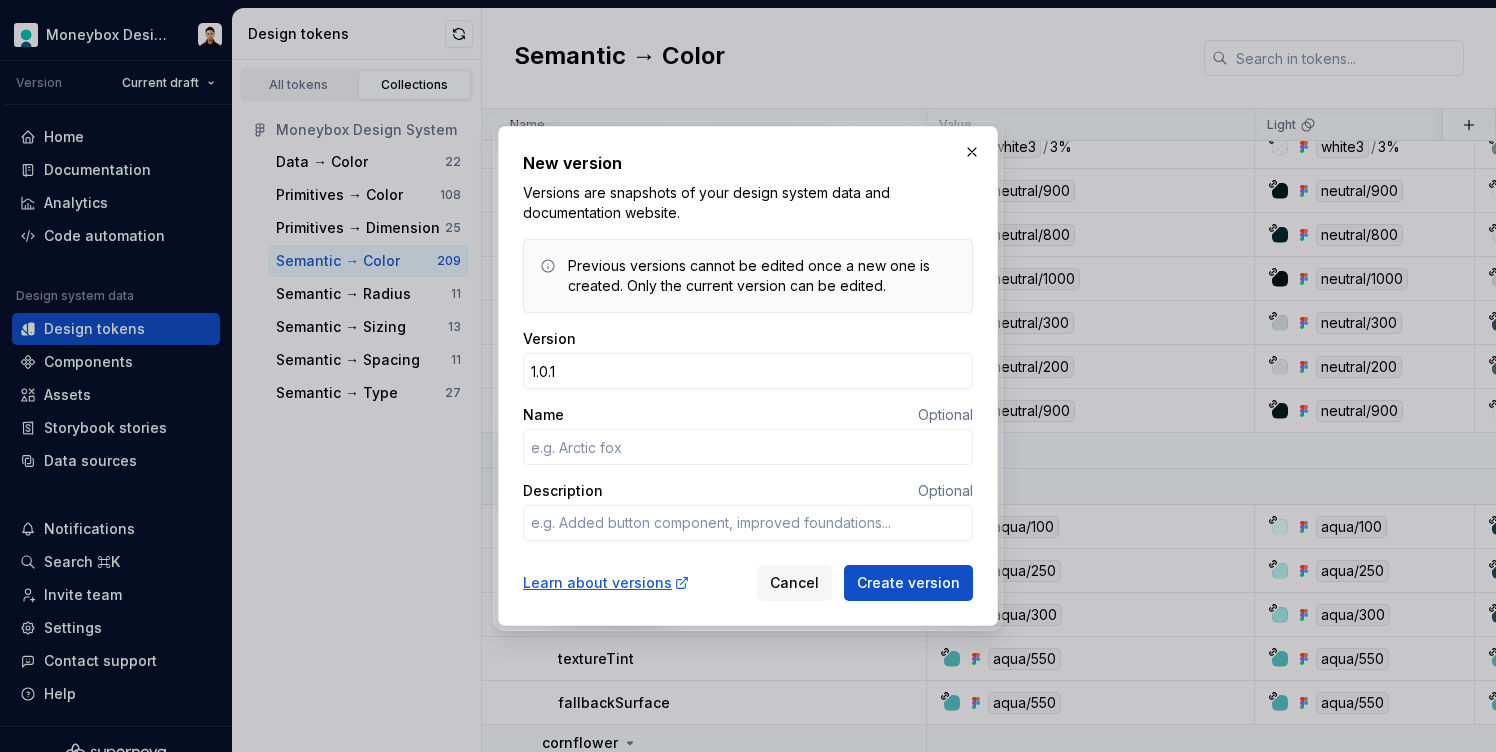 type on "*" 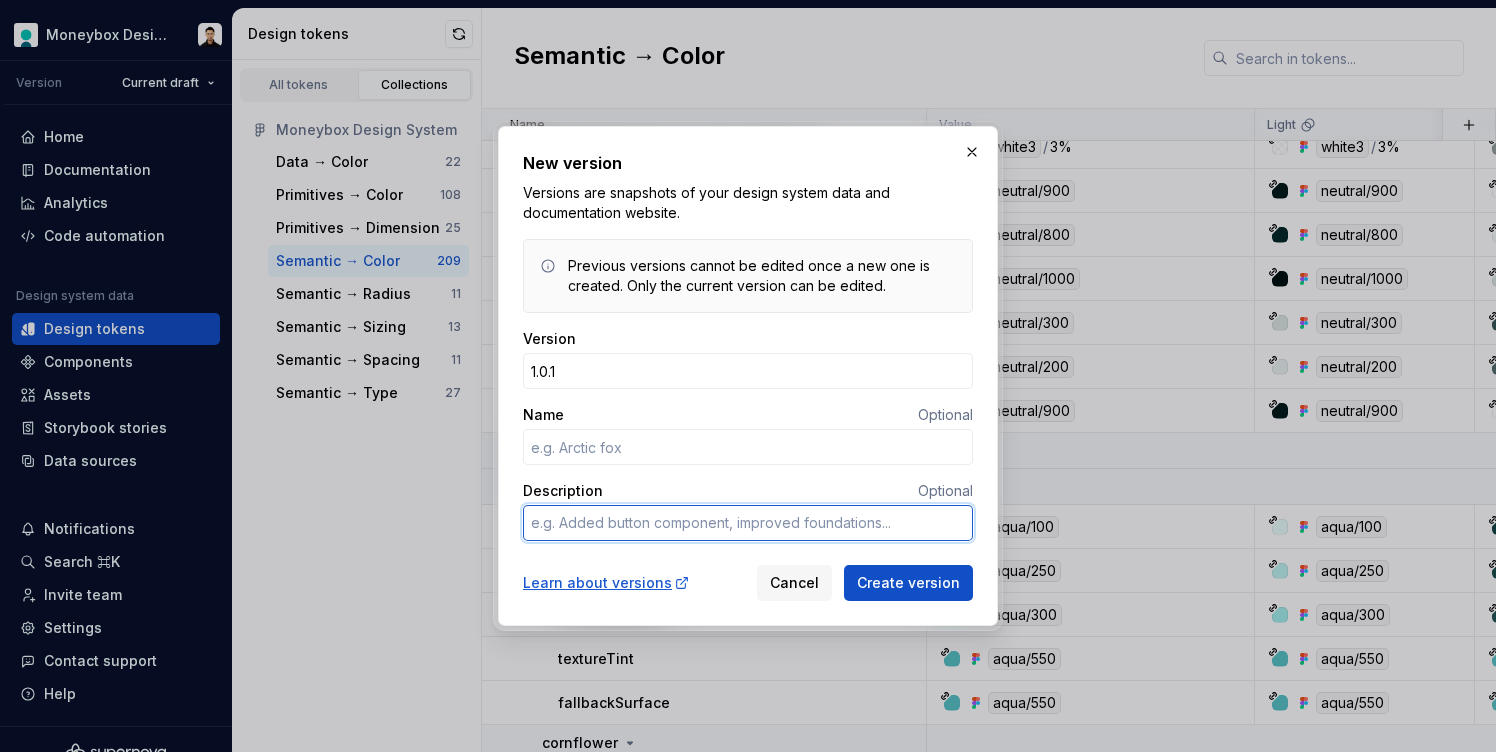 click on "Description" at bounding box center (748, 523) 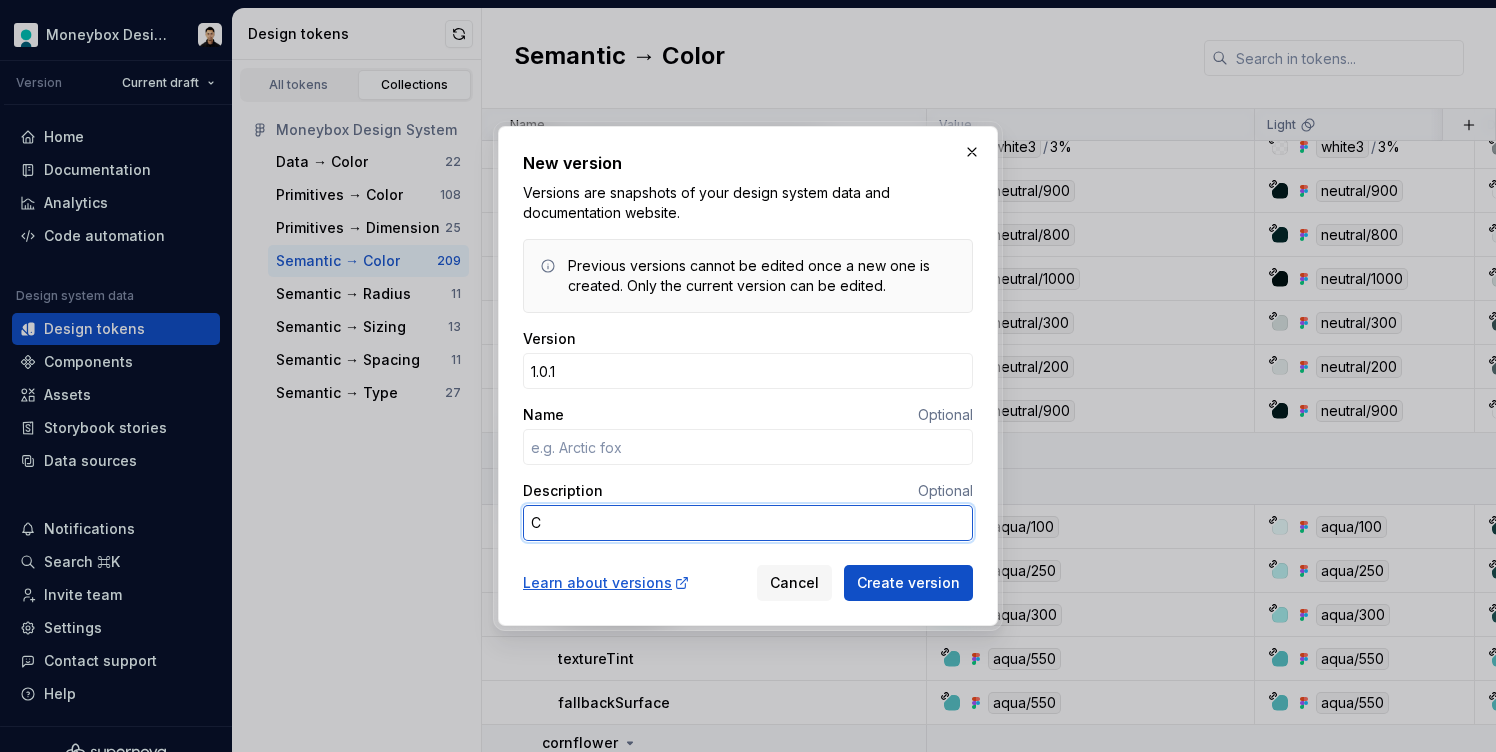 type on "C" 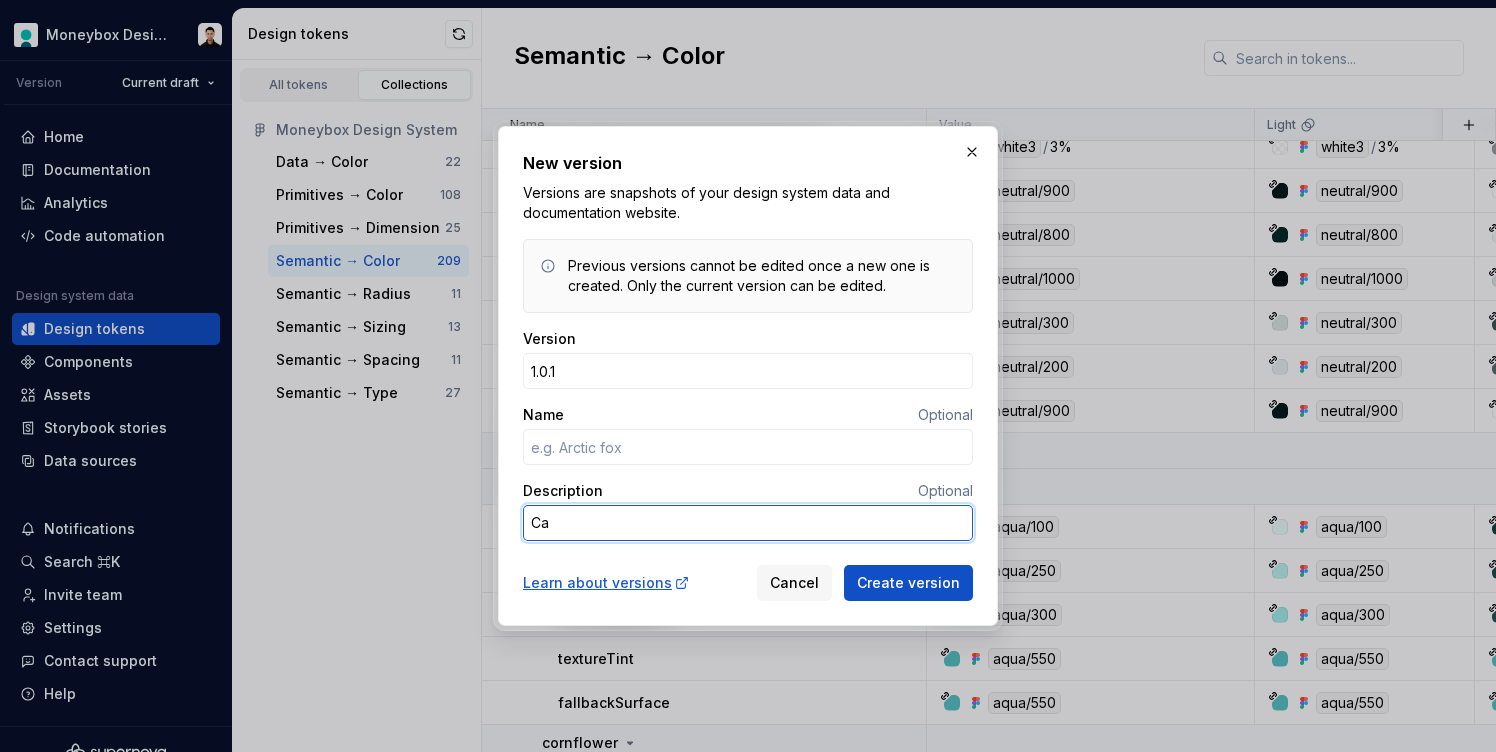 type on "Car" 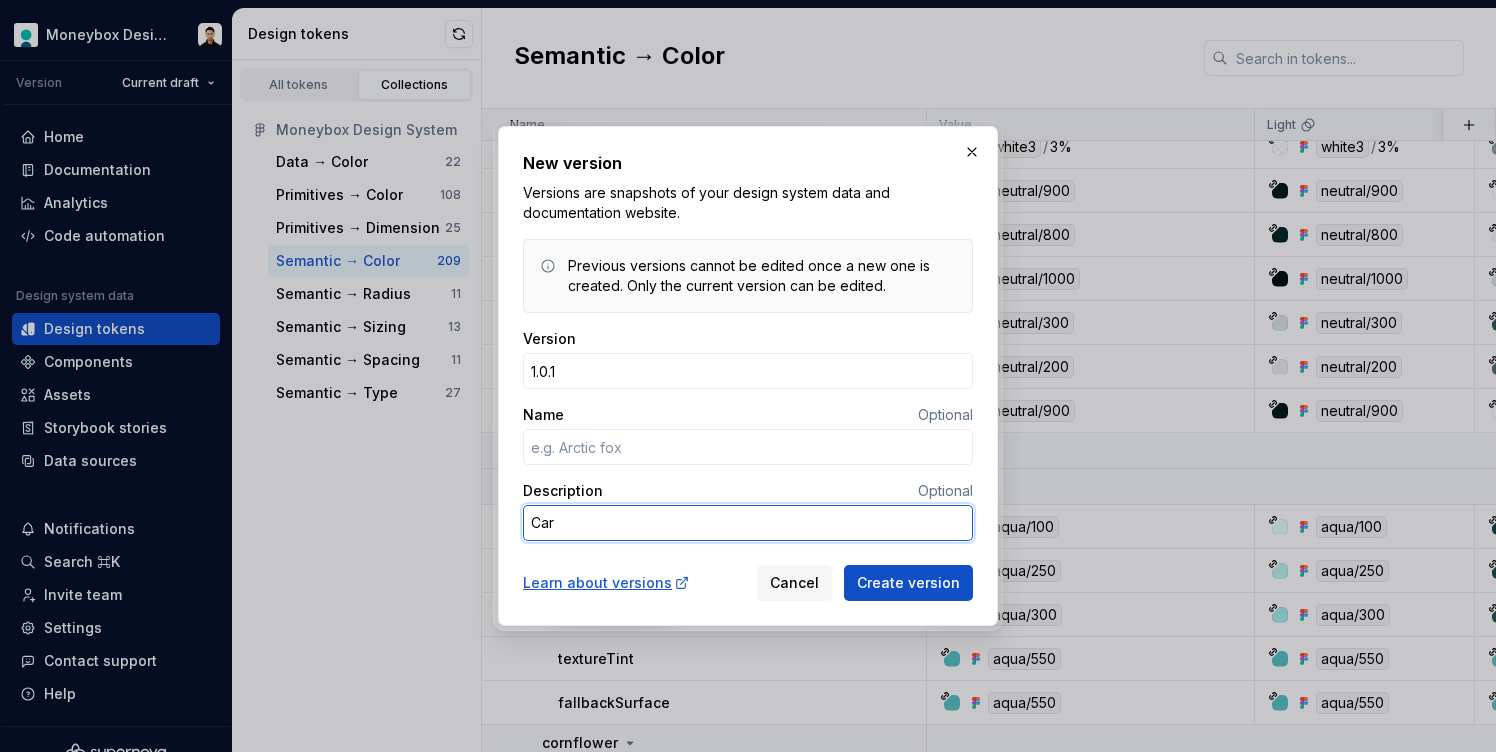 type on "Card" 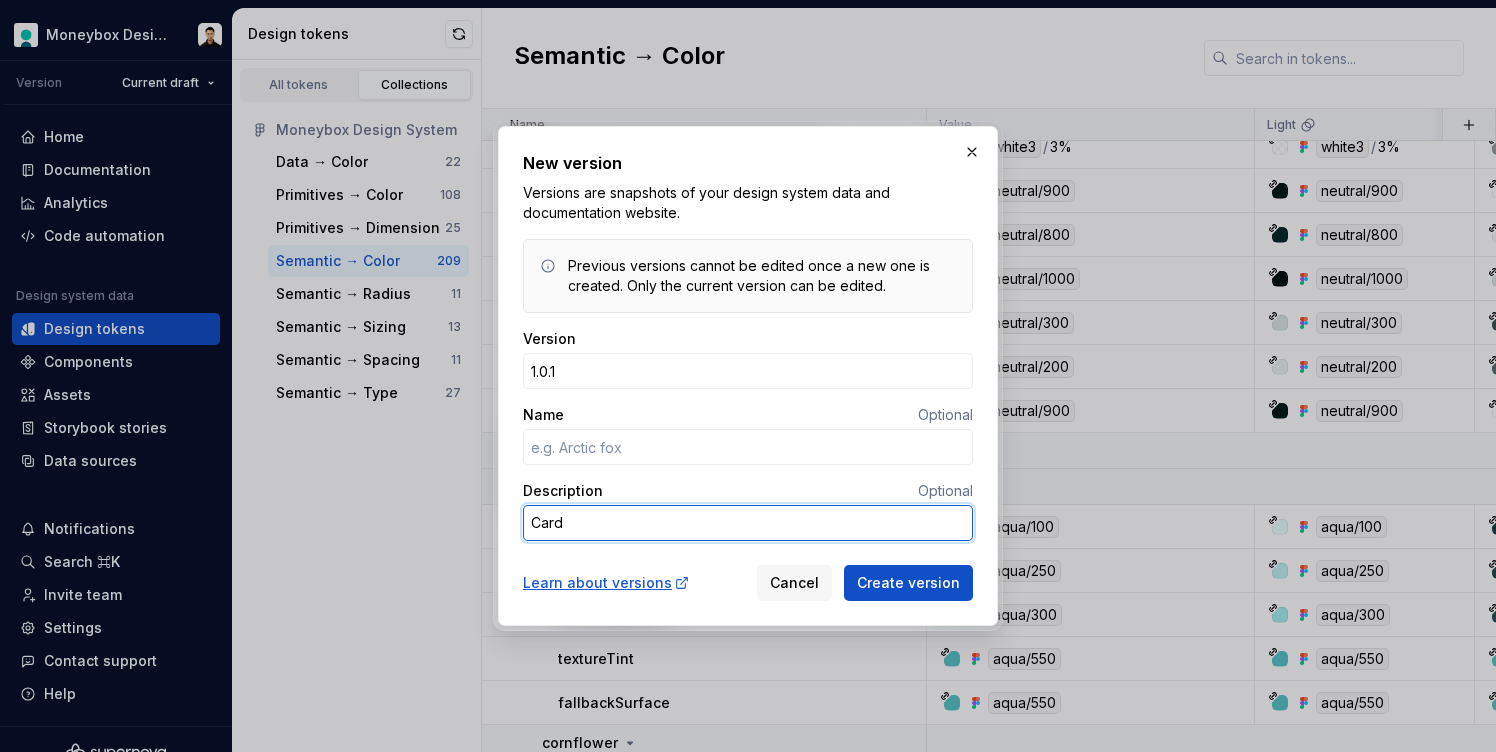 type on "Card" 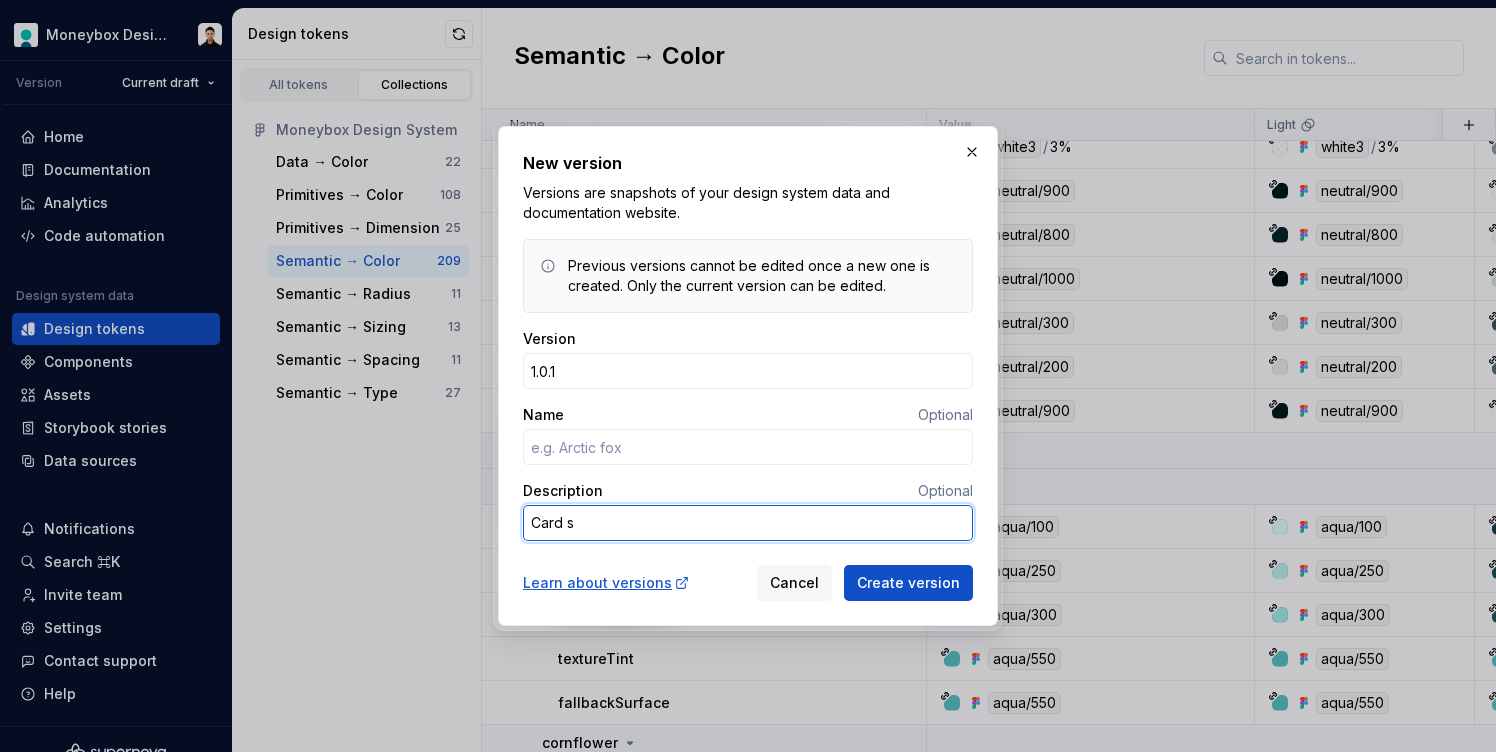 type on "Card su" 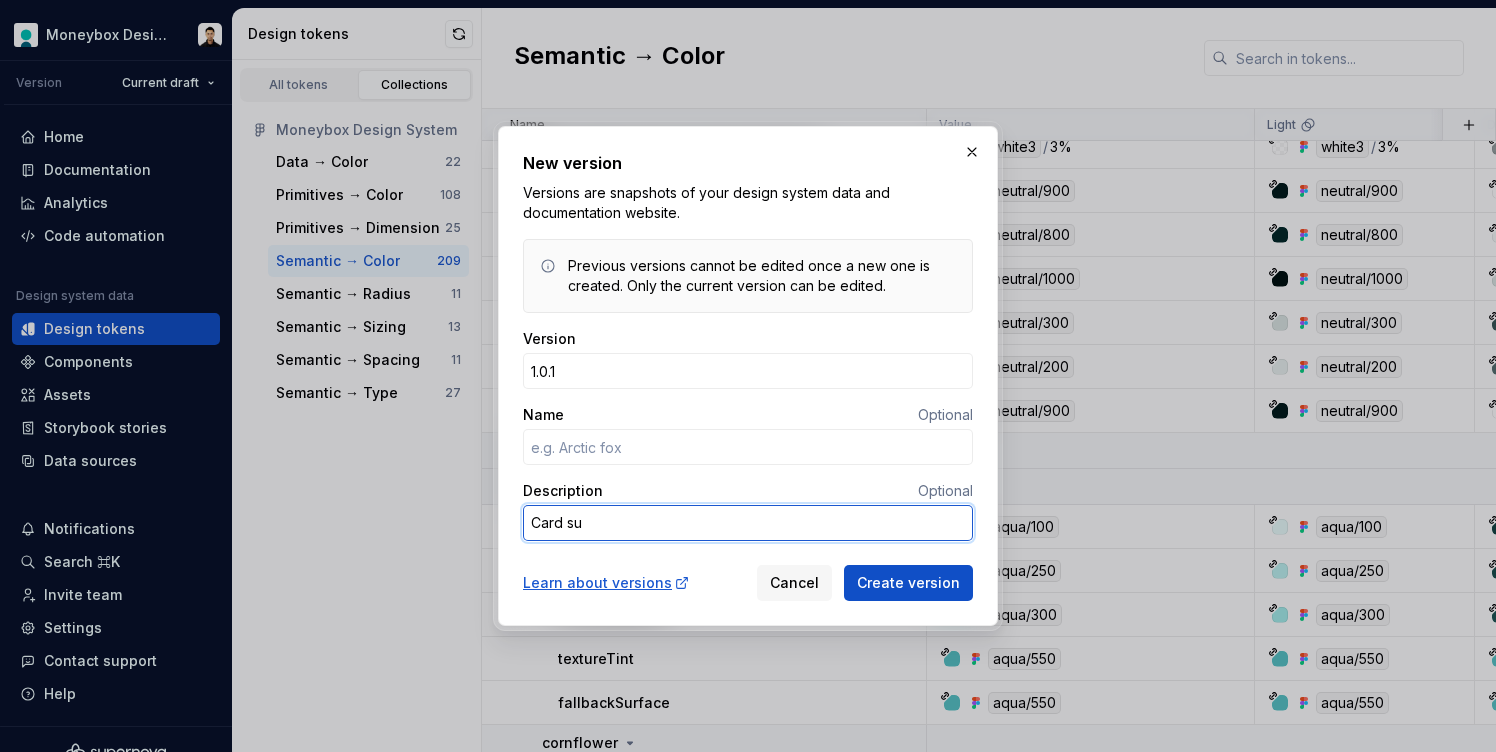 type on "Card sur" 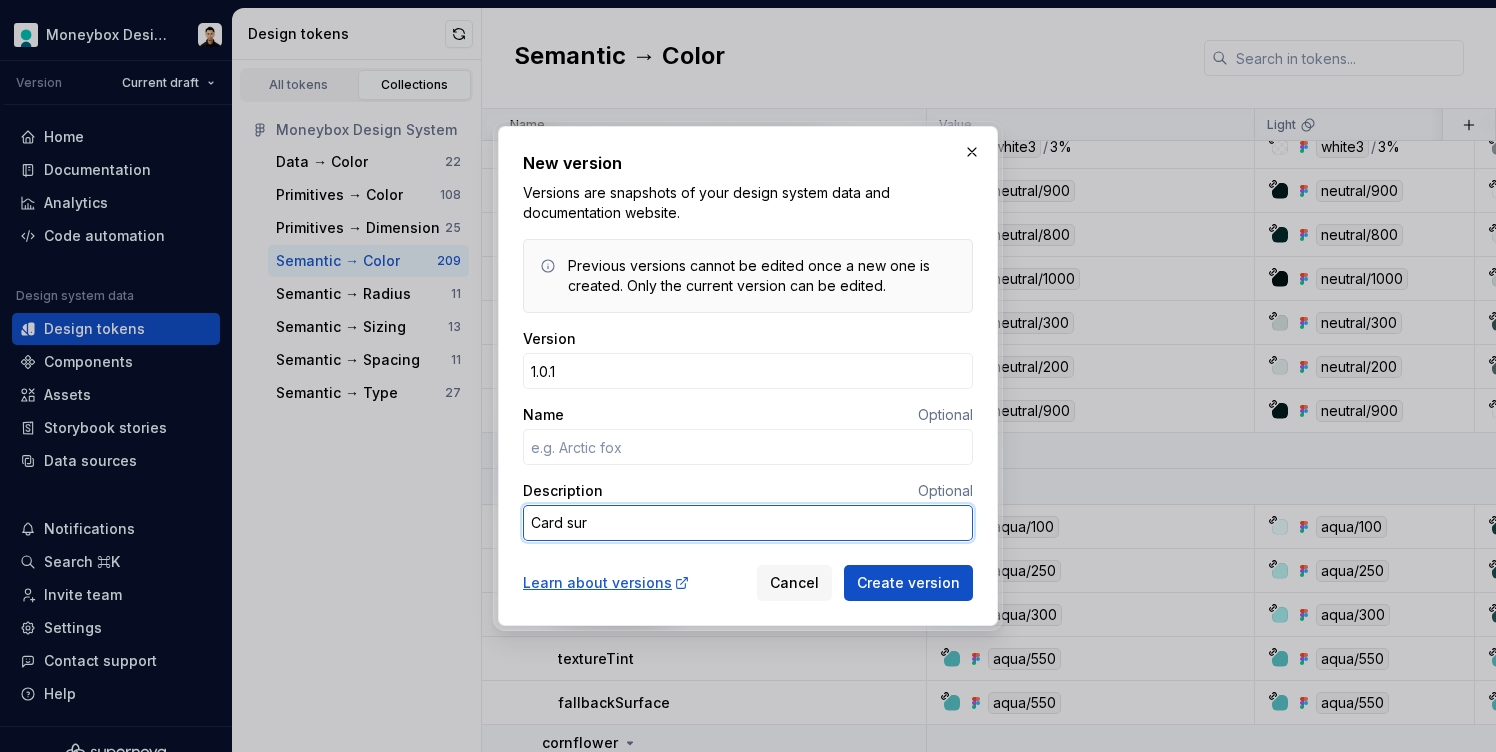 type on "*" 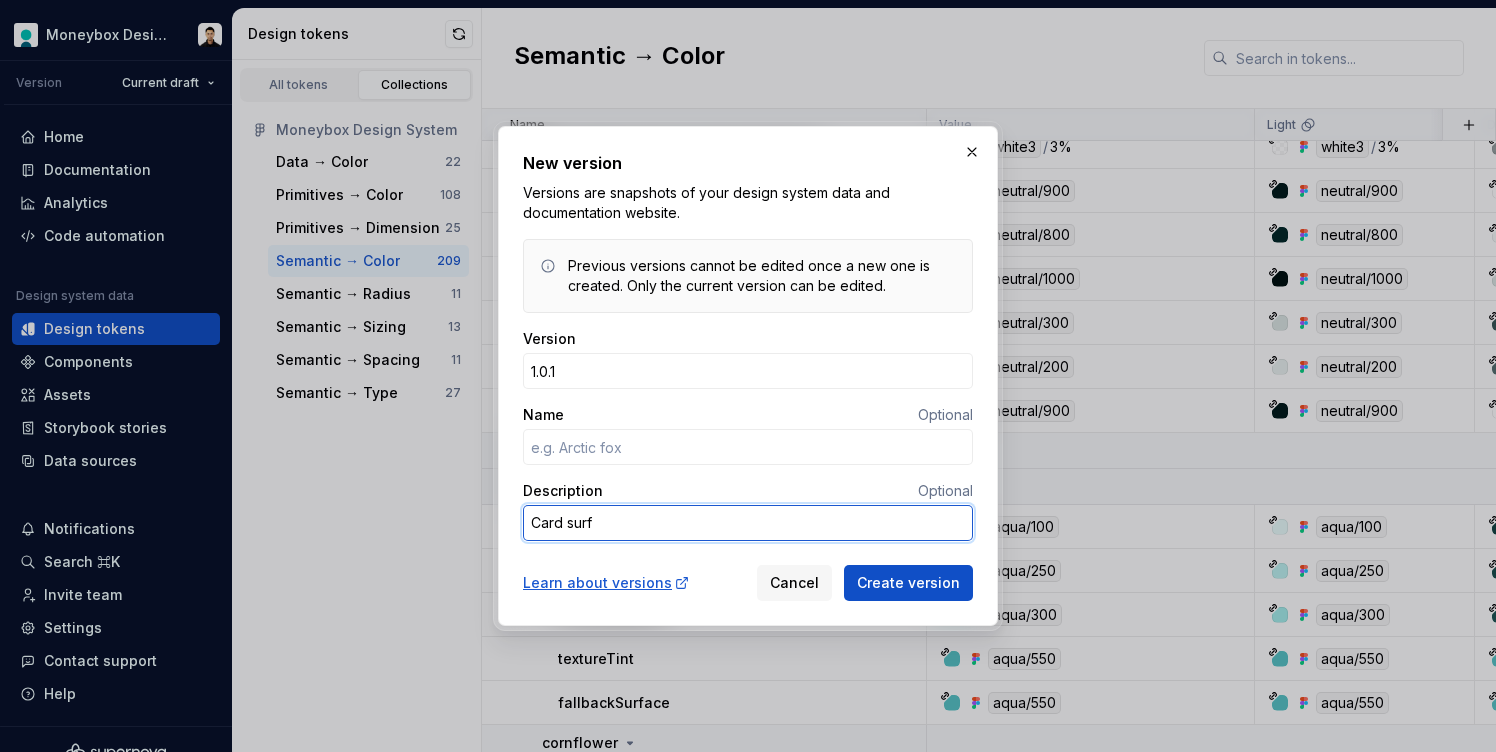 type on "Card surfa" 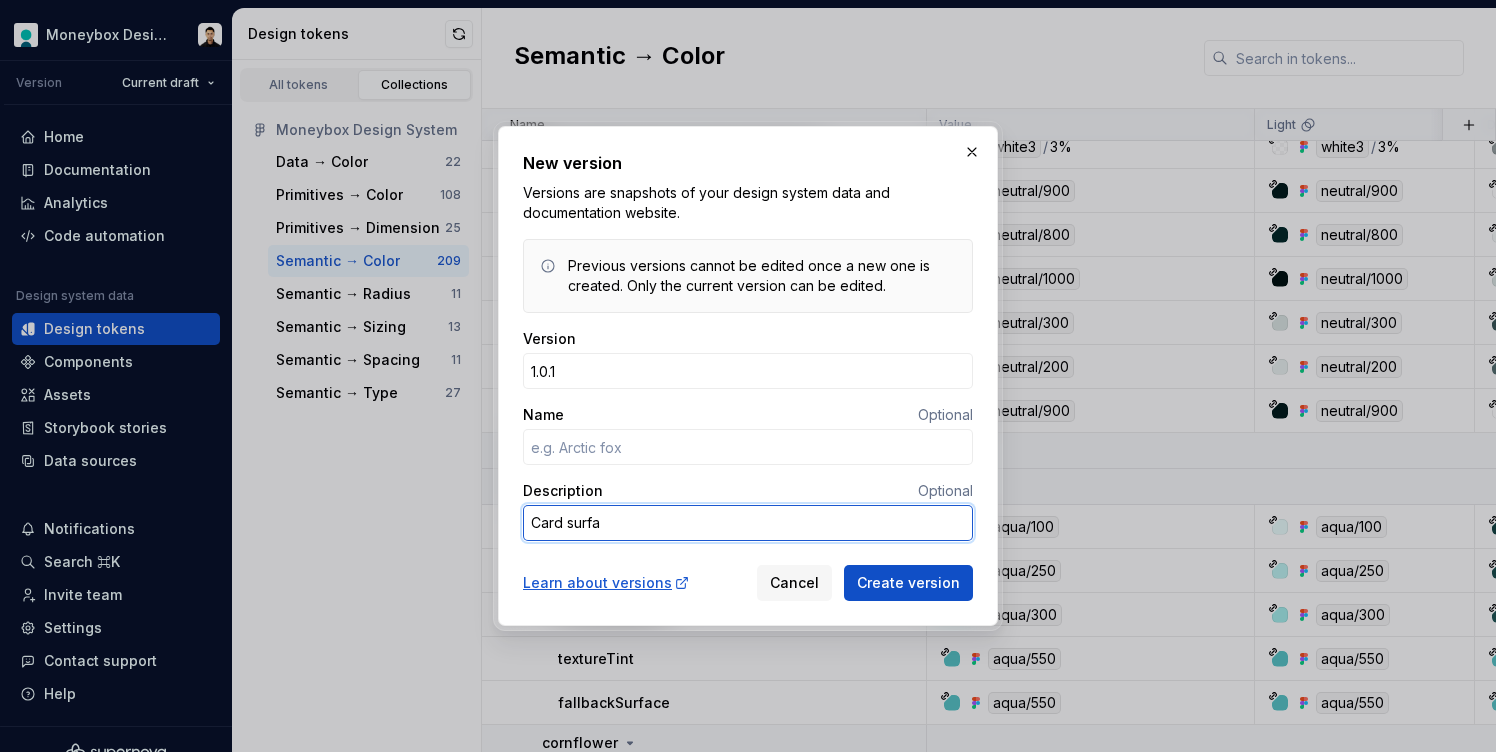type on "Card surfac" 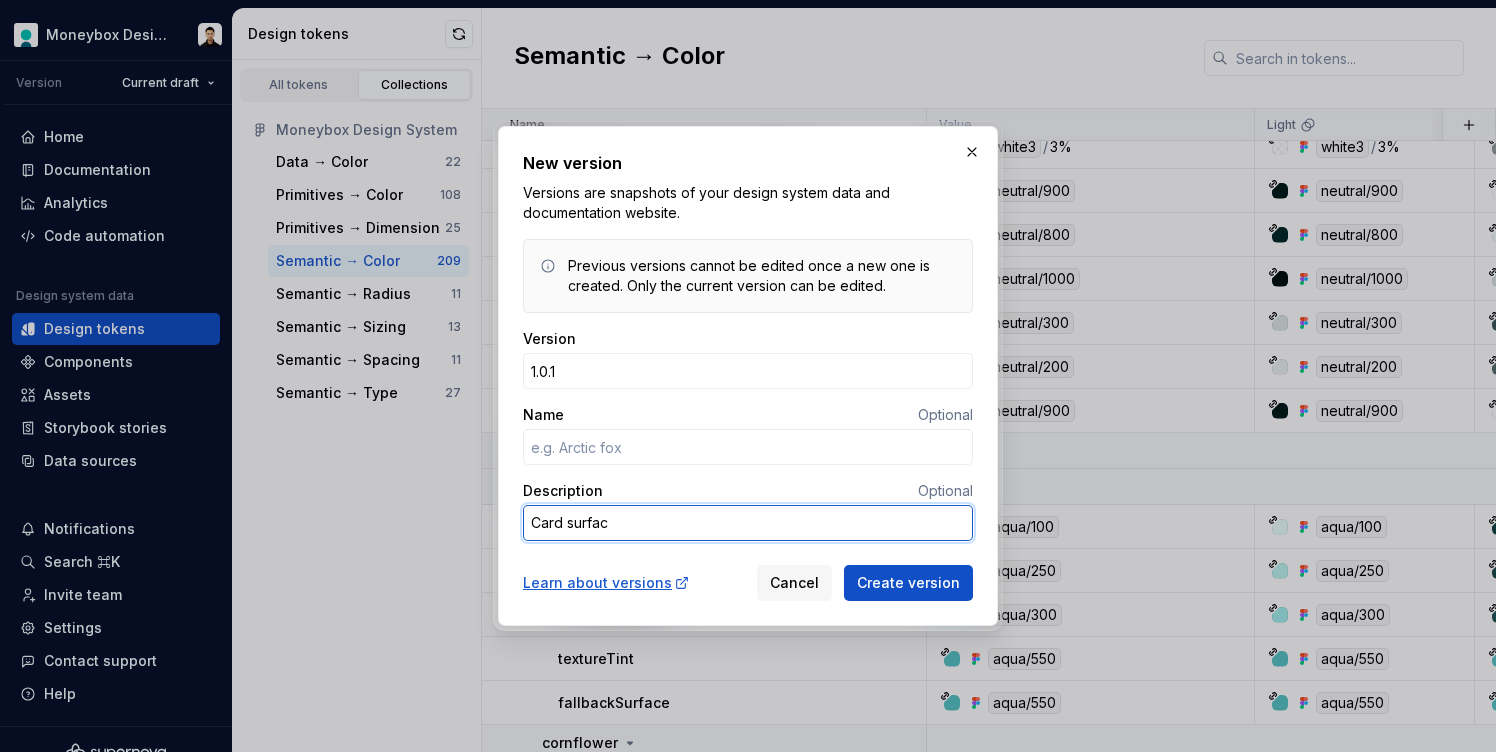 type on "Card surface" 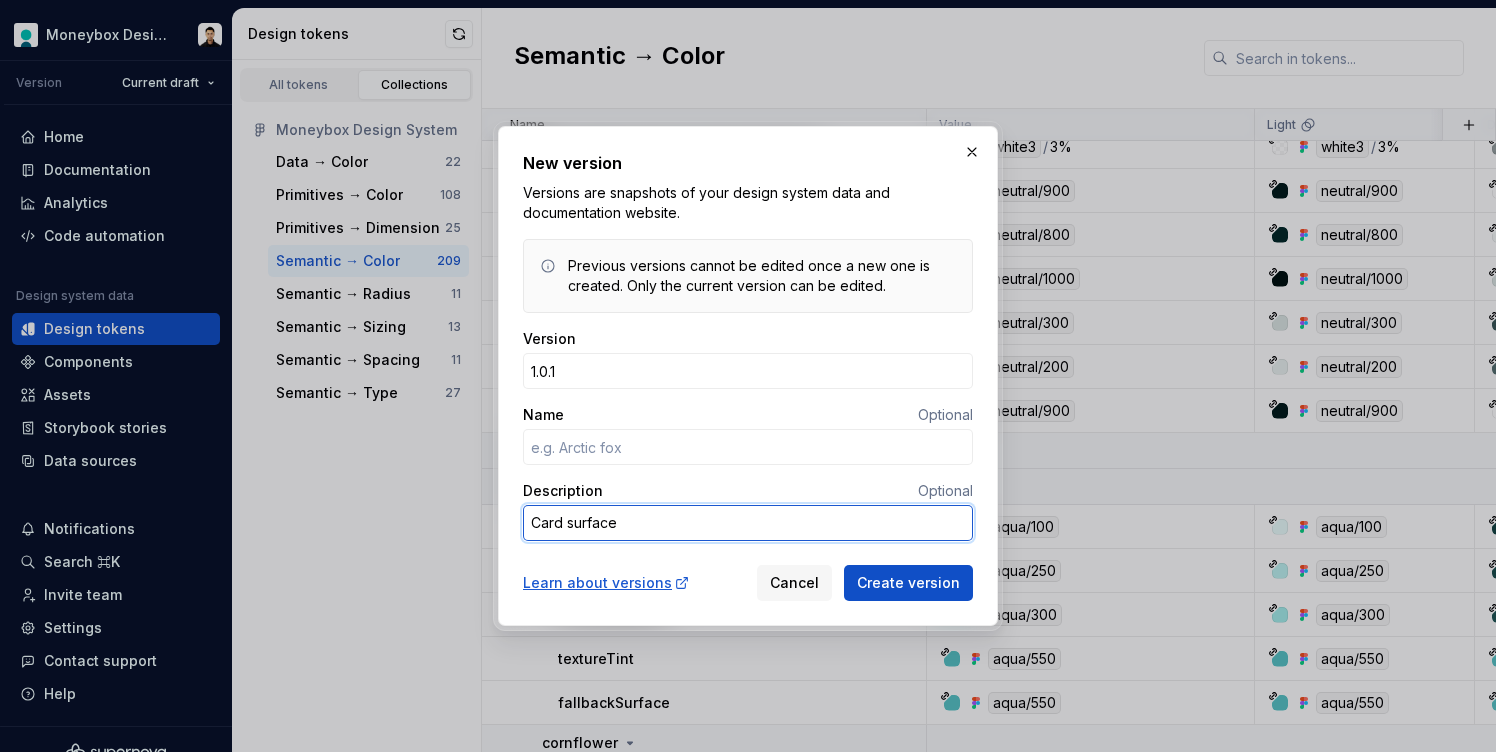 type on "Card surface" 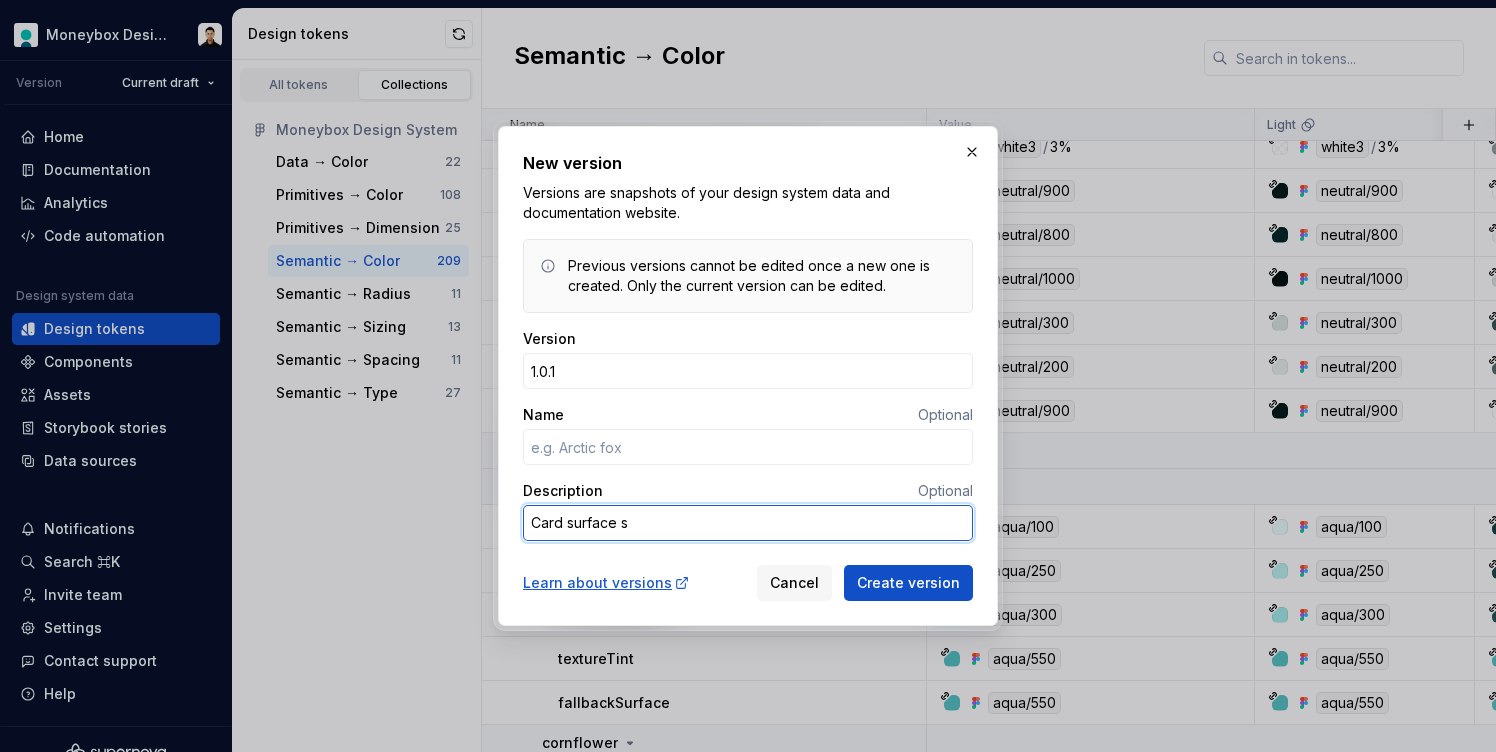 type on "Card surface so" 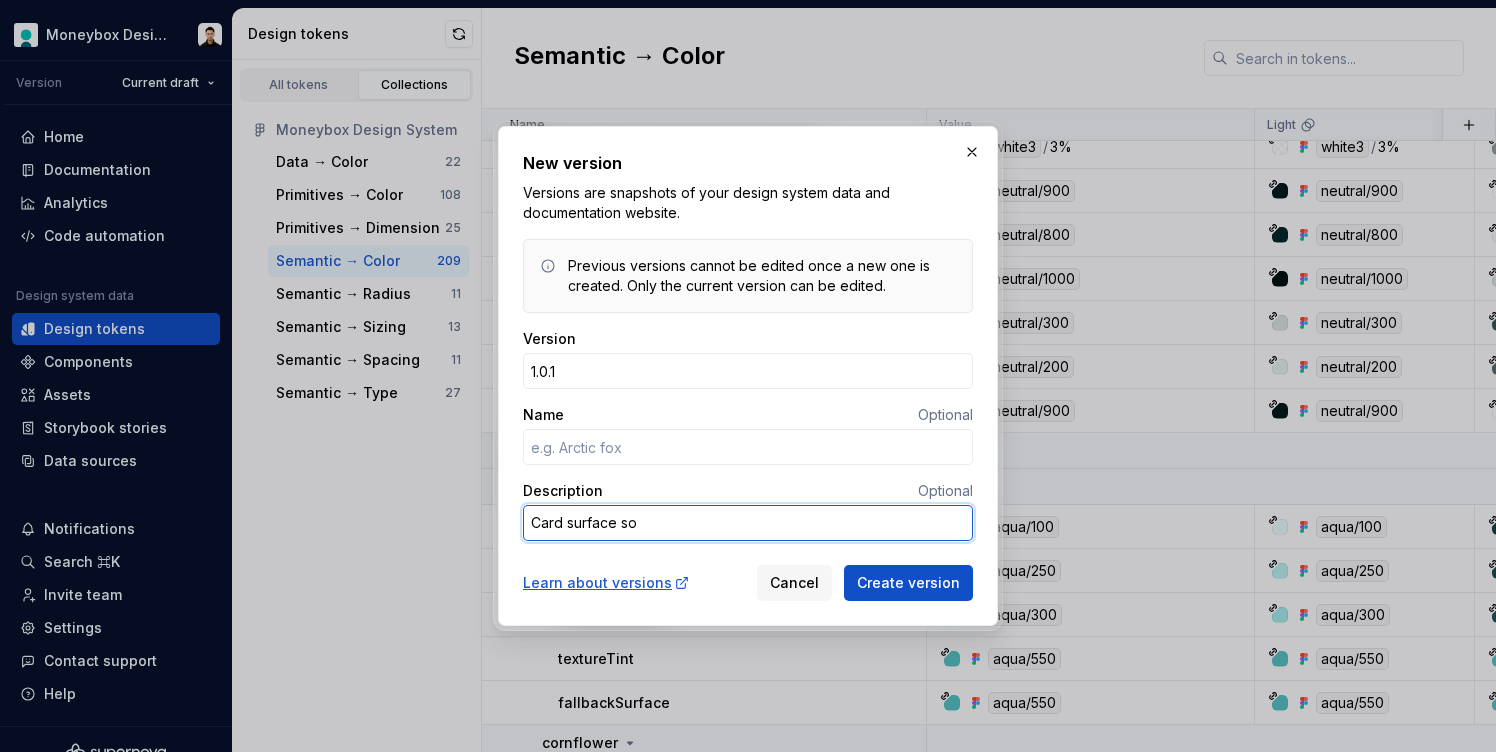 type on "Card surface s" 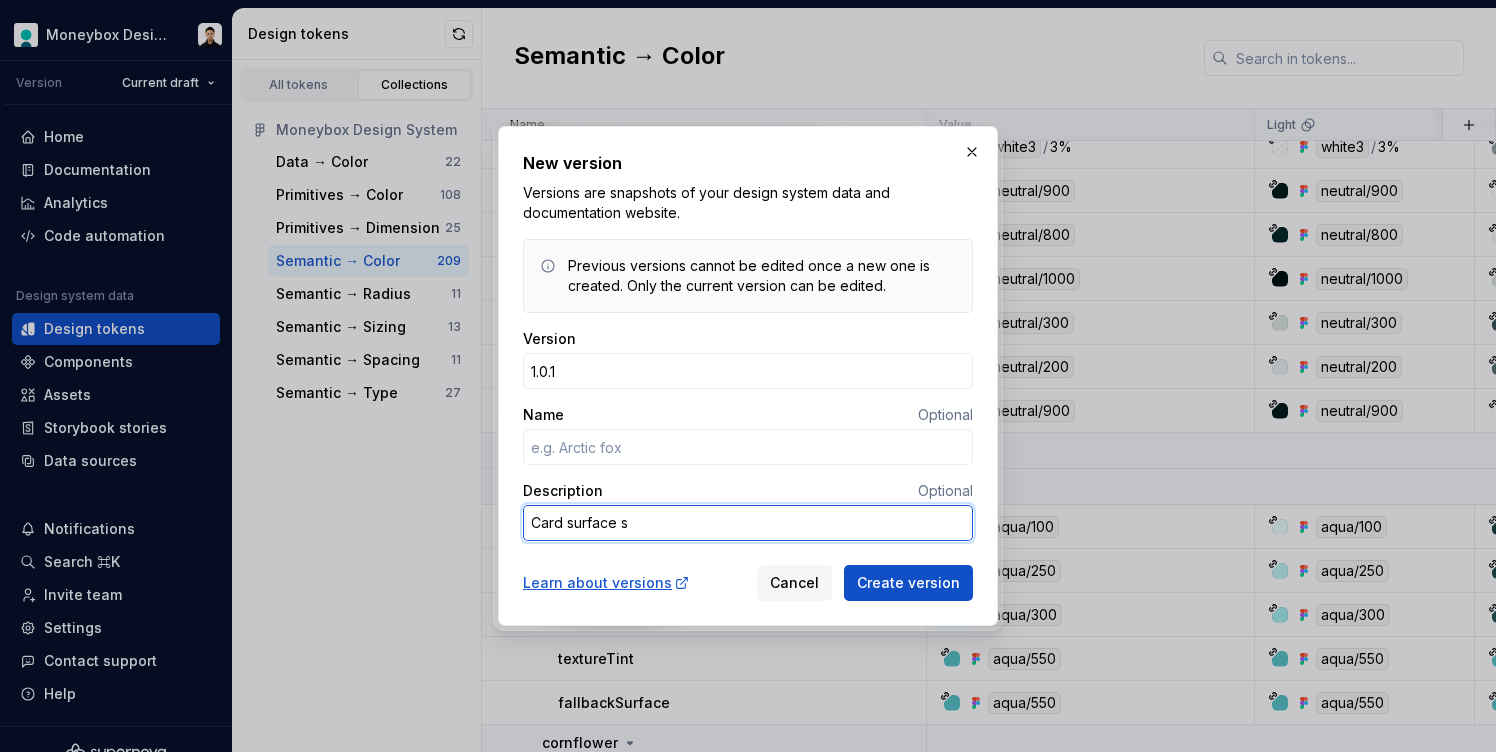 type on "Card surface" 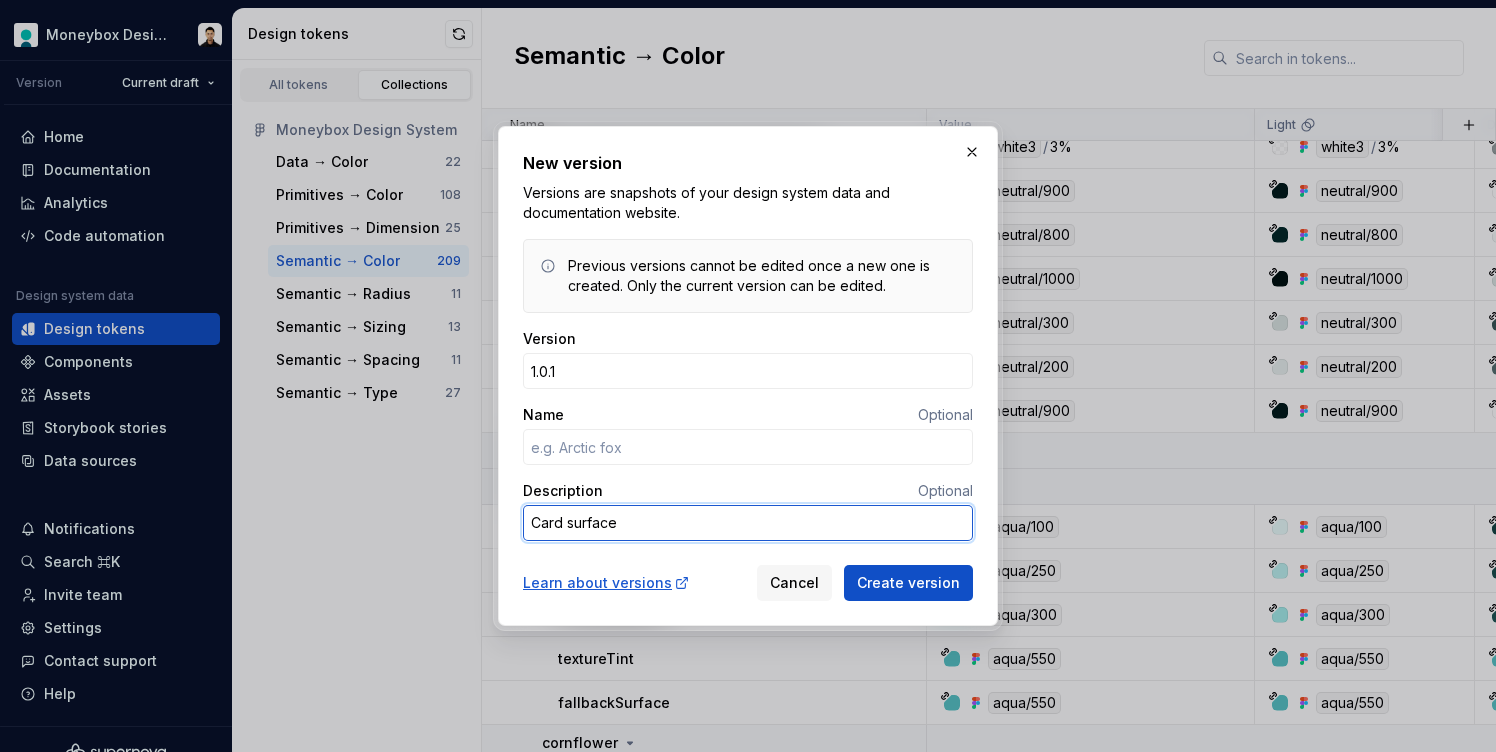 type on "Card surface c" 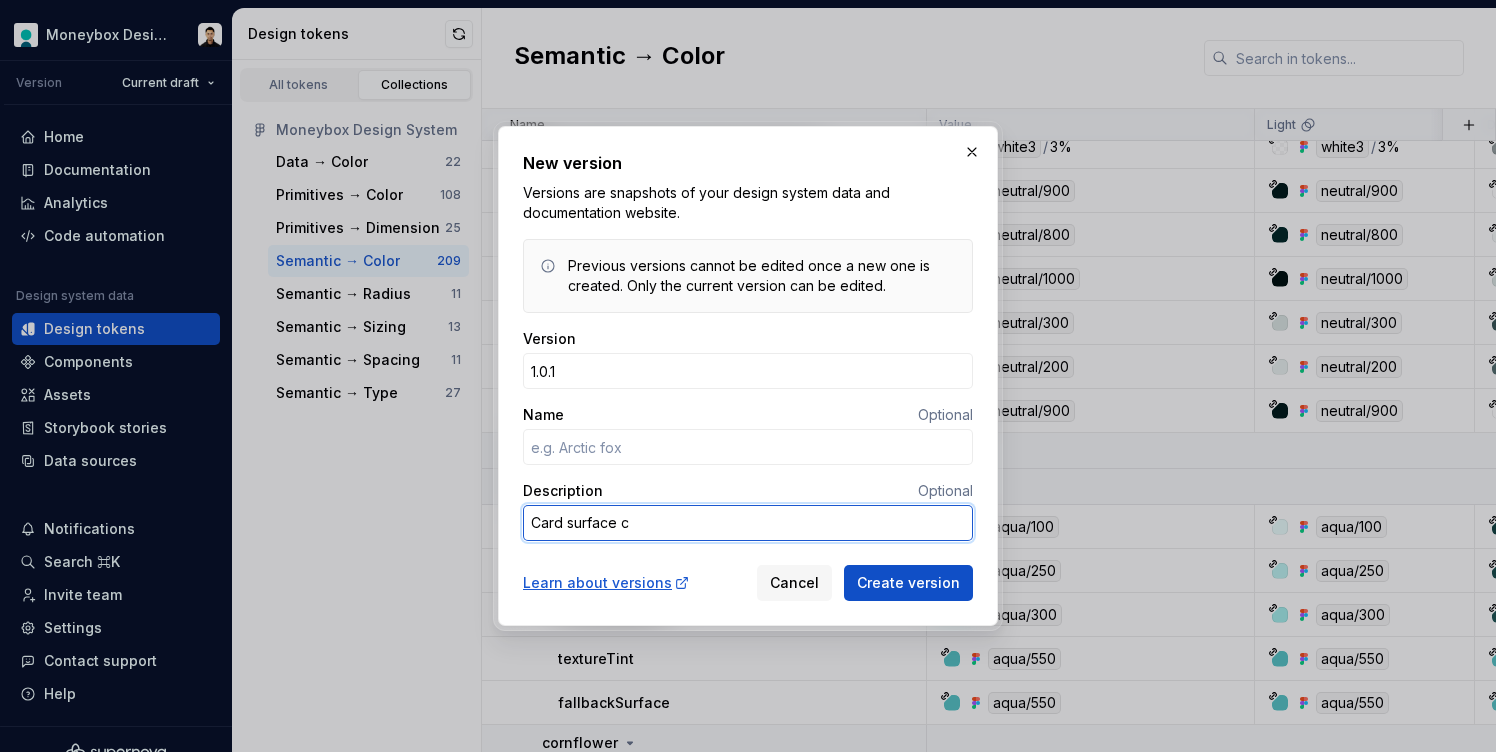 type on "Card surface co" 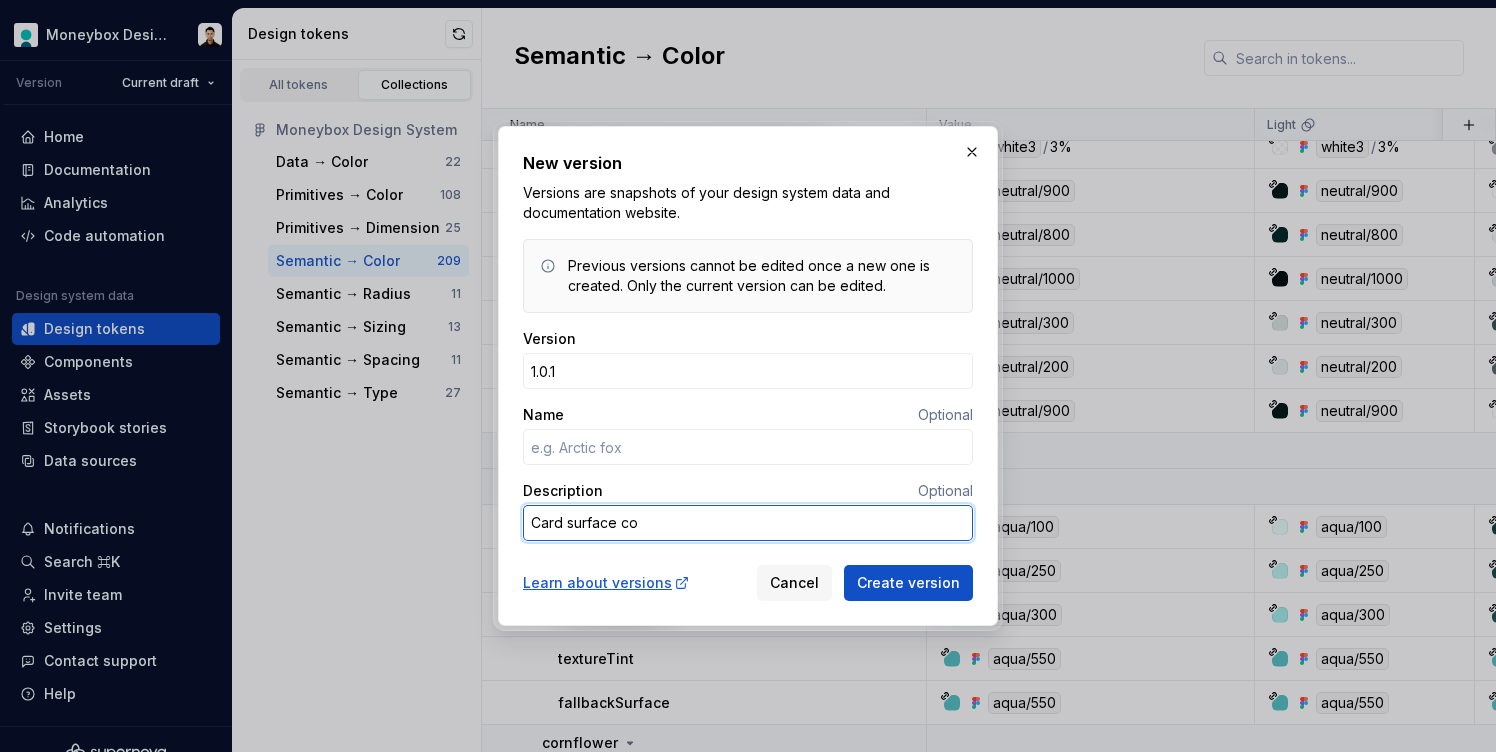 type on "Card surface col" 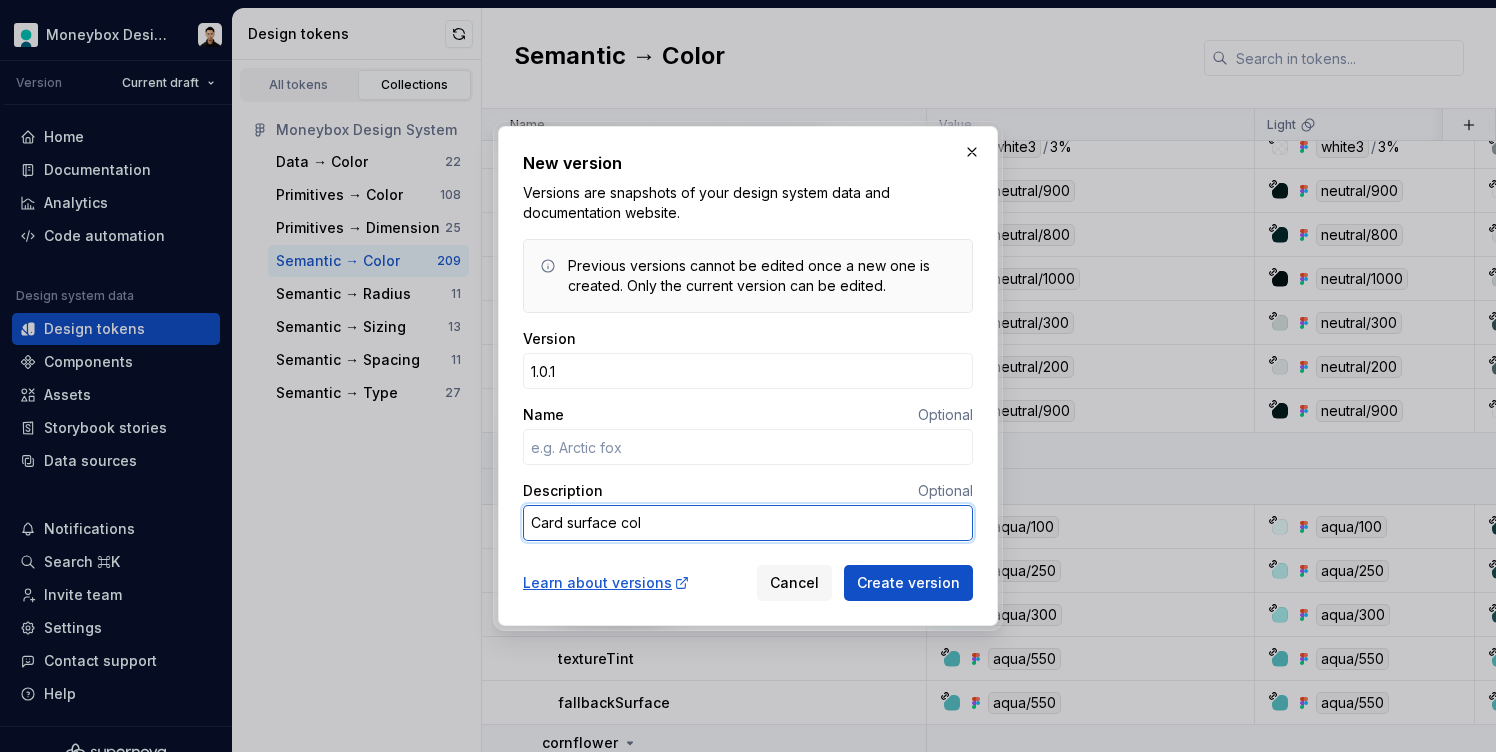 type on "Card surface colo" 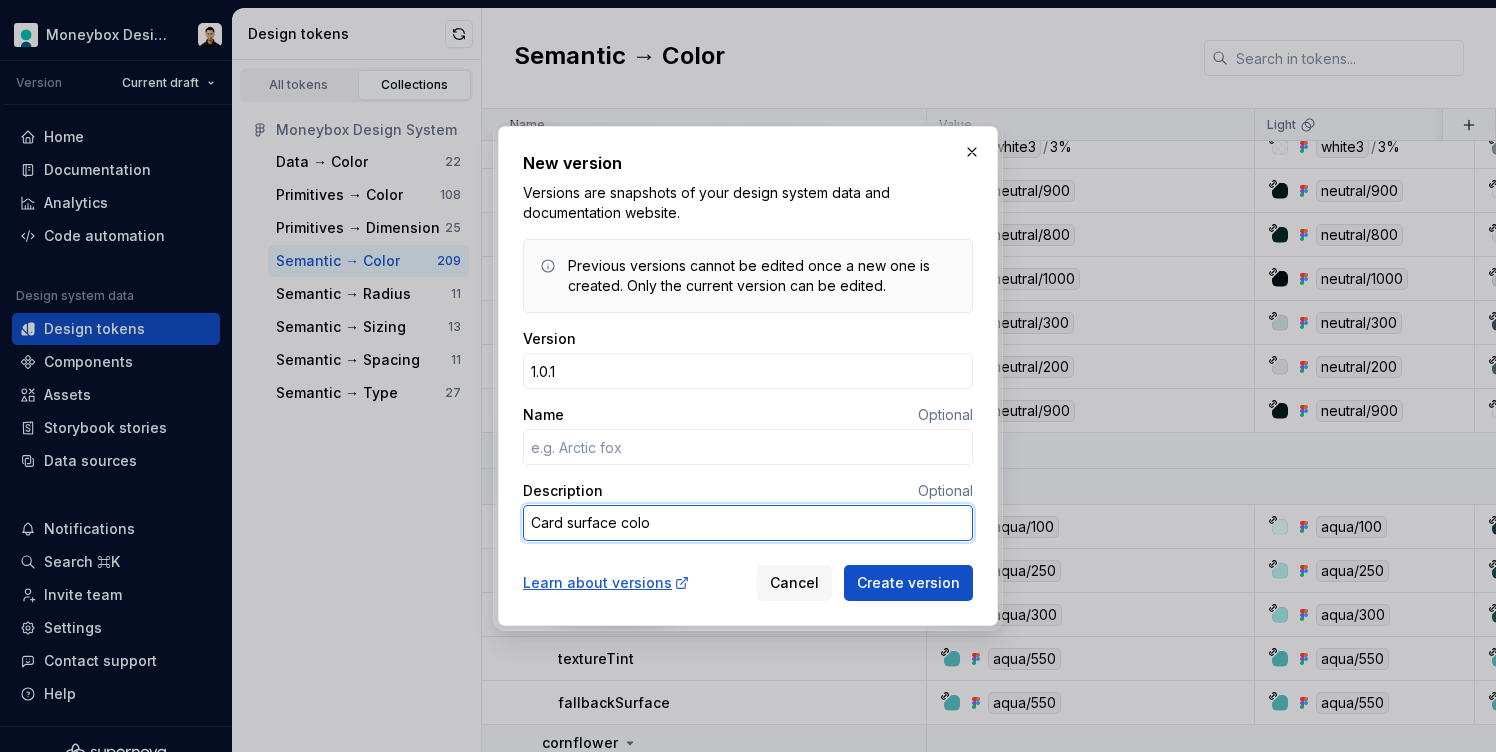 type on "Card surface colou" 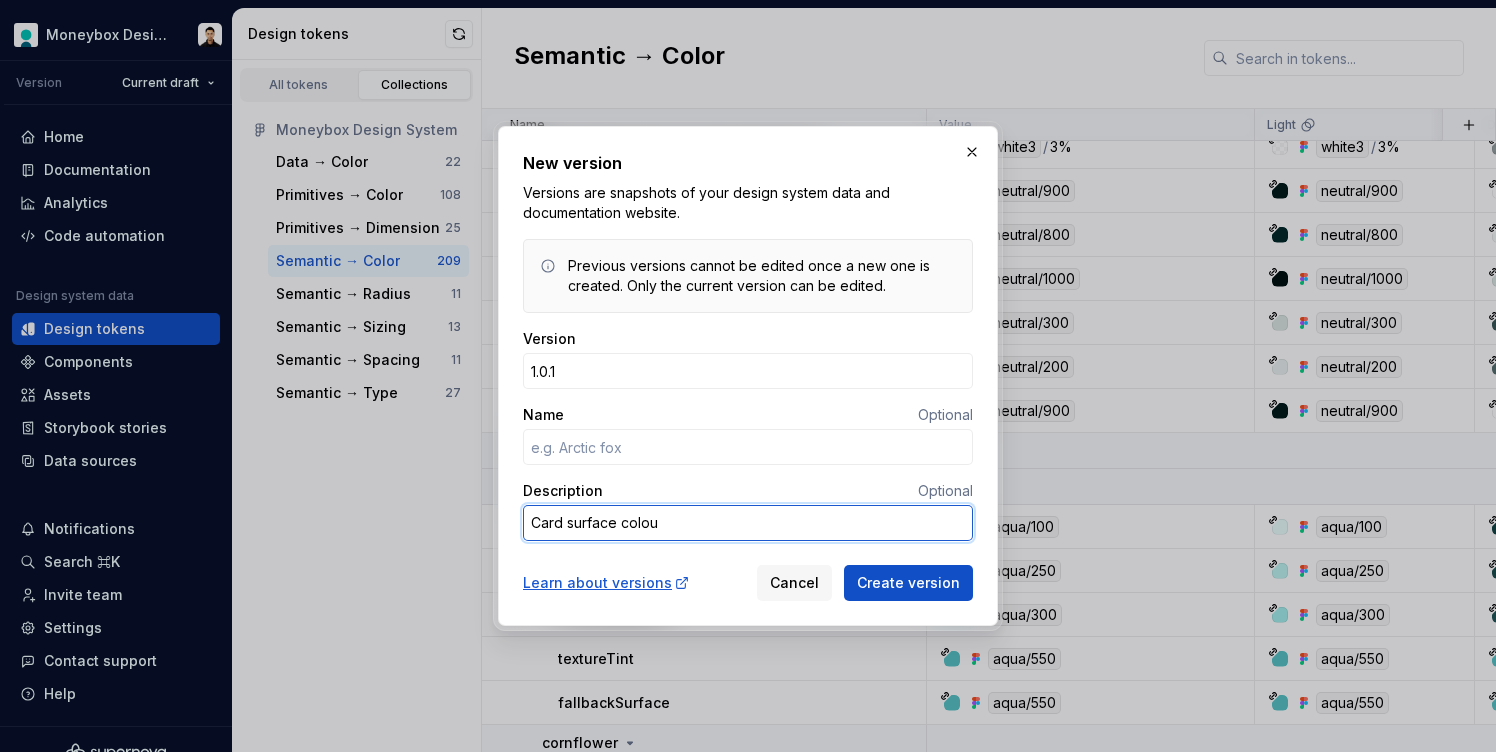 type on "Card surface colour" 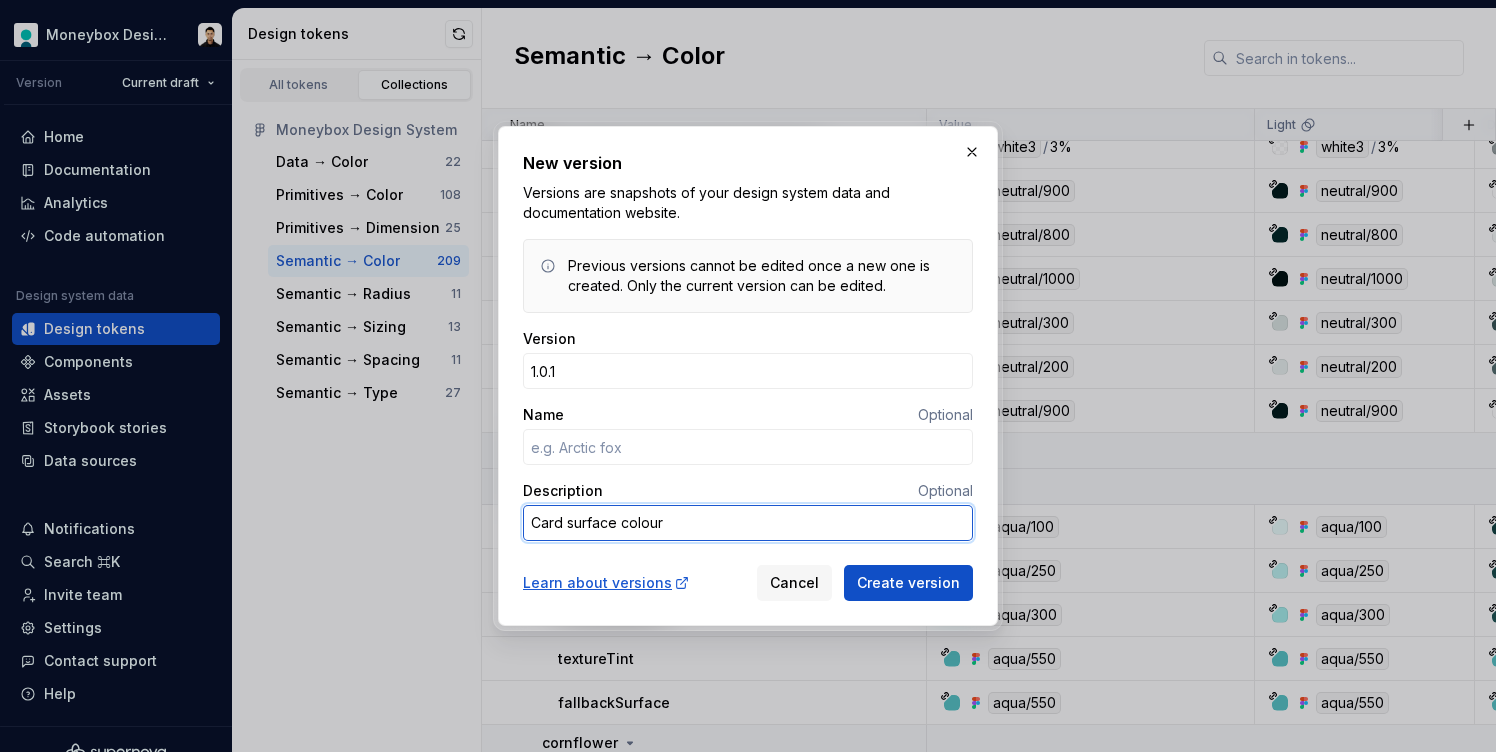 type on "Card surface colour" 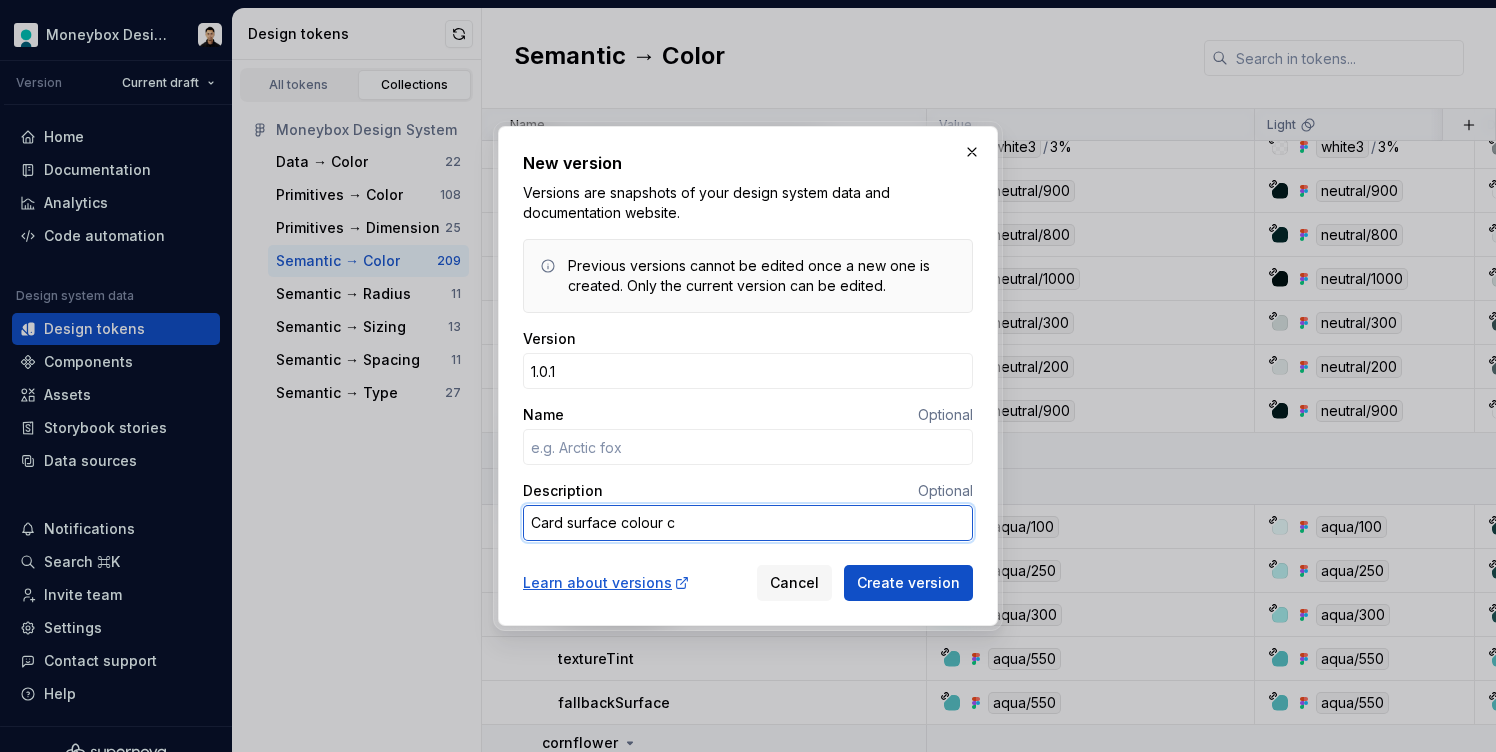 type on "Card surface colour co" 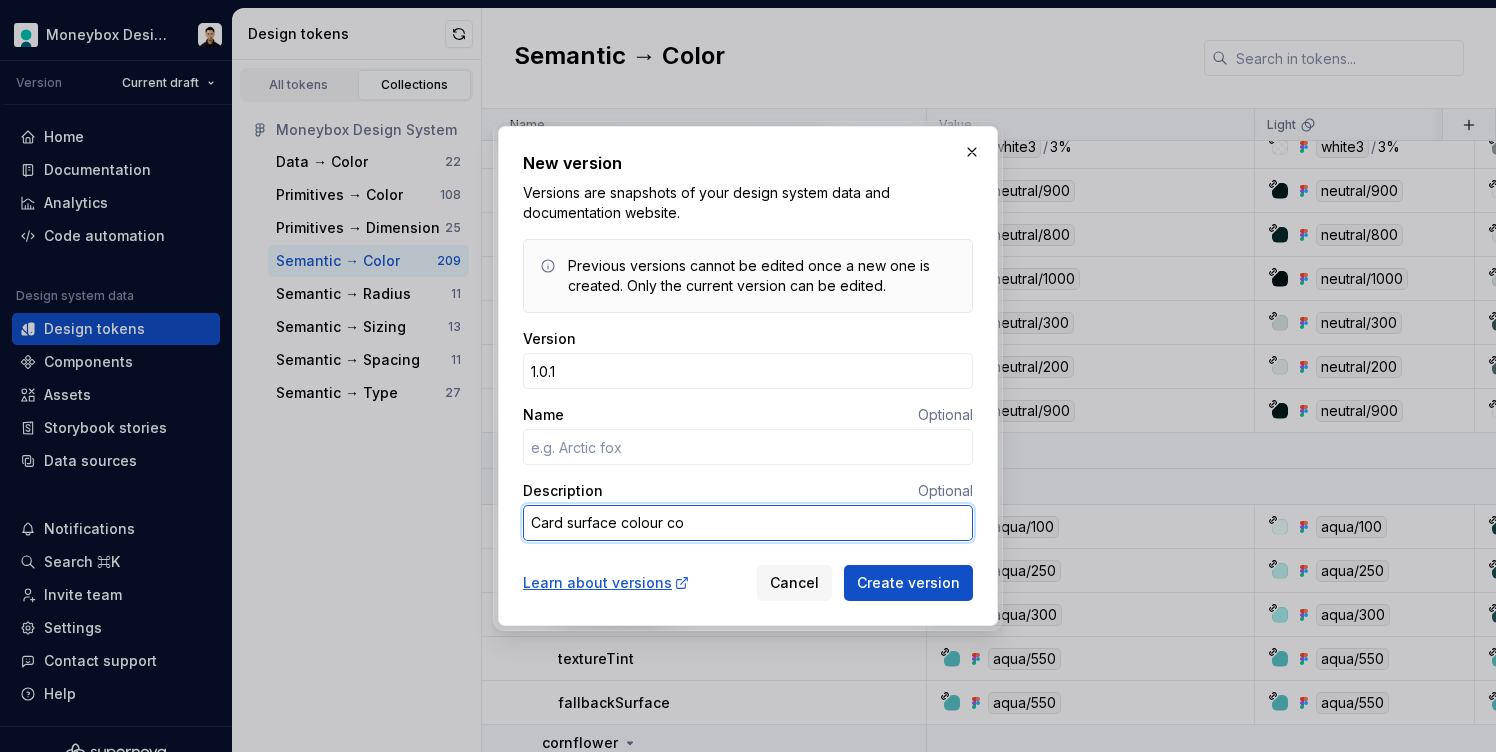 type on "Card surface colour con" 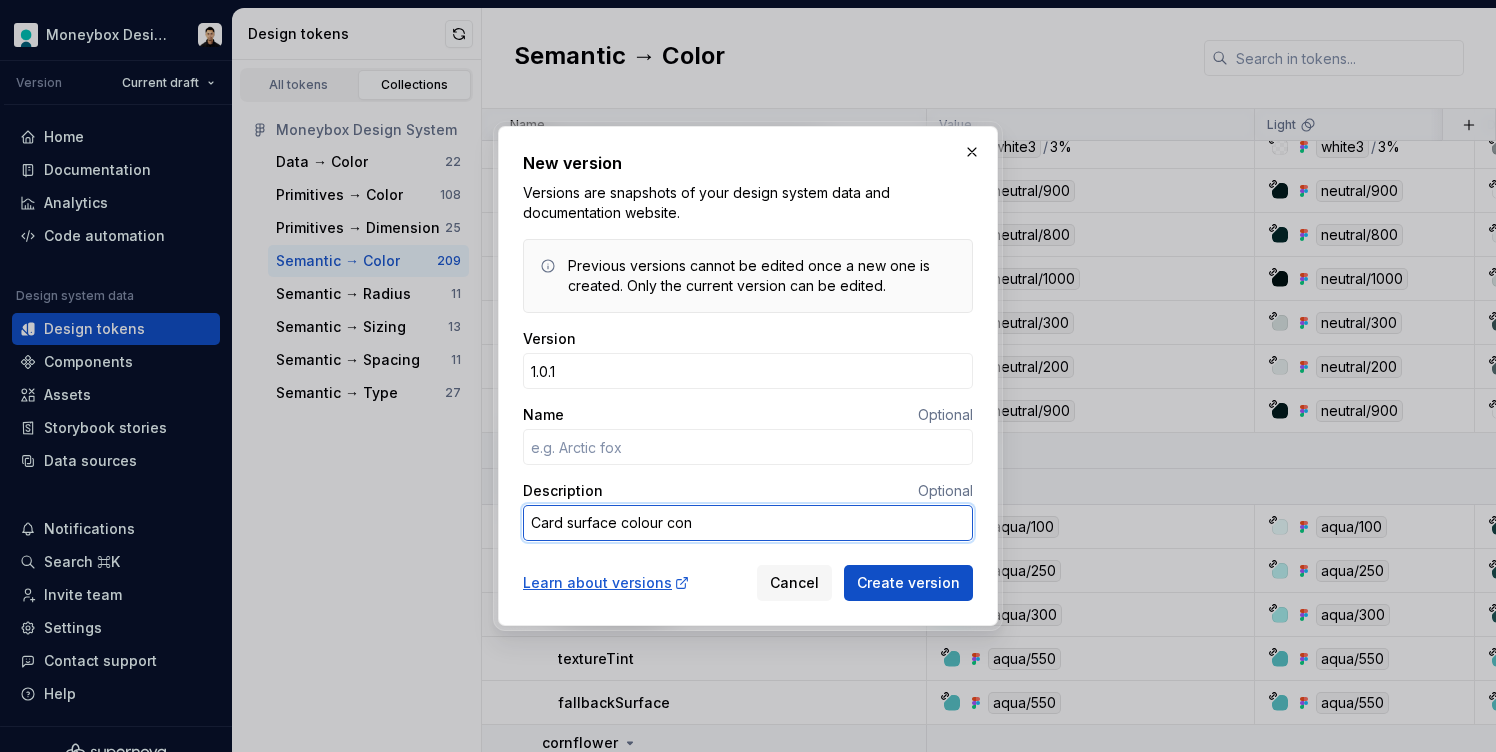 type on "Card surface colour cons" 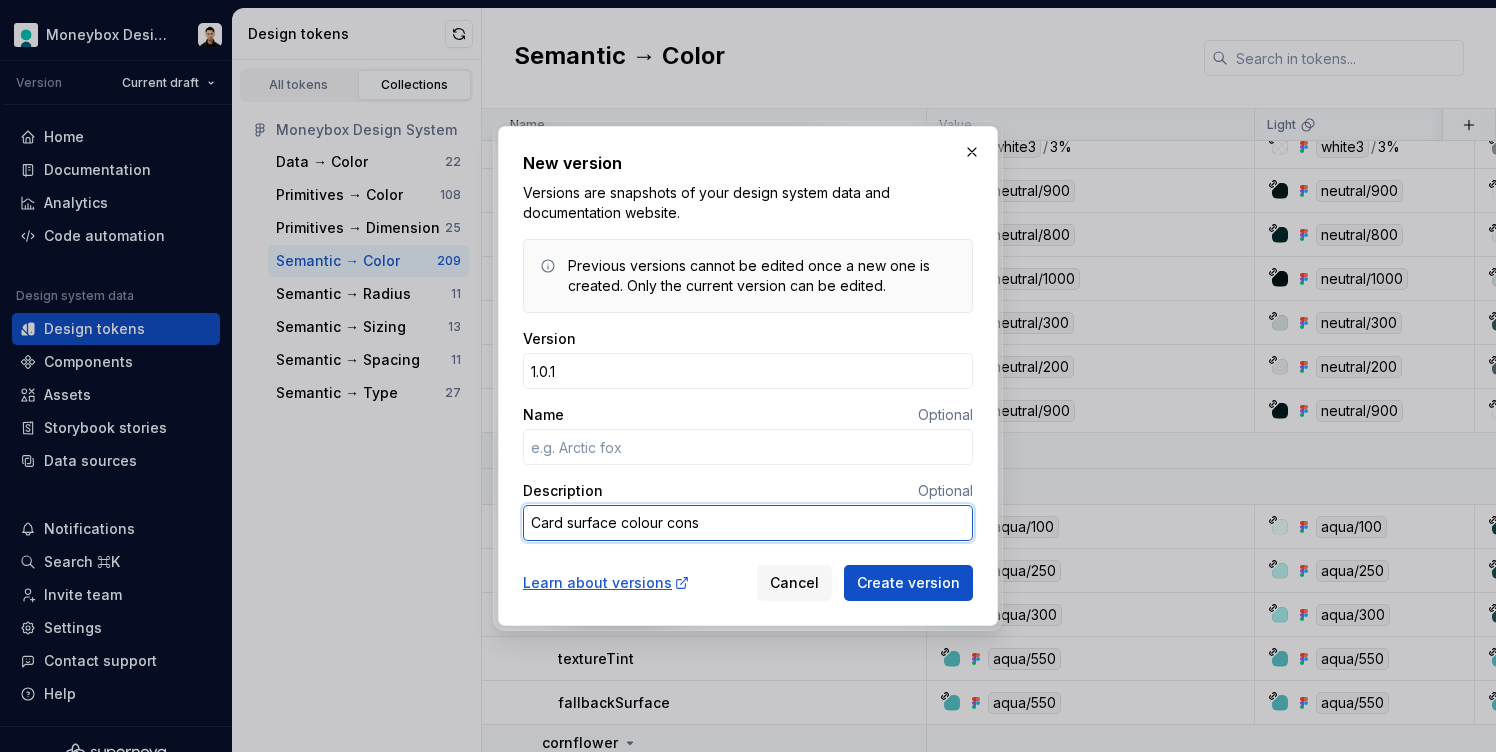 type on "Card surface colour conso" 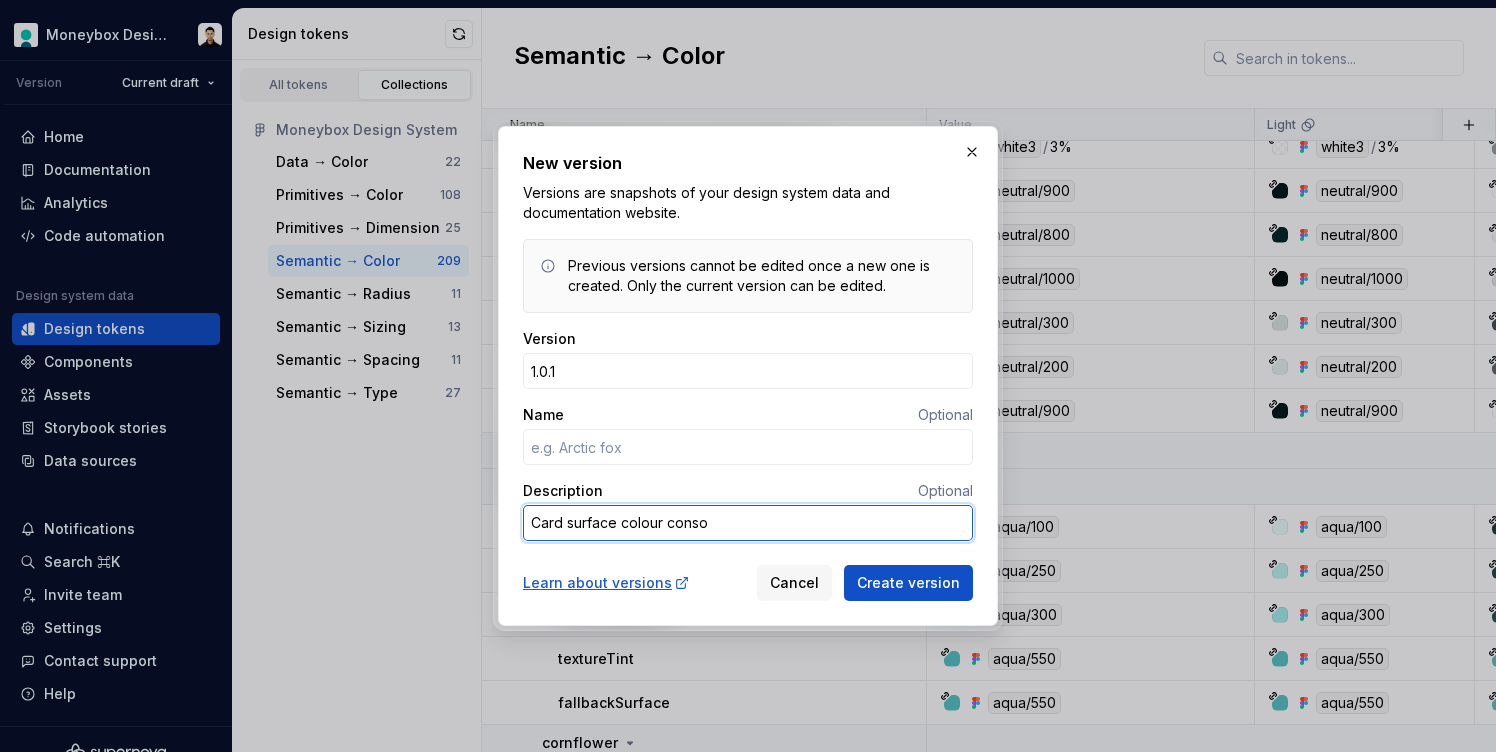 type on "Card surface colour consol" 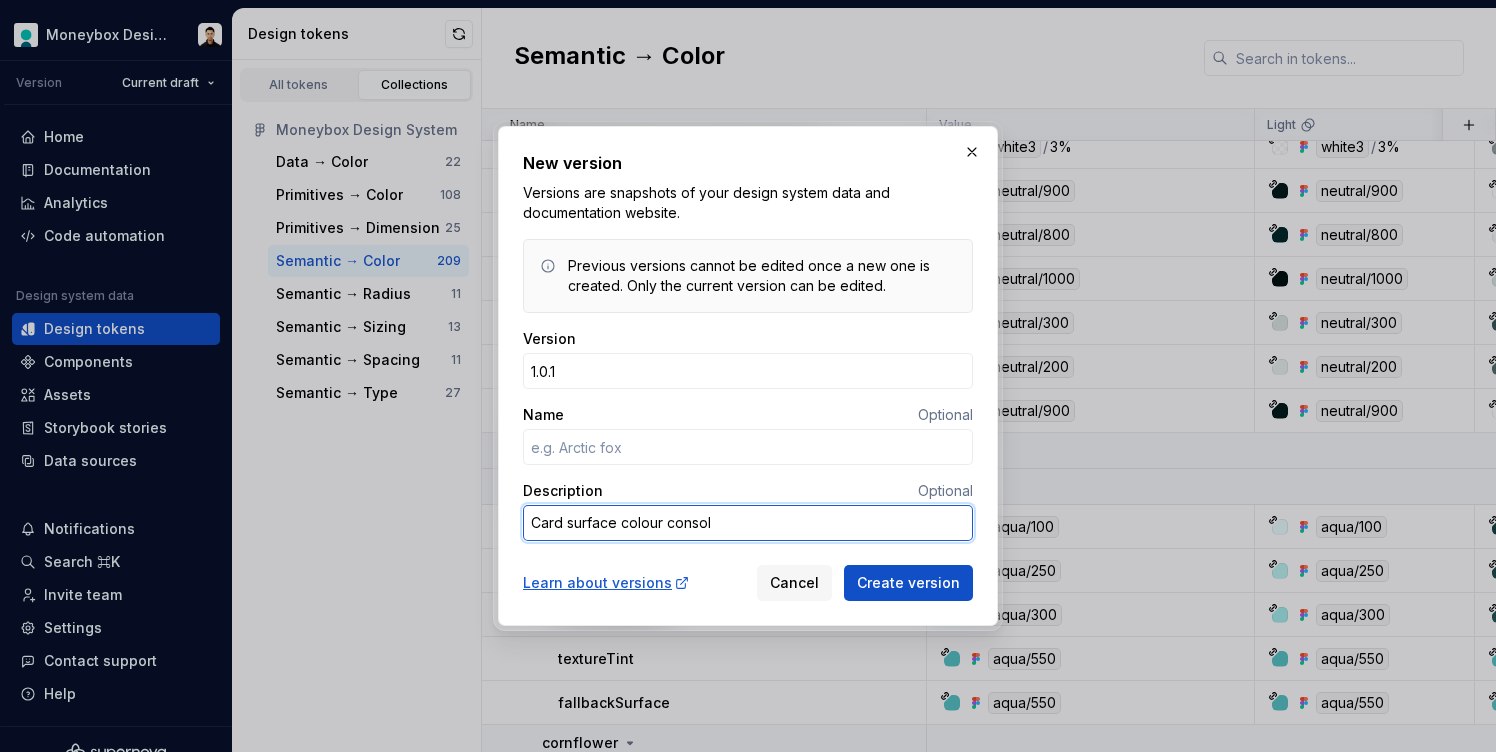 type on "*" 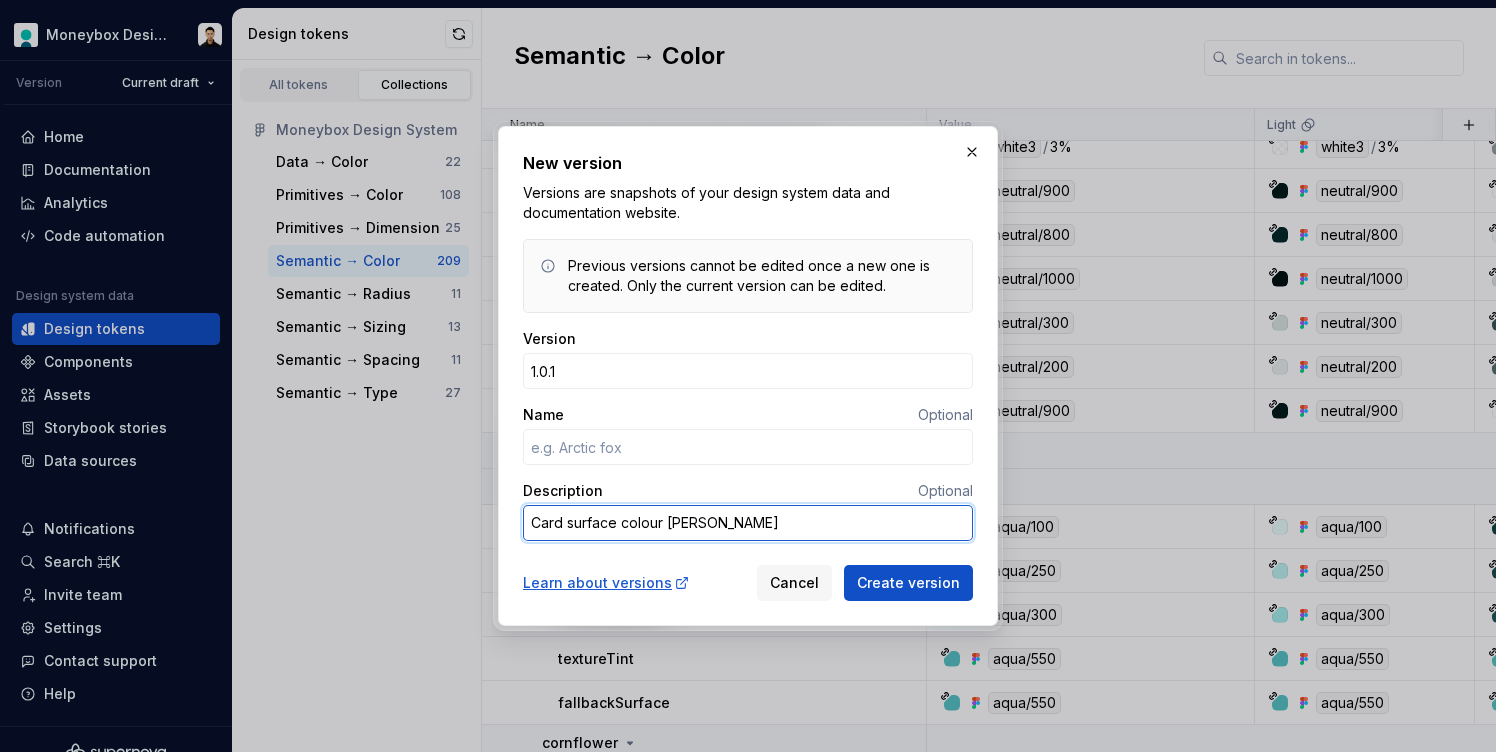 type on "Card surface colour consolid" 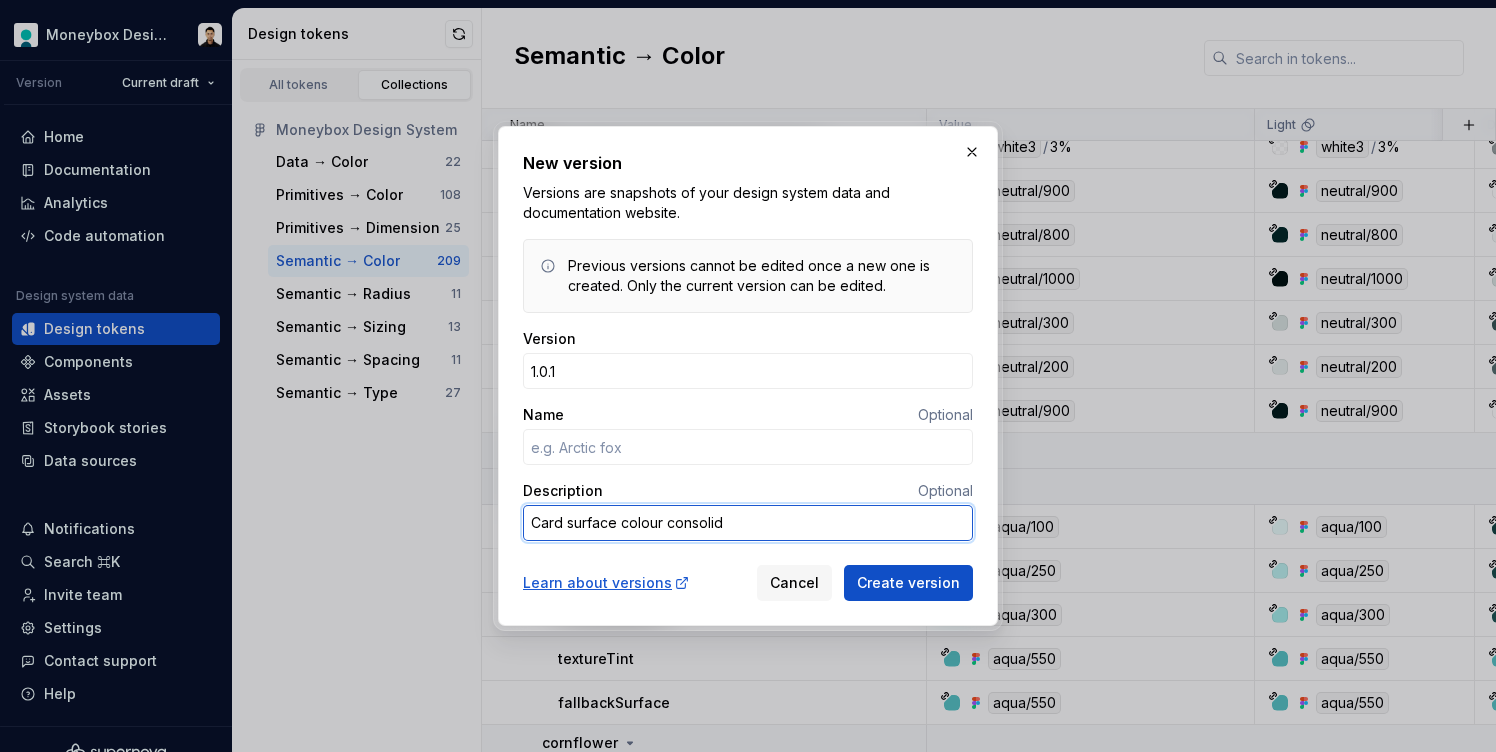type on "Card surface colour consolida" 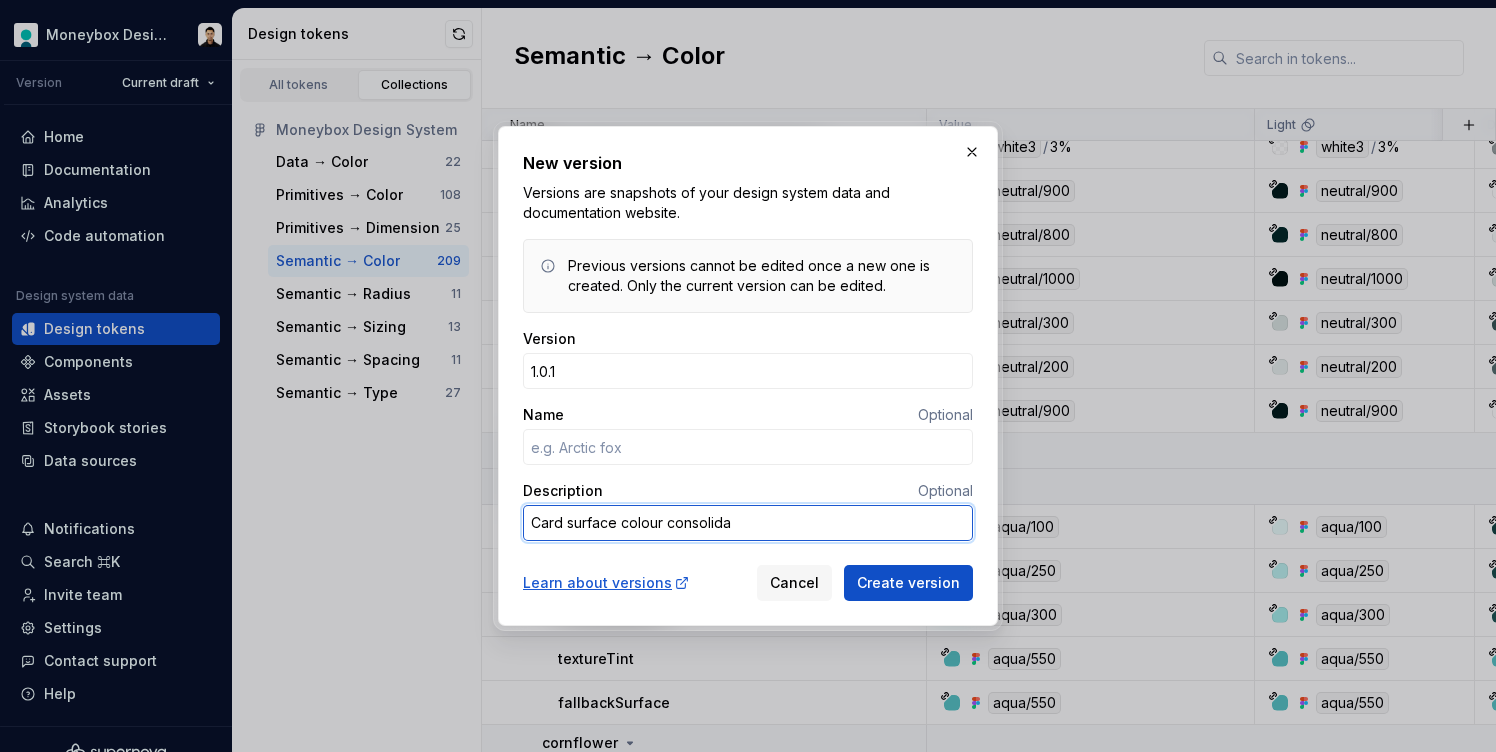 type on "Card surface colour consolidat" 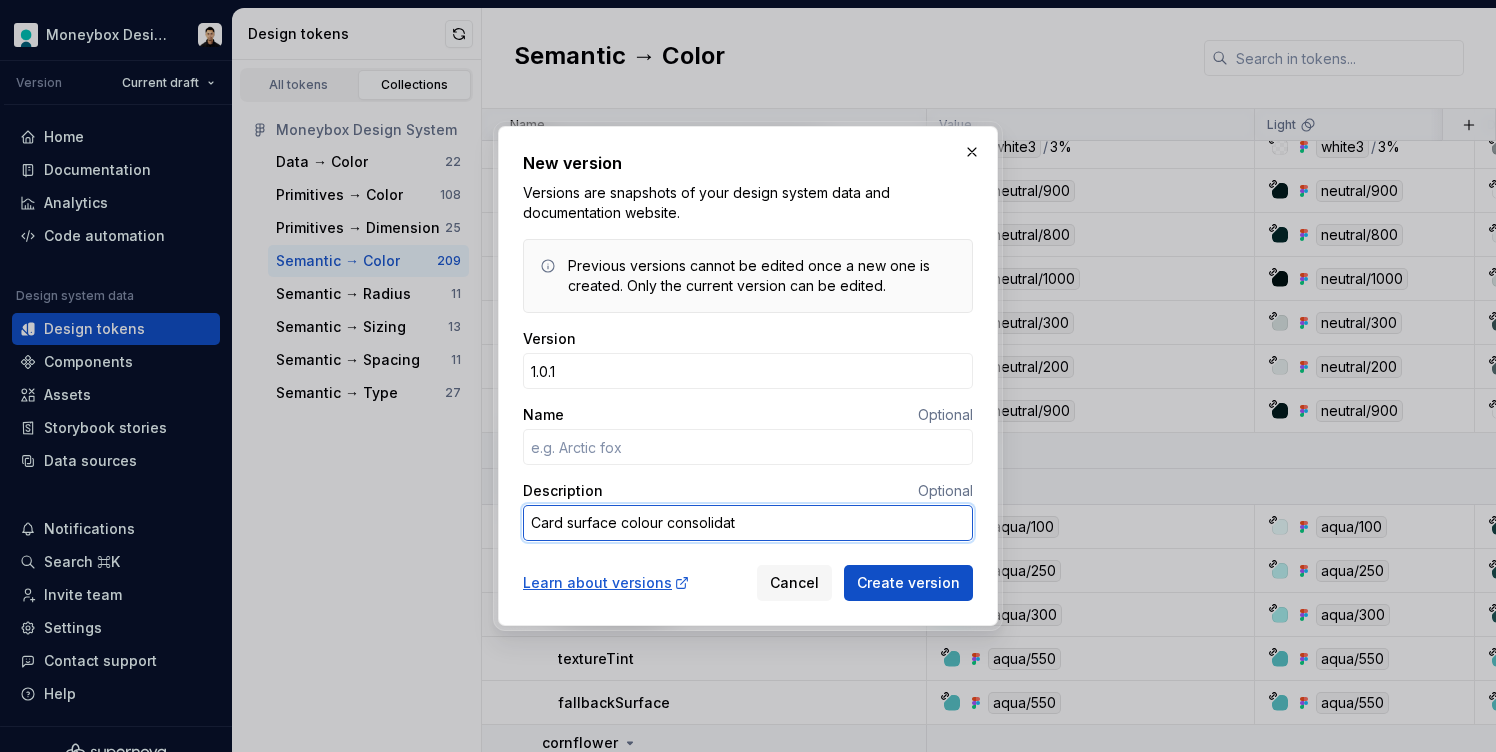 type on "Card surface colour consolidate" 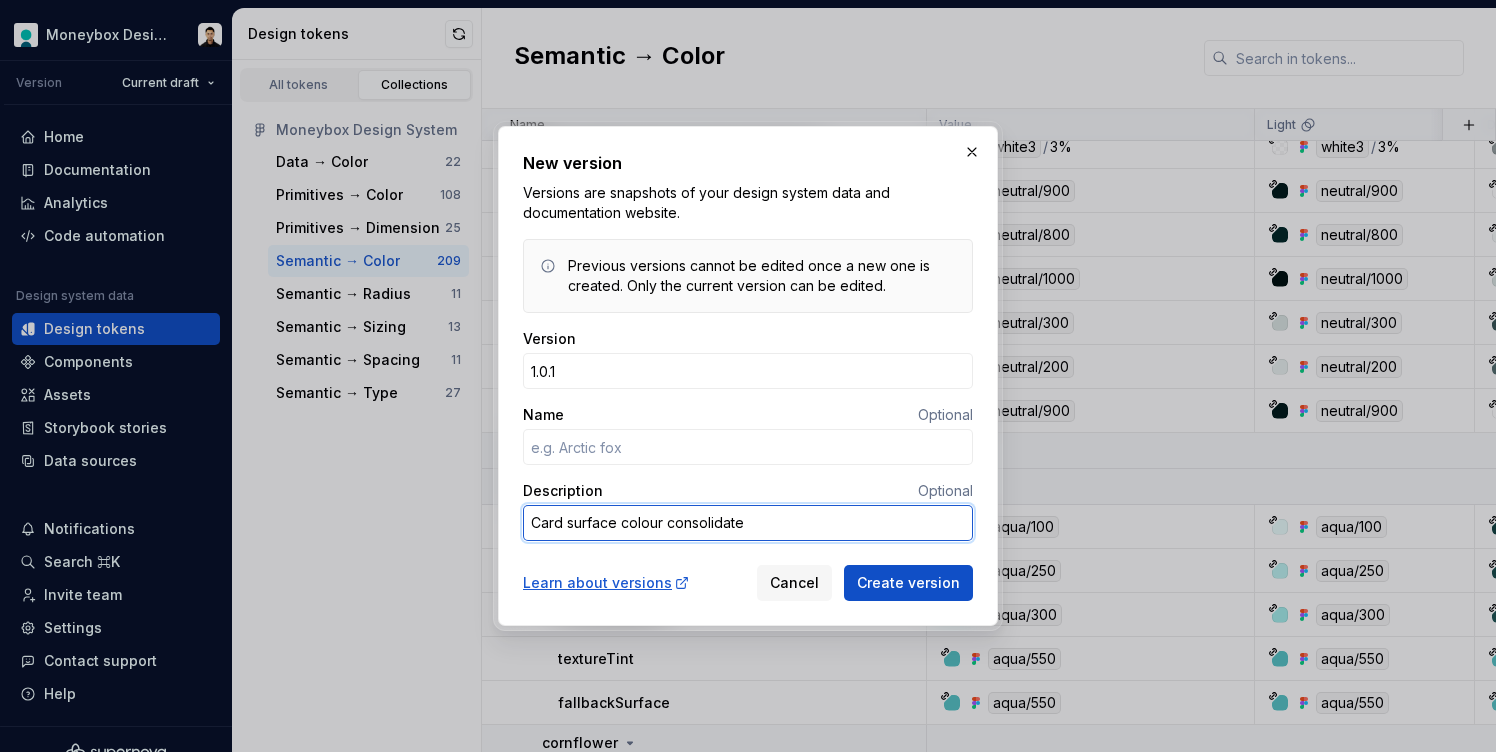 type on "*" 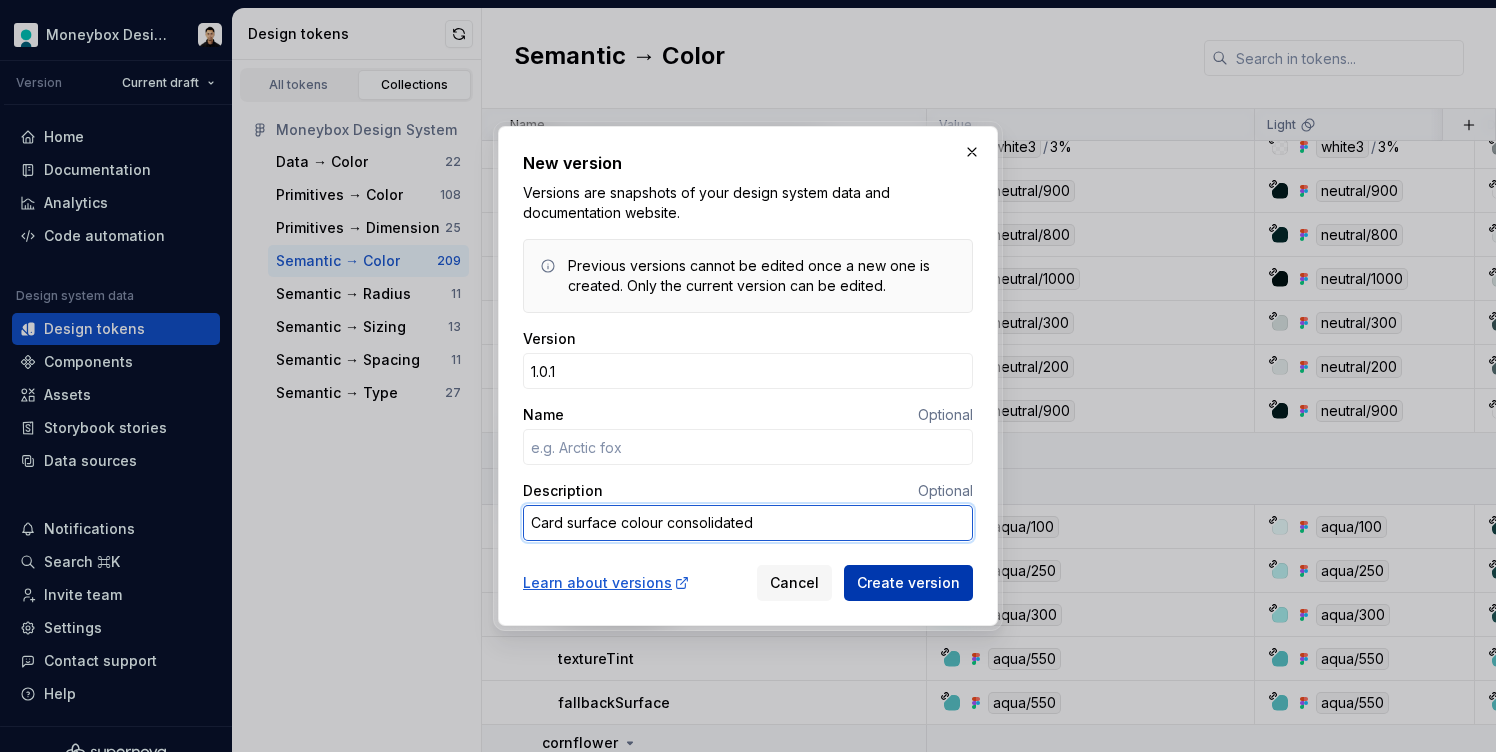 type on "Card surface colour consolidated" 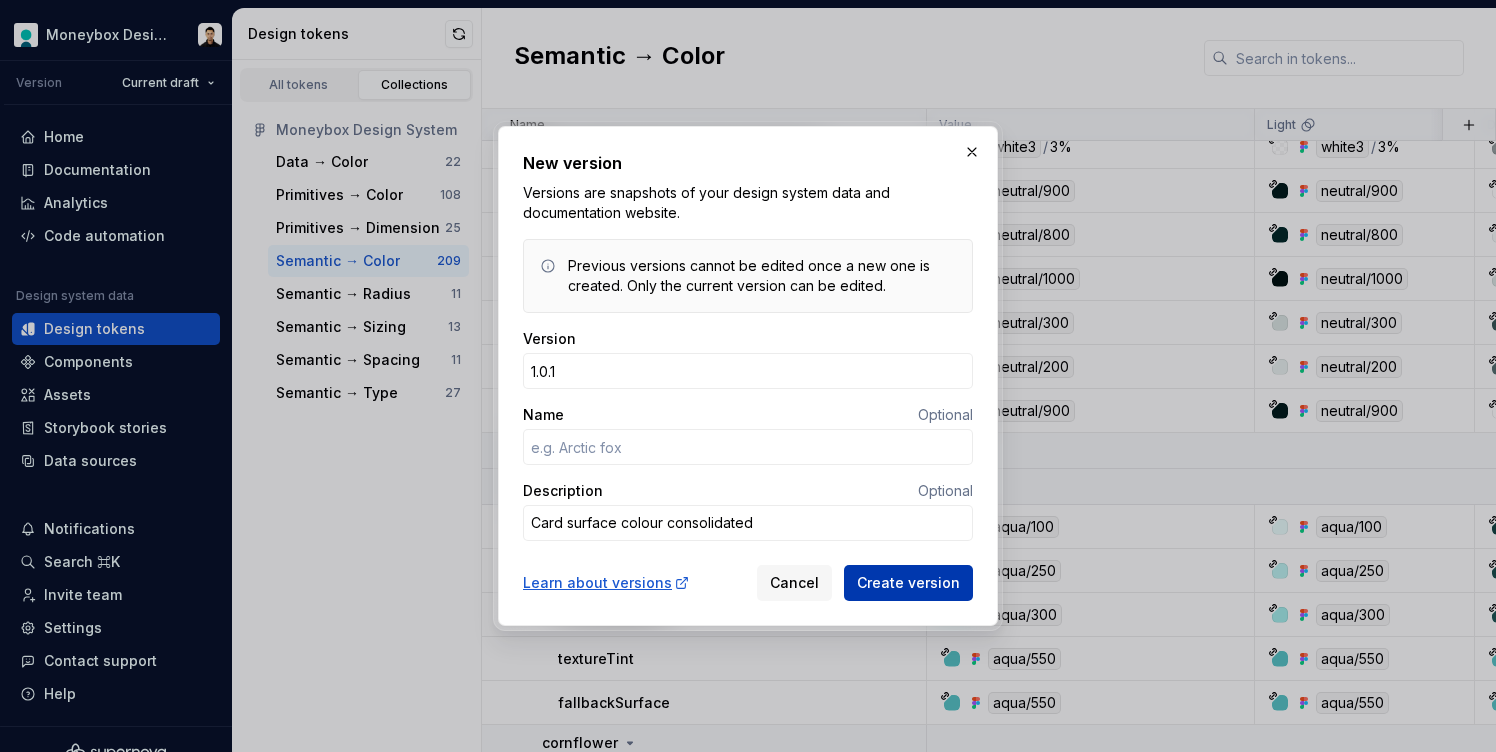 click on "Create version" at bounding box center [908, 583] 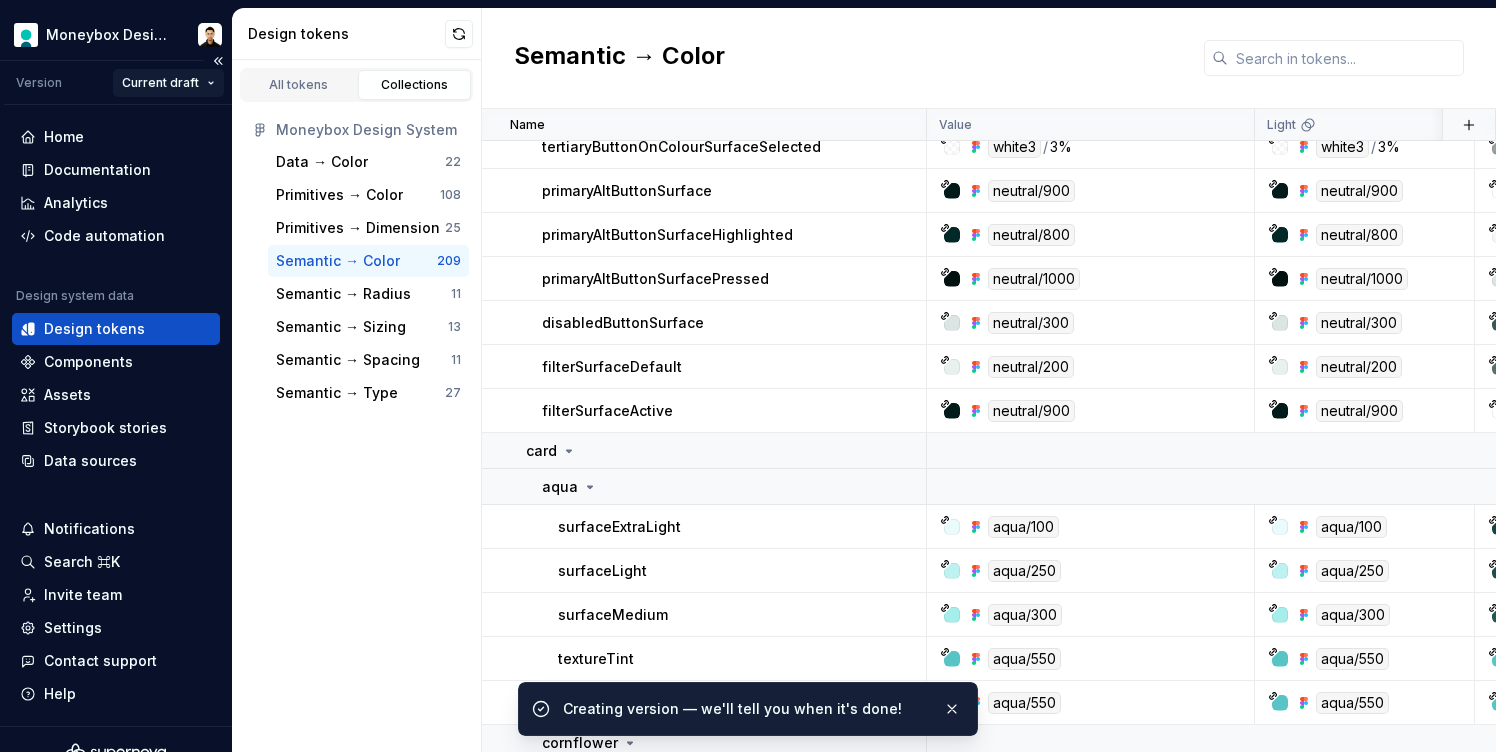 click on "Moneybox Design System Version Current draft Home Documentation Analytics Code automation Design system data Design tokens Components Assets Storybook stories Data sources Notifications Search ⌘K Invite team Settings Contact support Help Design tokens All tokens Collections Moneybox Design System Data → Color 22 Primitives → Color 108 Primitives → Dimension 25 Semantic → Color 209 Semantic → Radius 11 Semantic → Sizing 13 Semantic → Spacing 11 Semantic → Type 27 Semantic → Color Name Value Light Dark Collection Description Last updated paginationUnselected black20 / 20% black20 / 20% white20 / 20% Semantic → Color about 19 hours ago button primaryButtonSurface aqua/400 aqua/400 aqua/400 Semantic → Color about 19 hours ago primaryButtonSurfaceHighlighted aqua/500 aqua/500 aqua/500 Semantic → Color about 19 hours ago primaryButtonSurfaceSelected aqua/550 aqua/550 aqua/550 Semantic → Color about 19 hours ago tertiaryButtonSurface black5 / 5% black5 / 5% white10 / 10% black10 / 10% / /" at bounding box center (748, 376) 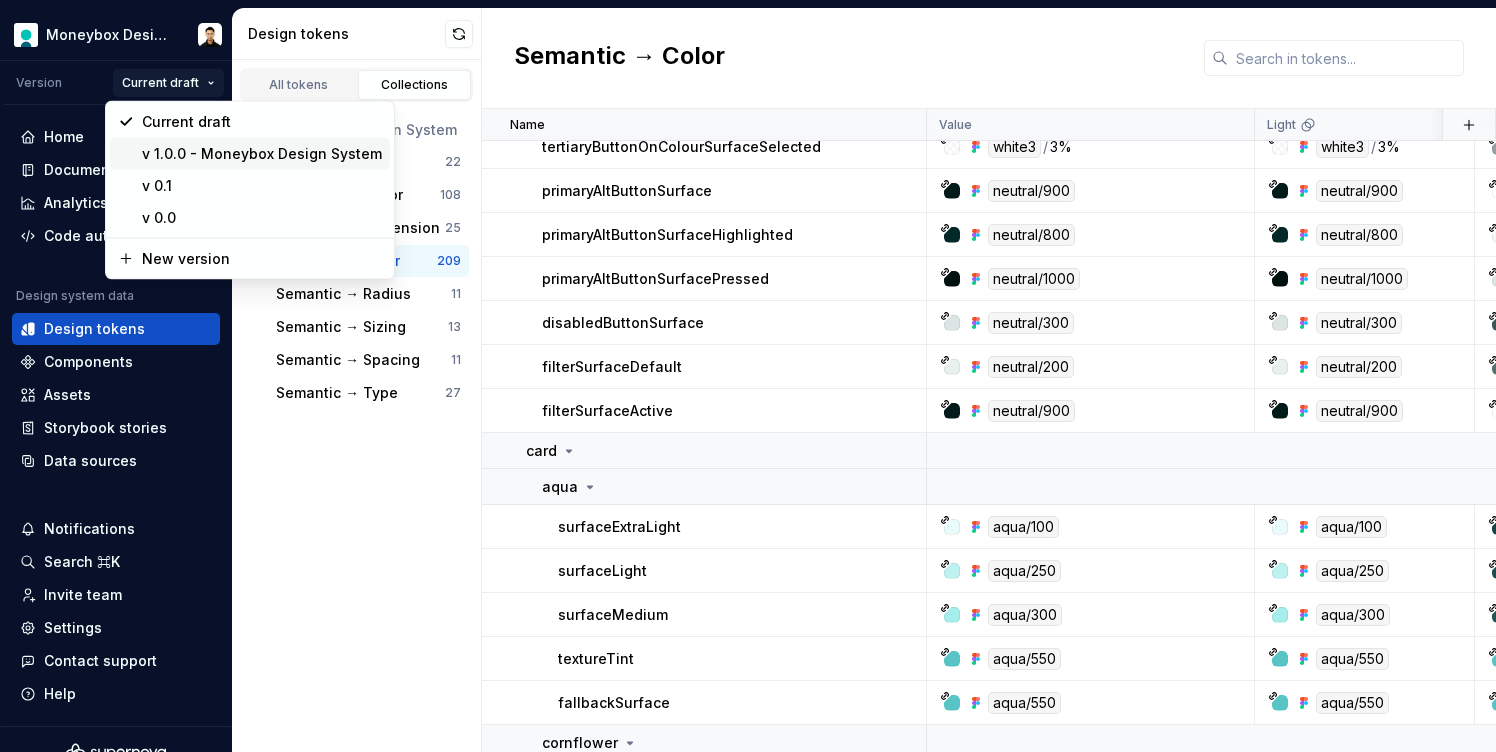 click on "v 1.0.0 - Moneybox Design System" at bounding box center (262, 154) 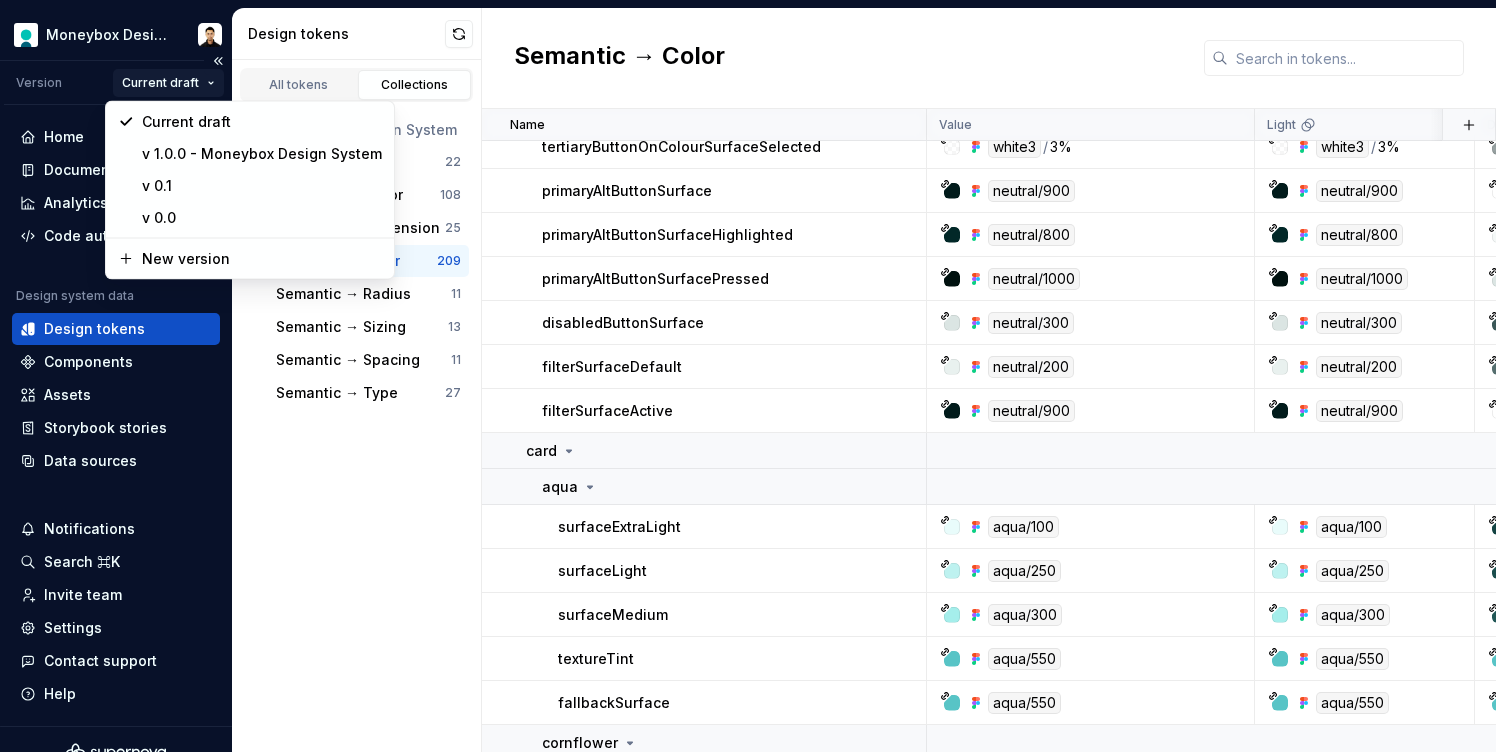 click on "Moneybox Design System Version Current draft Home Documentation Analytics Code automation Design system data Design tokens Components Assets Storybook stories Data sources Notifications Search ⌘K Invite team Settings Contact support Help Design tokens All tokens Collections Moneybox Design System Data → Color 22 Primitives → Color 108 Primitives → Dimension 25 Semantic → Color 209 Semantic → Radius 11 Semantic → Sizing 13 Semantic → Spacing 11 Semantic → Type 27 Semantic → Color Name Value Light Dark Collection Description Last updated paginationUnselected black20 / 20% black20 / 20% white20 / 20% Semantic → Color about 19 hours ago button primaryButtonSurface aqua/400 aqua/400 aqua/400 Semantic → Color about 19 hours ago primaryButtonSurfaceHighlighted aqua/500 aqua/500 aqua/500 Semantic → Color about 19 hours ago primaryButtonSurfaceSelected aqua/550 aqua/550 aqua/550 Semantic → Color about 19 hours ago tertiaryButtonSurface black5 / 5% black5 / 5% white10 / 10% black10 / 10% / /" at bounding box center (748, 376) 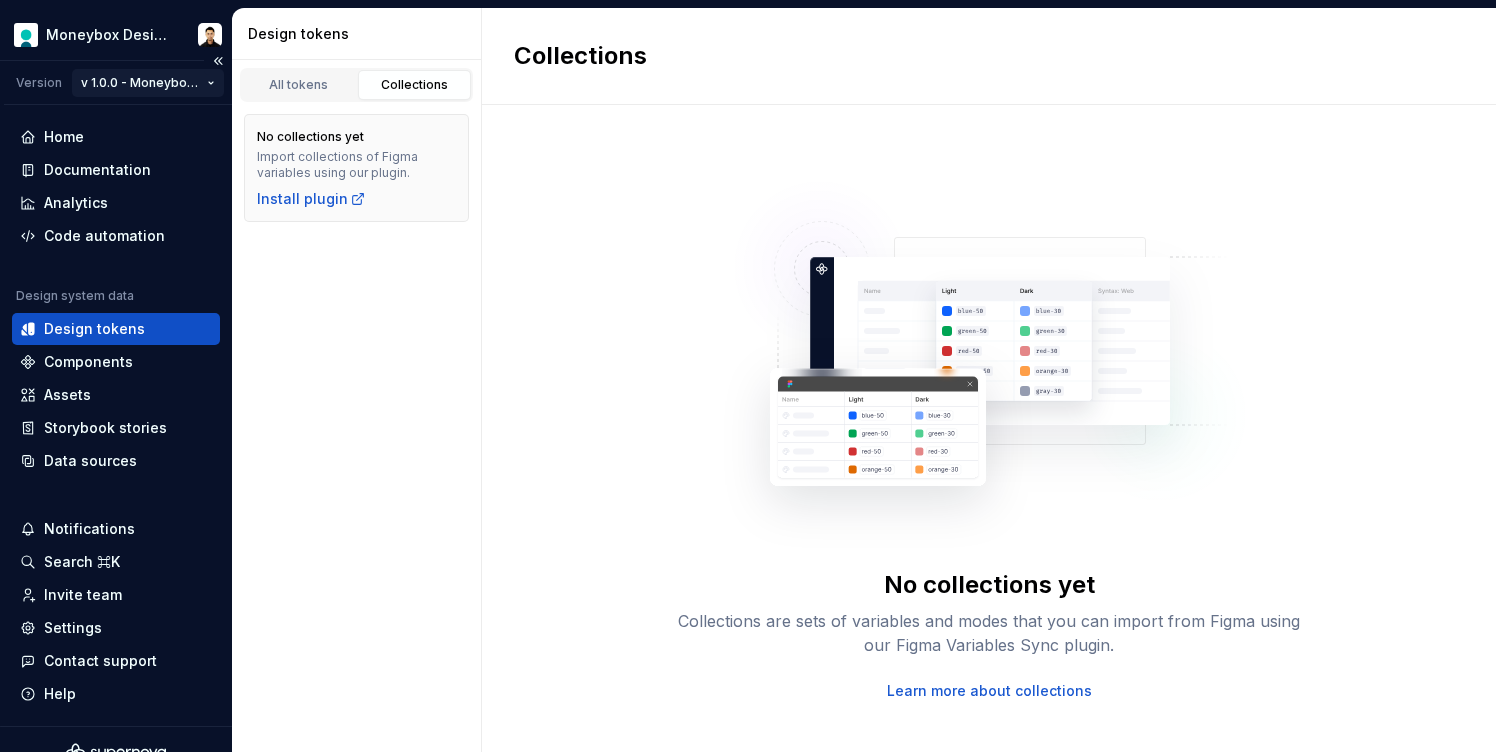 click on "Moneybox Design System Version v 1.0.0 - Moneybox Design System Home Documentation Analytics Code automation Design system data Design tokens Components Assets Storybook stories Data sources Notifications Search ⌘K Invite team Settings Contact support Help Design tokens All tokens Collections No collections yet Import collections of Figma variables using our plugin. Install plugin Collections No collections yet Collections are sets of variables and modes that you can import from Figma using our Figma Variables Sync plugin. Learn more about collections   *" at bounding box center (748, 376) 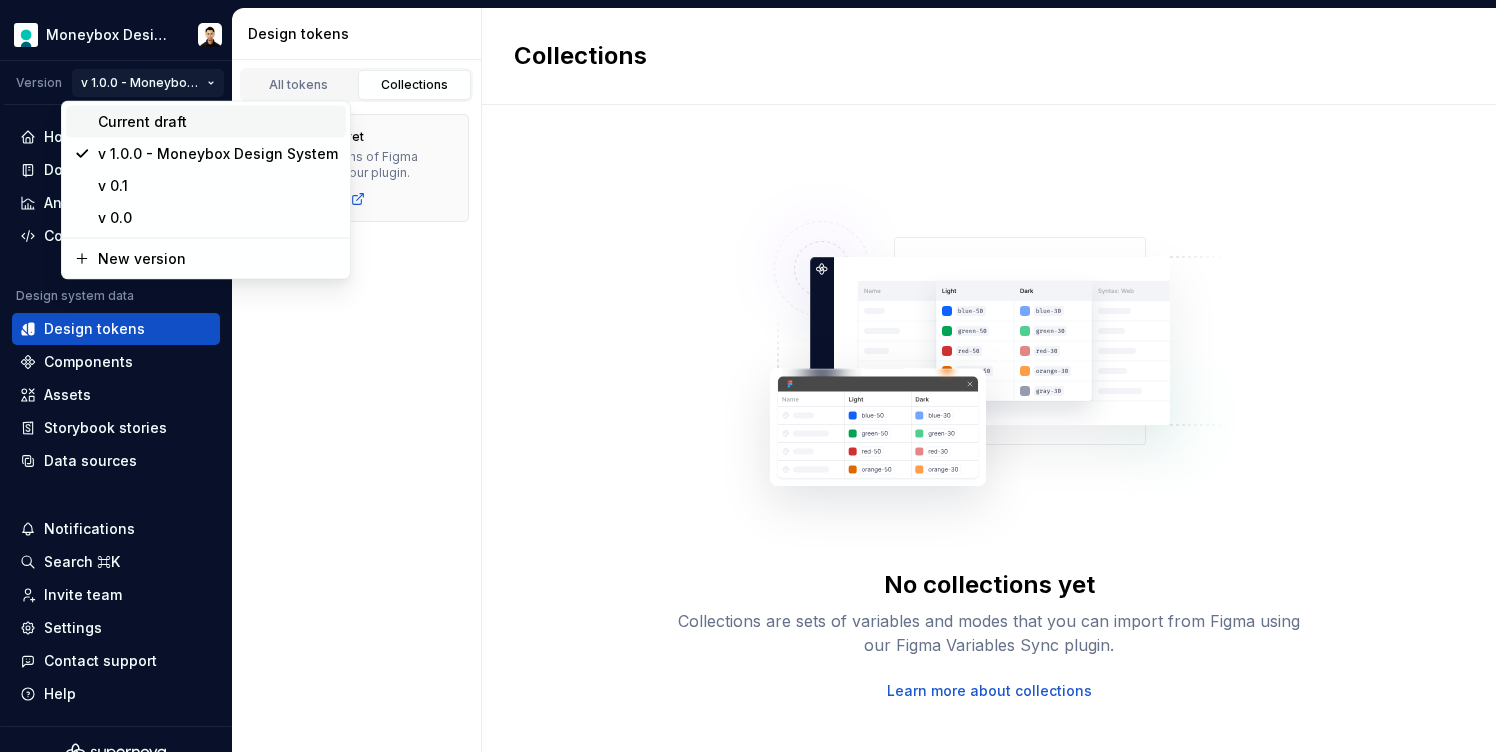 click on "Current draft" at bounding box center (218, 122) 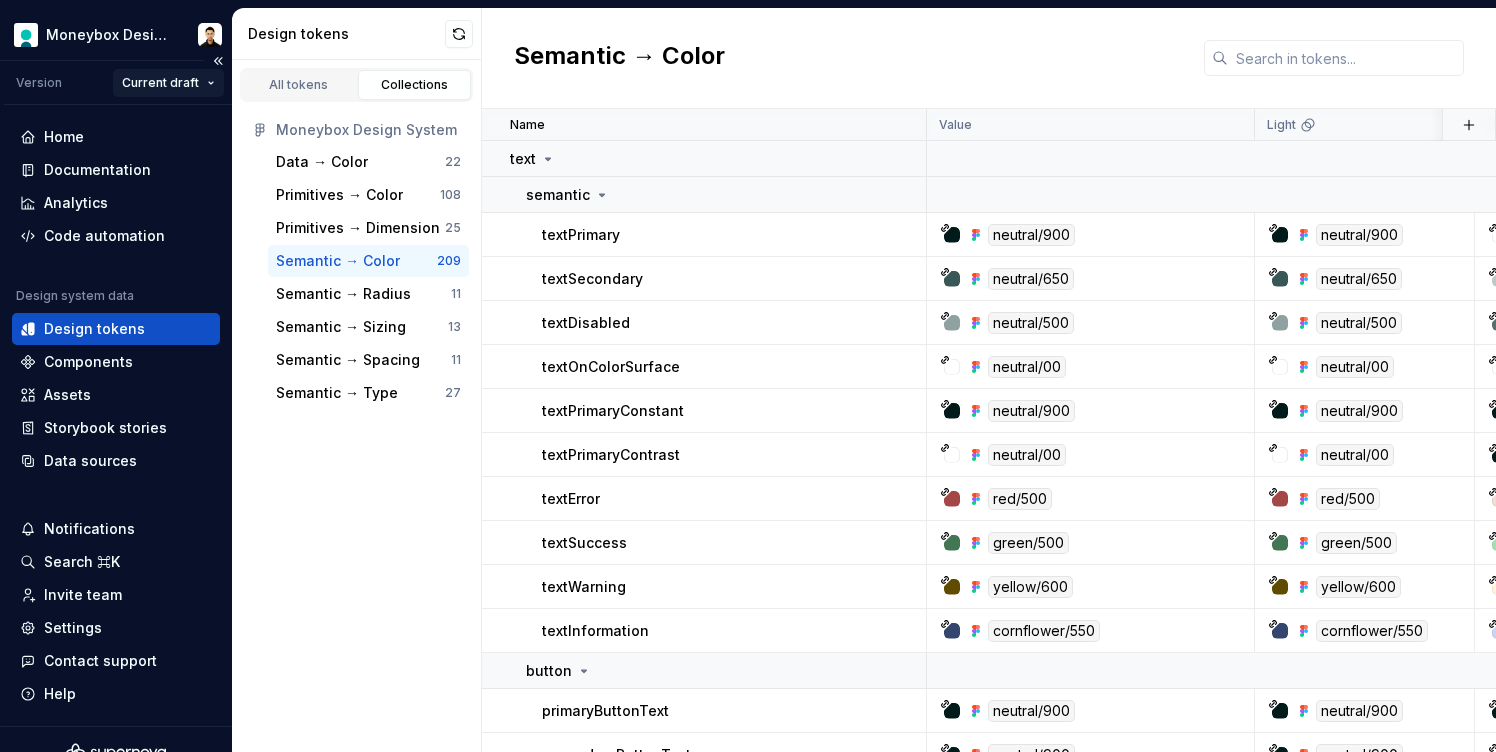 click on "Moneybox Design System Version Current draft Home Documentation Analytics Code automation Design system data Design tokens Components Assets Storybook stories Data sources Notifications Search ⌘K Invite team Settings Contact support Help Design tokens All tokens Collections Moneybox Design System Data → Color 22 Primitives → Color 108 Primitives → Dimension 25 Semantic → Color 209 Semantic → Radius 11 Semantic → Sizing 13 Semantic → Spacing 11 Semantic → Type 27 Semantic → Color Name Value Light Dark Collection Description Last updated text semantic textPrimary neutral/900 neutral/900 neutral/00 Semantic → Color about 19 hours ago textSecondary neutral/650 neutral/650 neutral/400 Semantic → Color about 19 hours ago textDisabled neutral/500 neutral/500 neutral/600 Semantic → Color about 19 hours ago textOnColorSurface neutral/00 neutral/00 neutral/00 Semantic → Color about 19 hours ago textPrimaryConstant neutral/900 neutral/900 neutral/900 Semantic → Color about 19 hours ago   *" at bounding box center [748, 376] 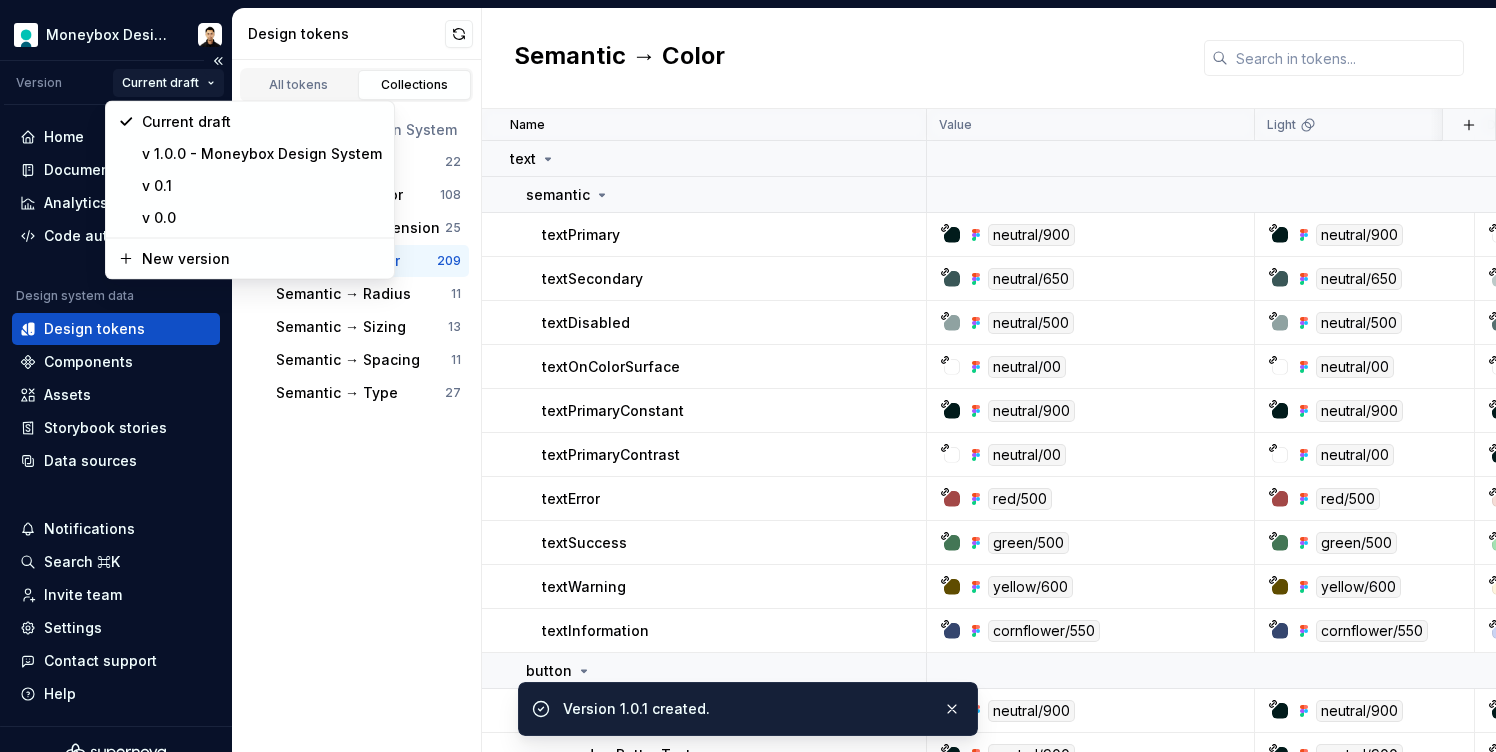 click on "Moneybox Design System Version Current draft Home Documentation Analytics Code automation Design system data Design tokens Components Assets Storybook stories Data sources Notifications Search ⌘K Invite team Settings Contact support Help Design tokens All tokens Collections Moneybox Design System Data → Color 22 Primitives → Color 108 Primitives → Dimension 25 Semantic → Color 209 Semantic → Radius 11 Semantic → Sizing 13 Semantic → Spacing 11 Semantic → Type 27 Semantic → Color Name Value Light Dark Collection Description Last updated text semantic textPrimary neutral/900 neutral/900 neutral/00 Semantic → Color about 19 hours ago textSecondary neutral/650 neutral/650 neutral/400 Semantic → Color about 19 hours ago textDisabled neutral/500 neutral/500 neutral/600 Semantic → Color about 19 hours ago textOnColorSurface neutral/00 neutral/00 neutral/00 Semantic → Color about 19 hours ago textPrimaryConstant neutral/900 neutral/900 neutral/900 Semantic → Color about 19 hours ago   *" at bounding box center (748, 376) 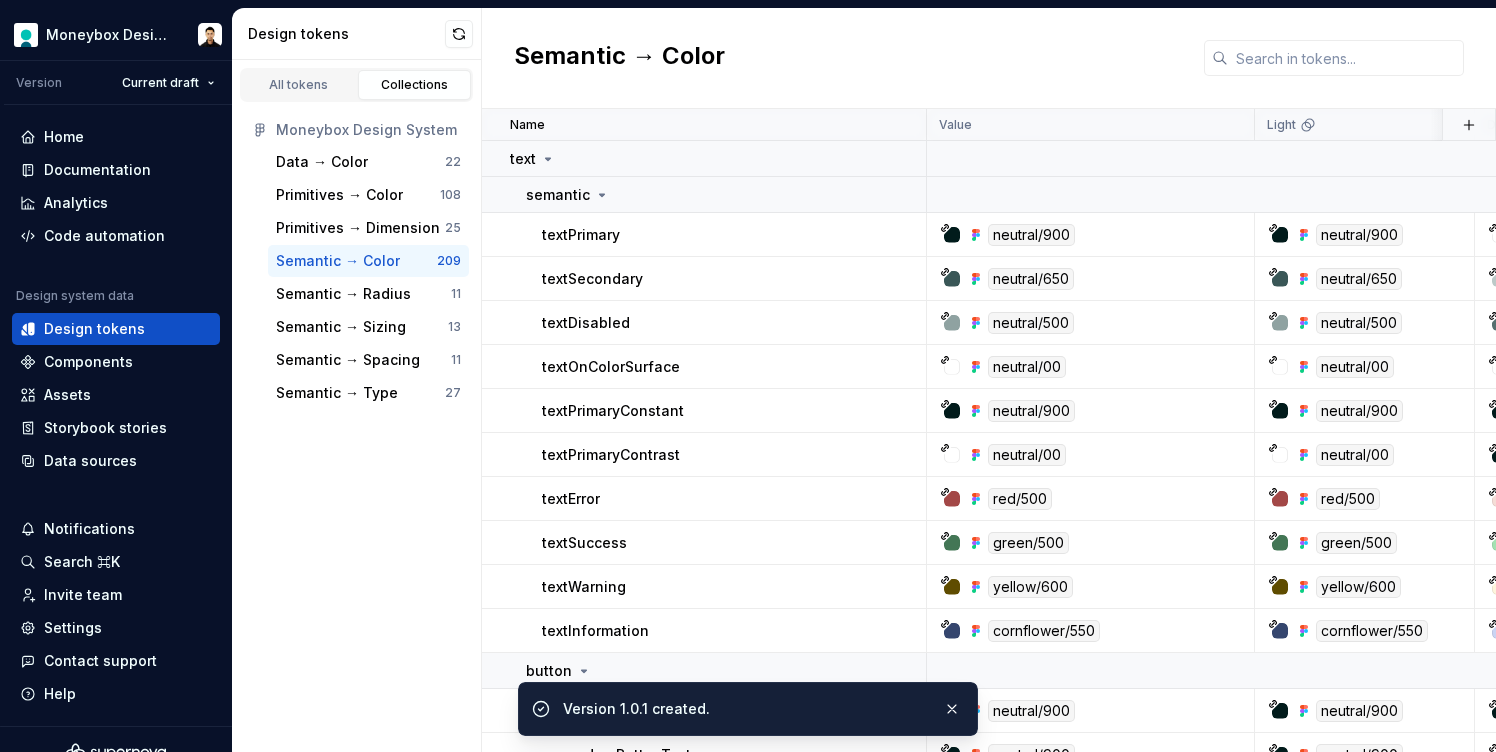 click on "Version 1.0.1 created." at bounding box center (745, 709) 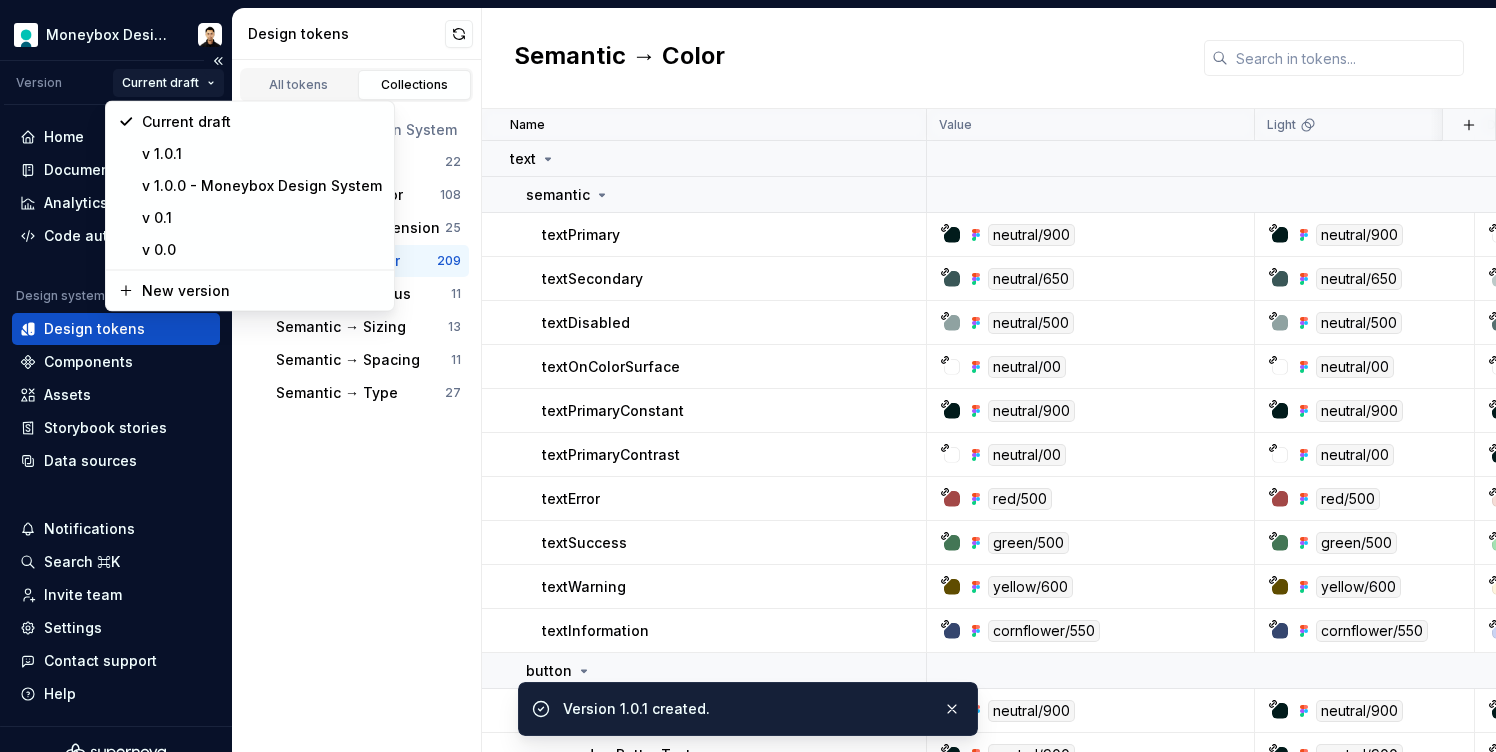 click on "Moneybox Design System Version Current draft Home Documentation Analytics Code automation Design system data Design tokens Components Assets Storybook stories Data sources Notifications Search ⌘K Invite team Settings Contact support Help Design tokens All tokens Collections Moneybox Design System Data → Color 22 Primitives → Color 108 Primitives → Dimension 25 Semantic → Color 209 Semantic → Radius 11 Semantic → Sizing 13 Semantic → Spacing 11 Semantic → Type 27 Semantic → Color Name Value Light Dark Collection Description Last updated text semantic textPrimary neutral/900 neutral/900 neutral/00 Semantic → Color about 19 hours ago textSecondary neutral/650 neutral/650 neutral/400 Semantic → Color about 19 hours ago textDisabled neutral/500 neutral/500 neutral/600 Semantic → Color about 19 hours ago textOnColorSurface neutral/00 neutral/00 neutral/00 Semantic → Color about 19 hours ago textPrimaryConstant neutral/900 neutral/900 neutral/900 Semantic → Color about 19 hours ago   *" at bounding box center [748, 376] 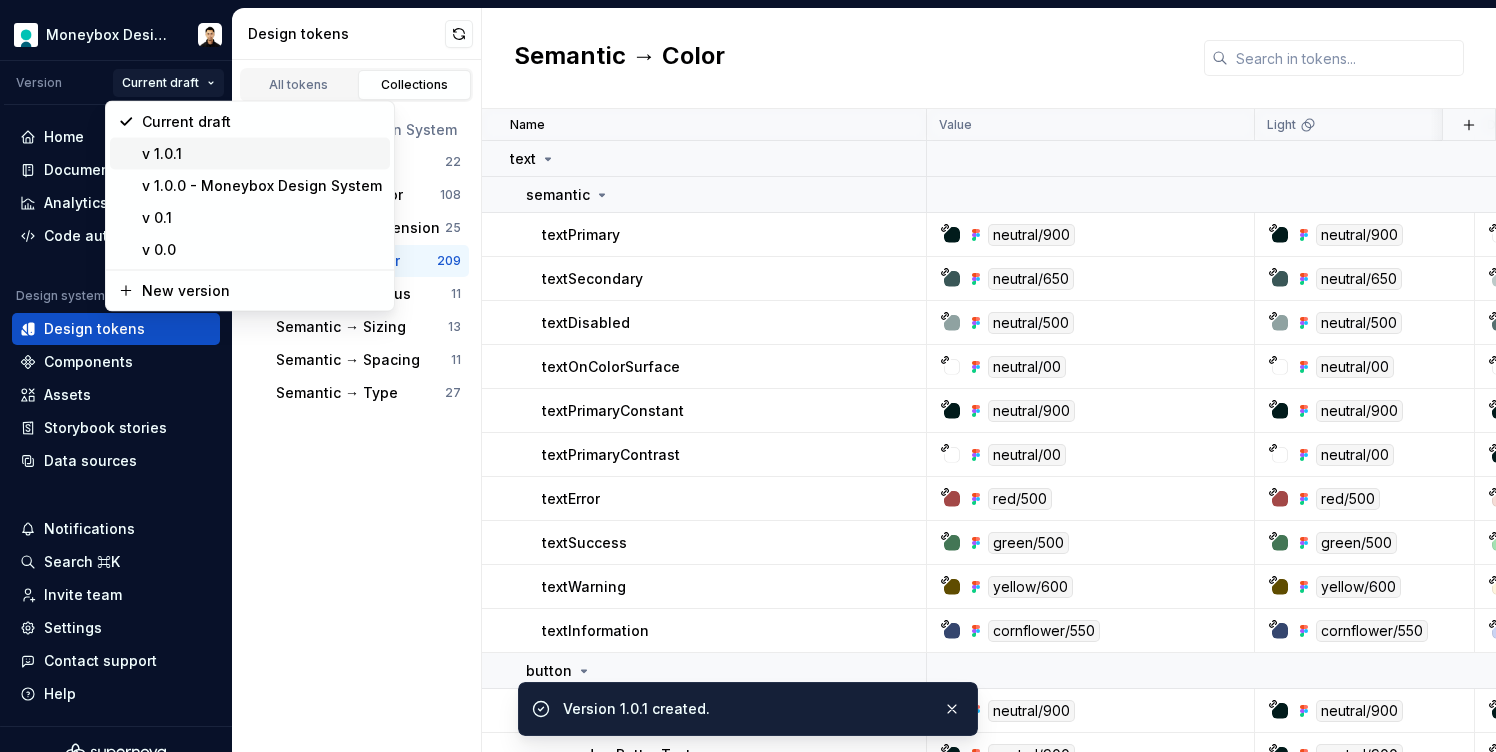 click on "v 1.0.1" at bounding box center (262, 154) 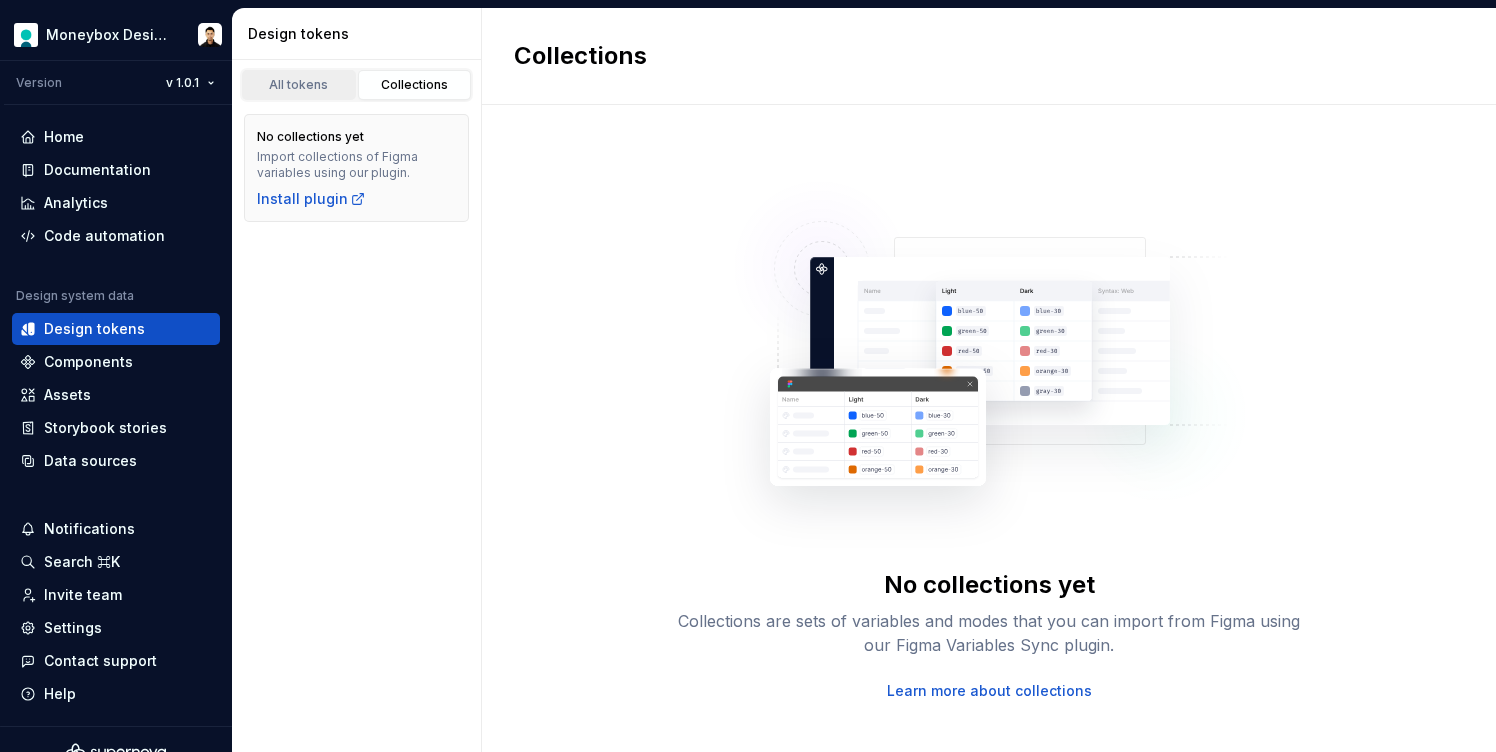 click on "All tokens" at bounding box center (299, 85) 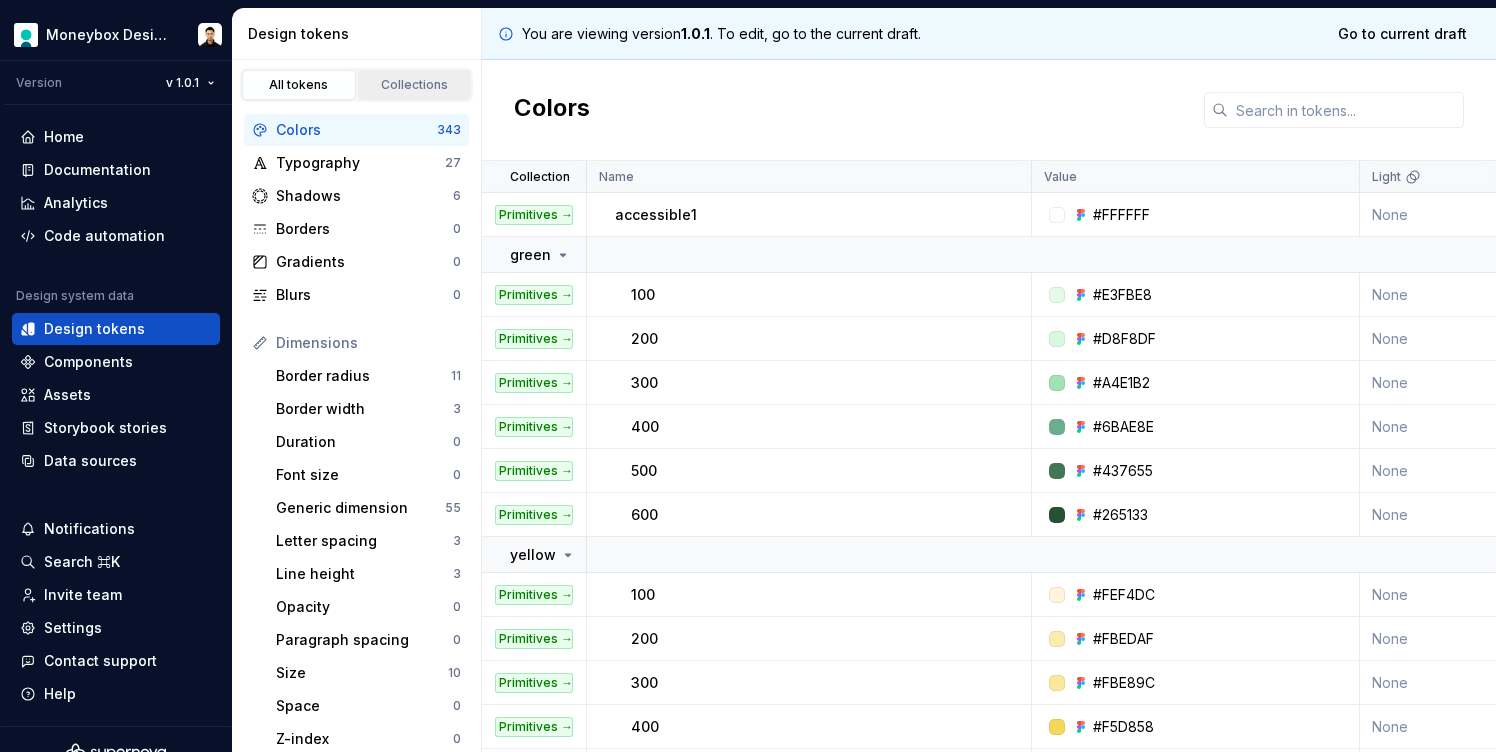 click on "Collections" at bounding box center (415, 85) 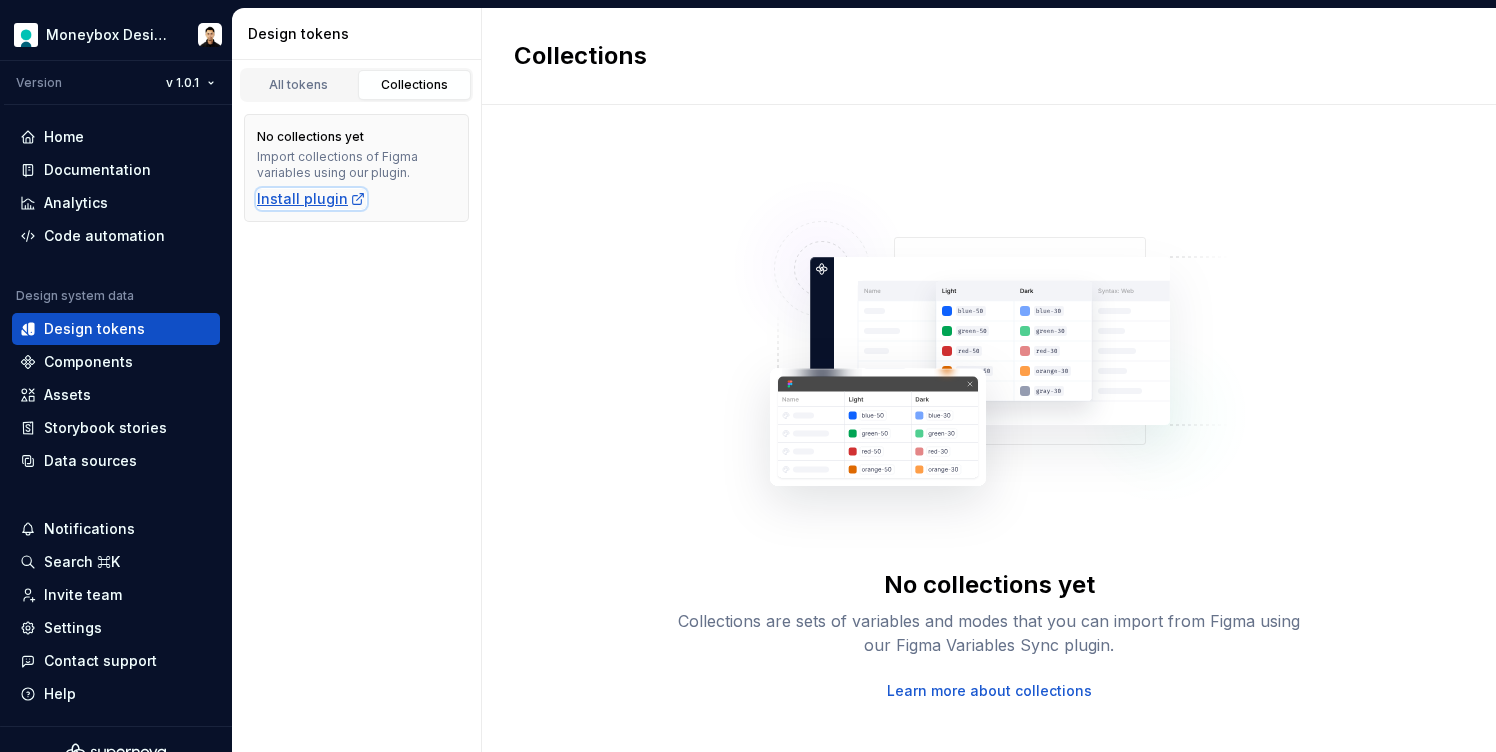 click on "Install plugin" at bounding box center [311, 199] 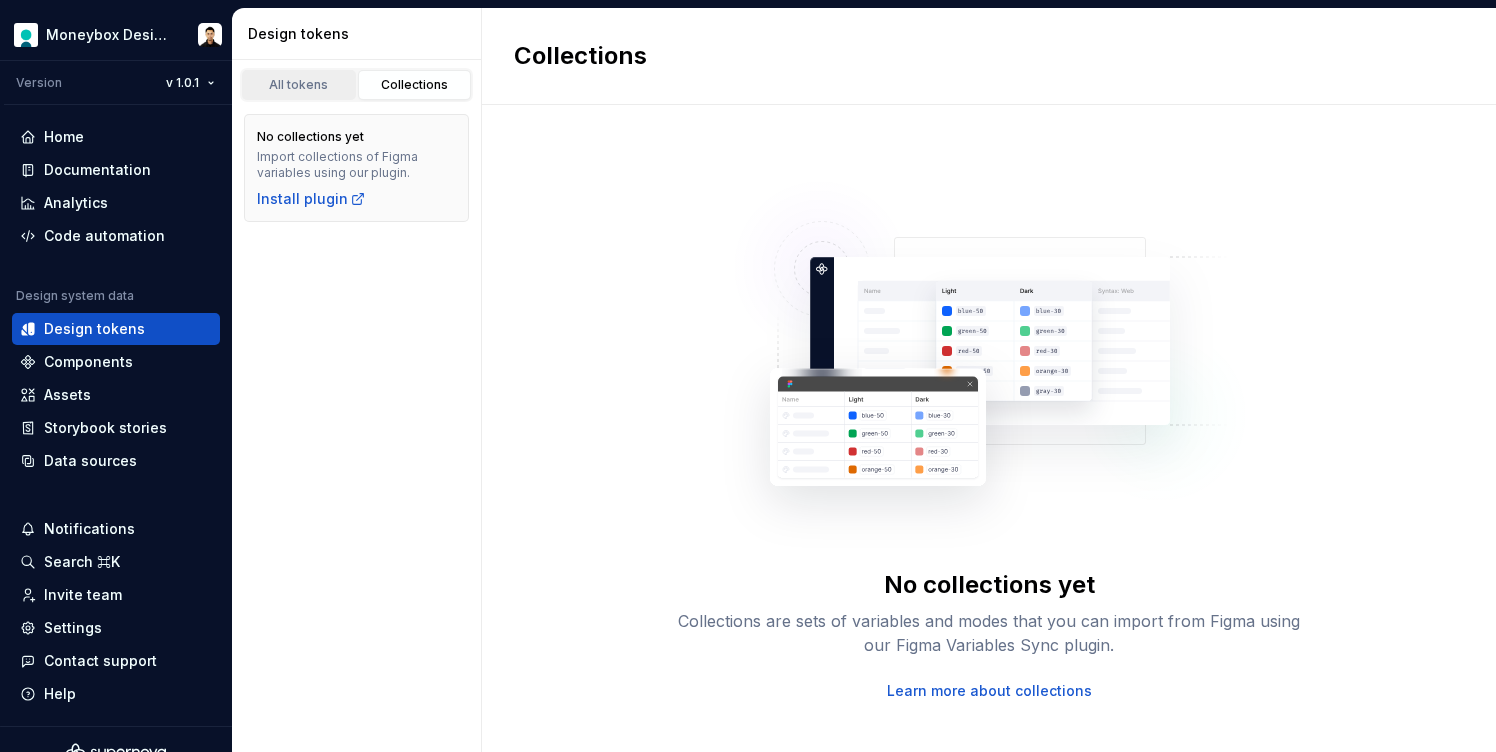 click on "All tokens" at bounding box center [299, 85] 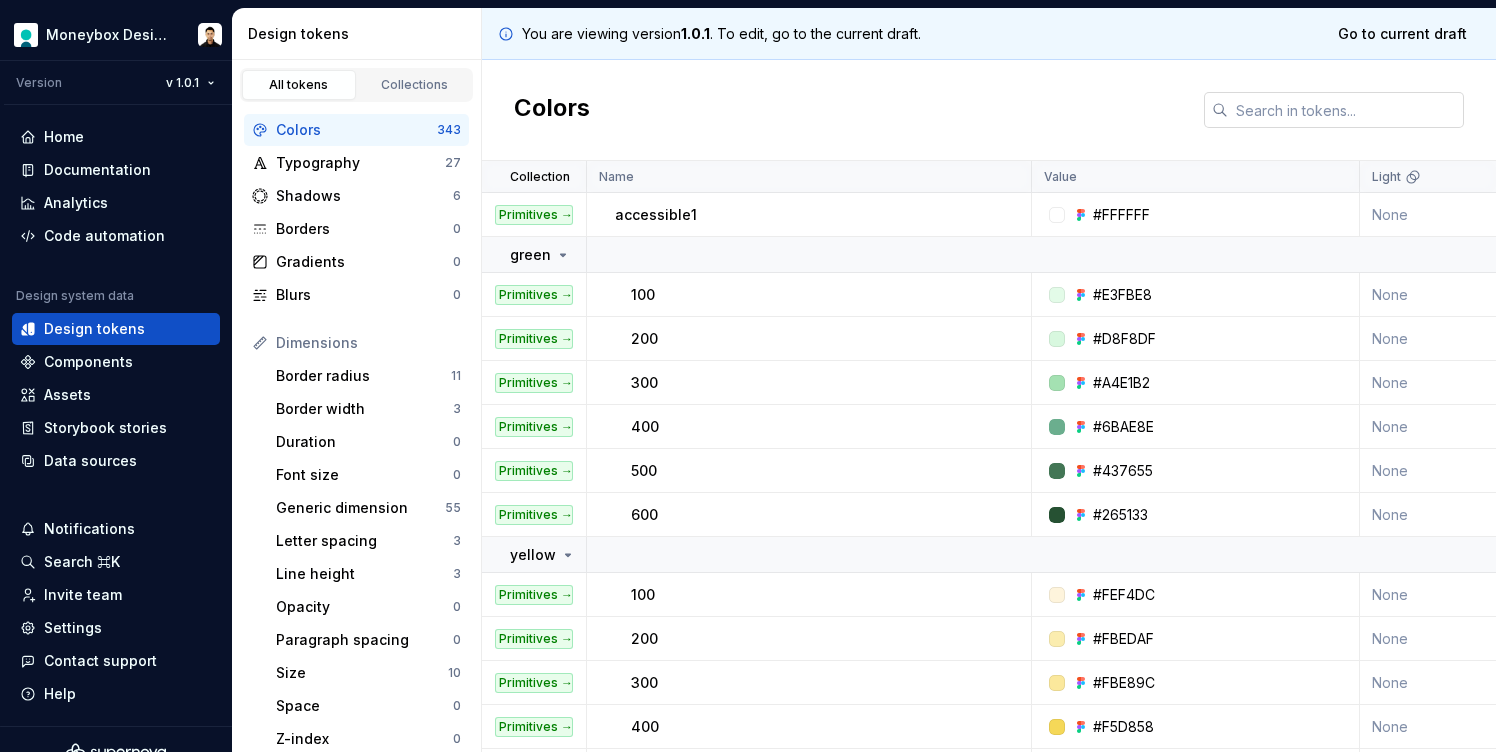 click at bounding box center [1346, 110] 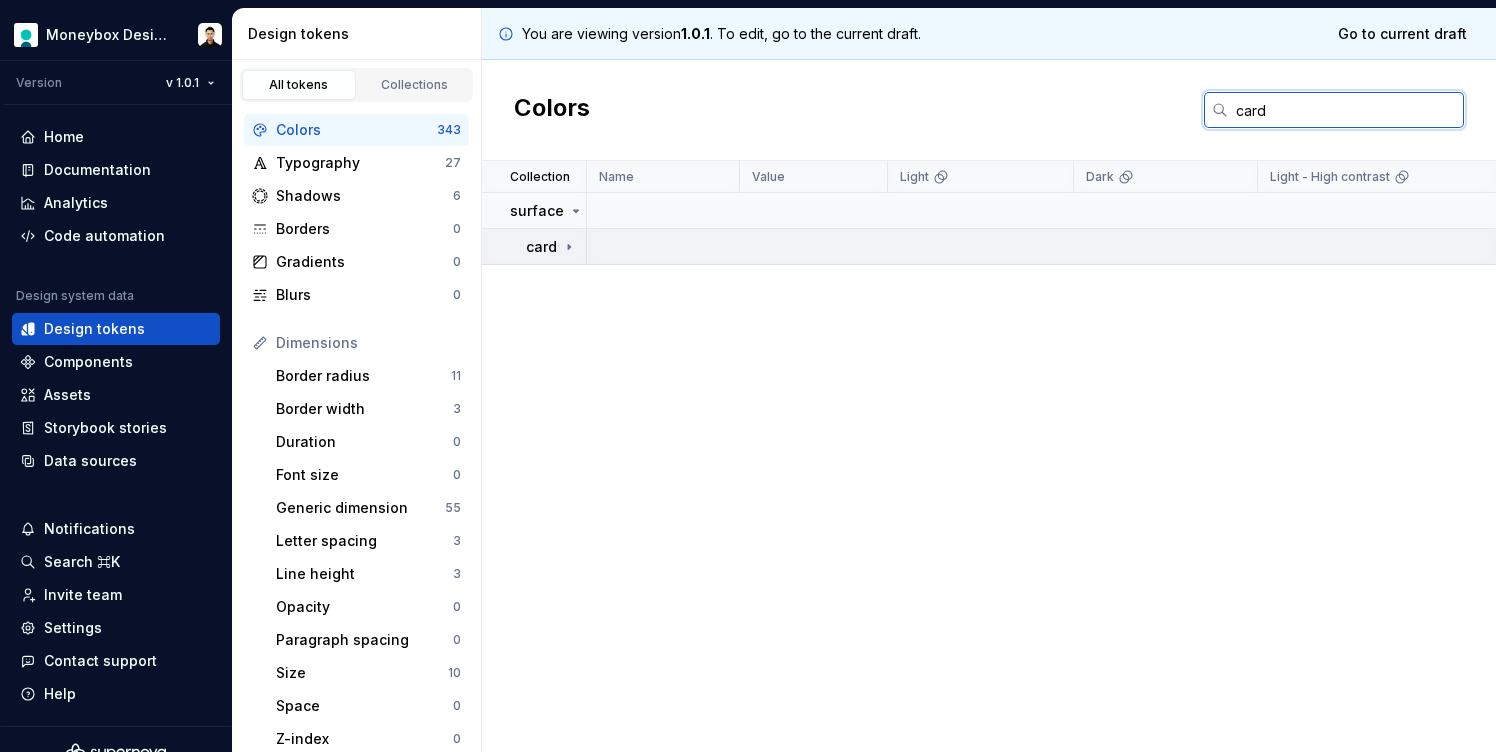 type on "card" 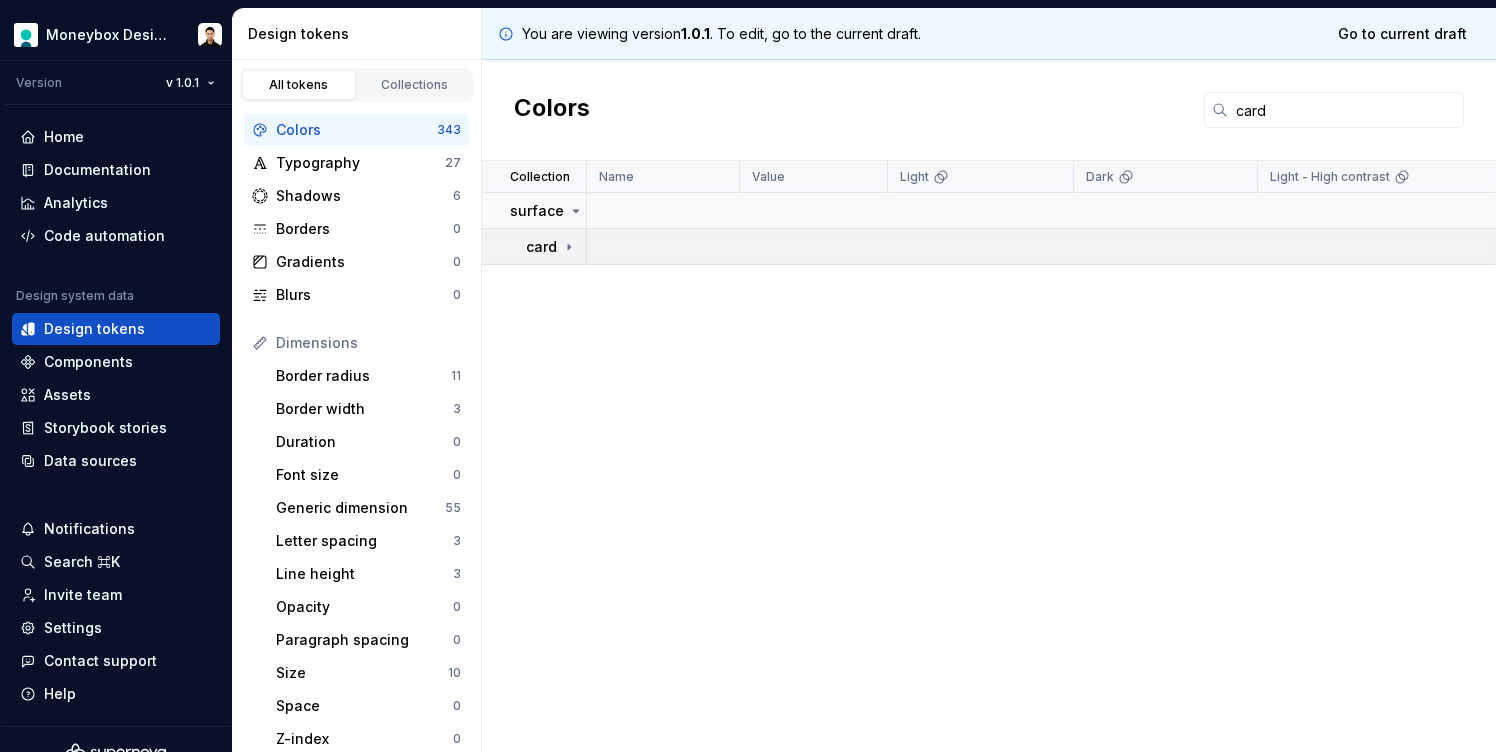 click on "card" at bounding box center [541, 247] 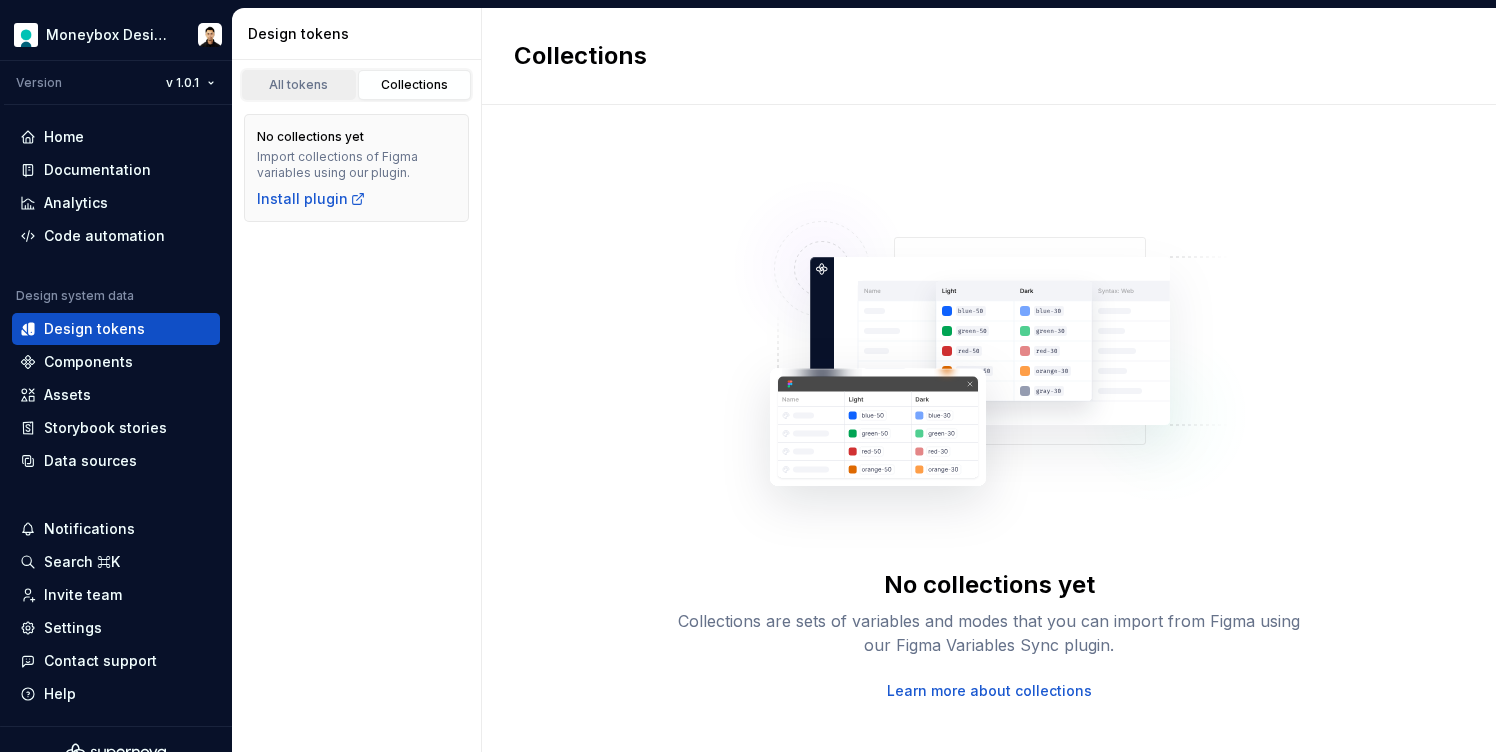 click on "All tokens" at bounding box center (299, 85) 